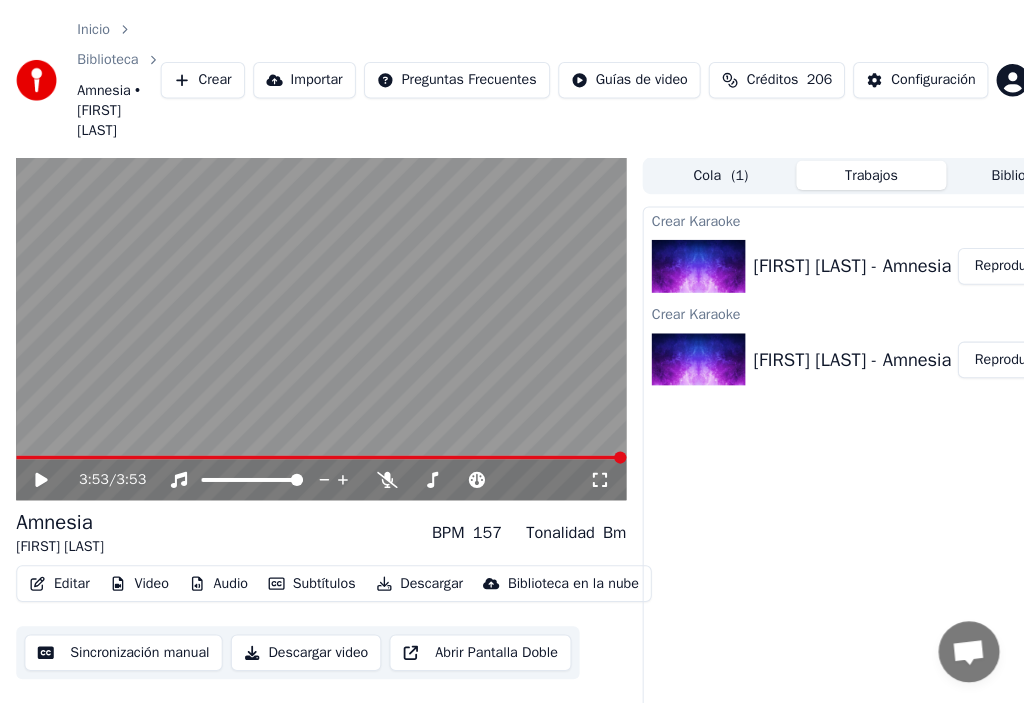 scroll, scrollTop: 0, scrollLeft: 0, axis: both 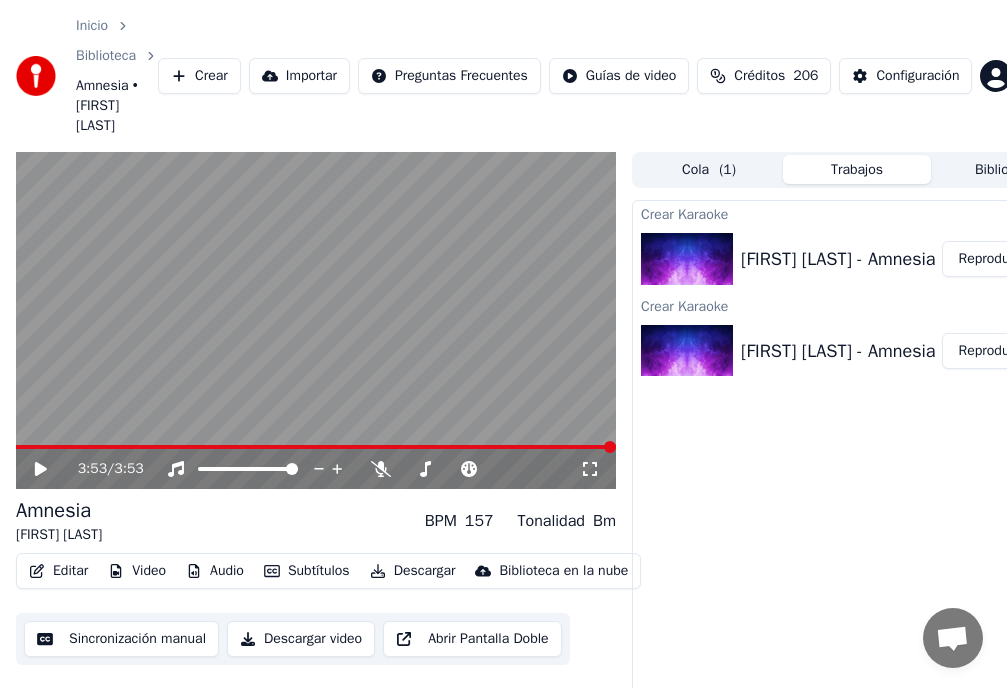 click on "Reproducir" at bounding box center (991, 259) 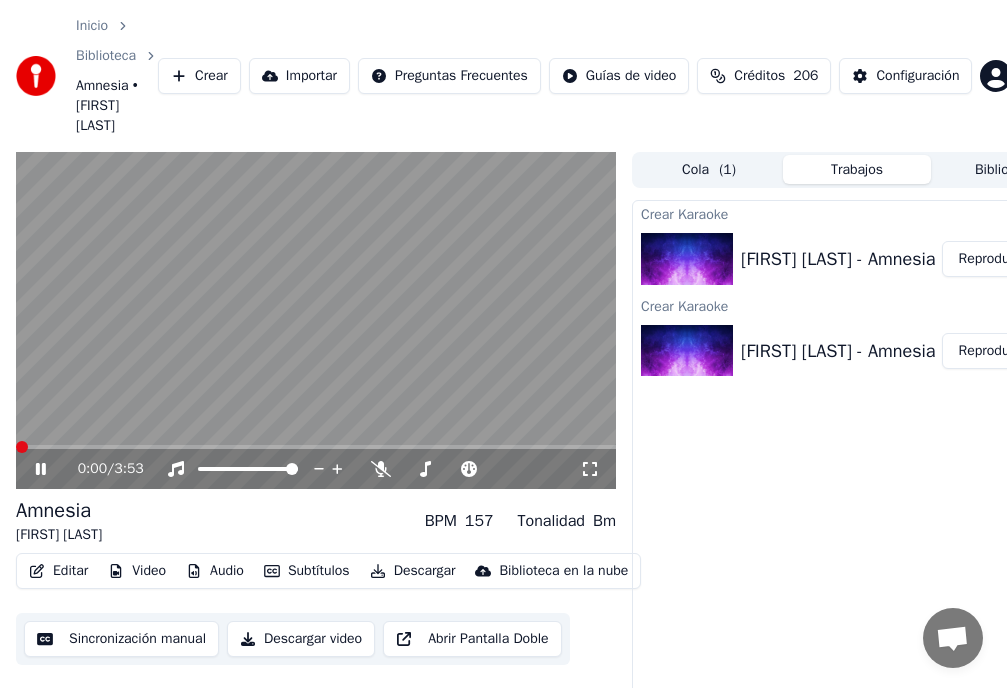 click at bounding box center [22, 447] 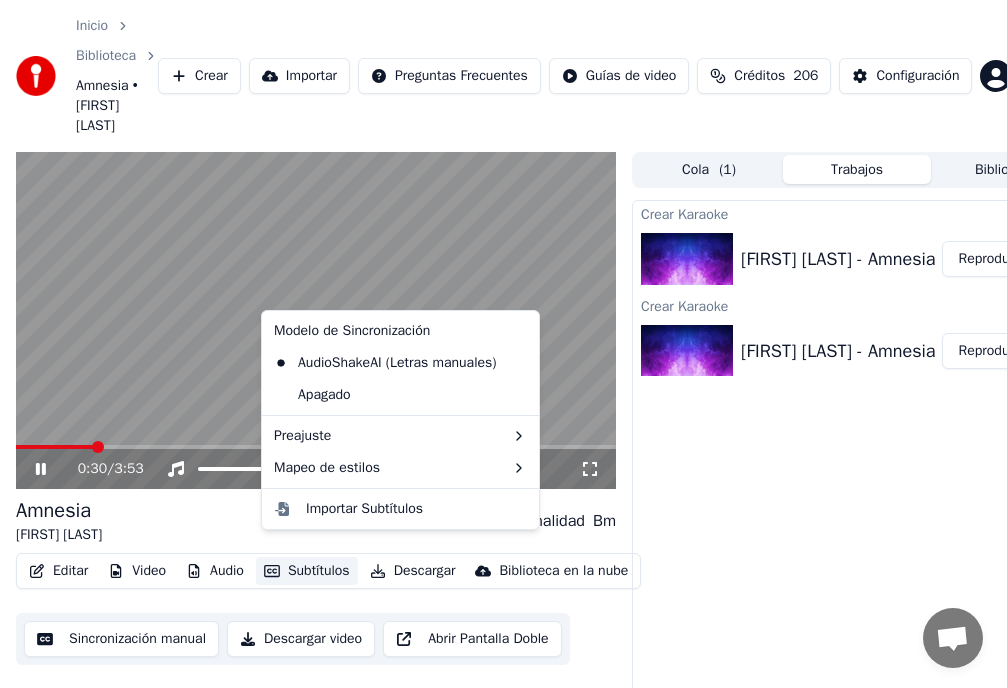 click on "Subtítulos" at bounding box center [307, 571] 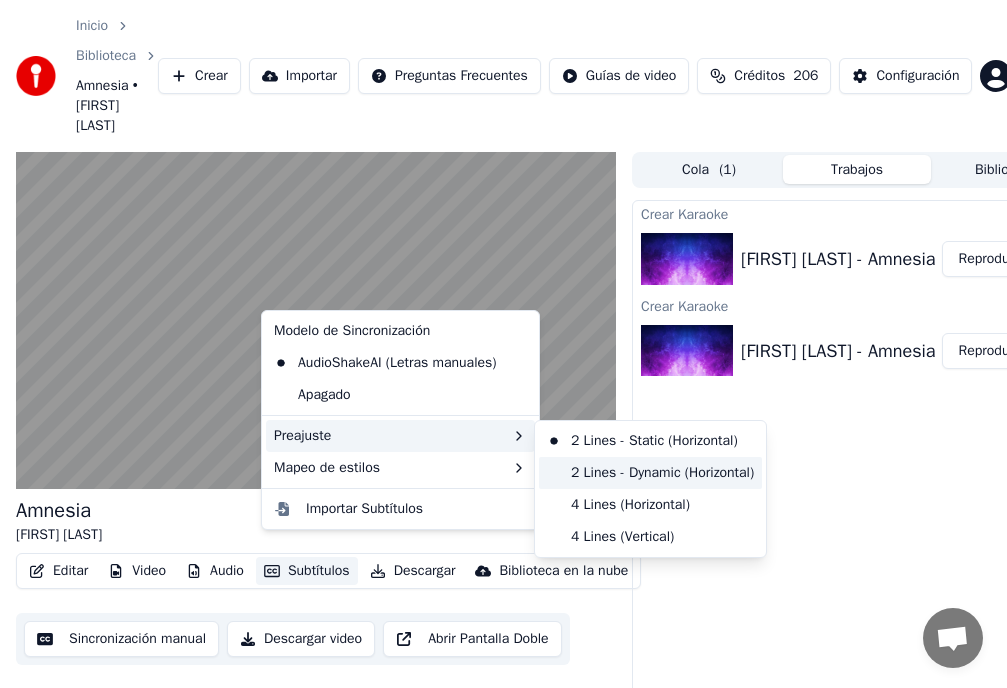 click on "2 Lines - Dynamic (Horizontal)" at bounding box center (650, 473) 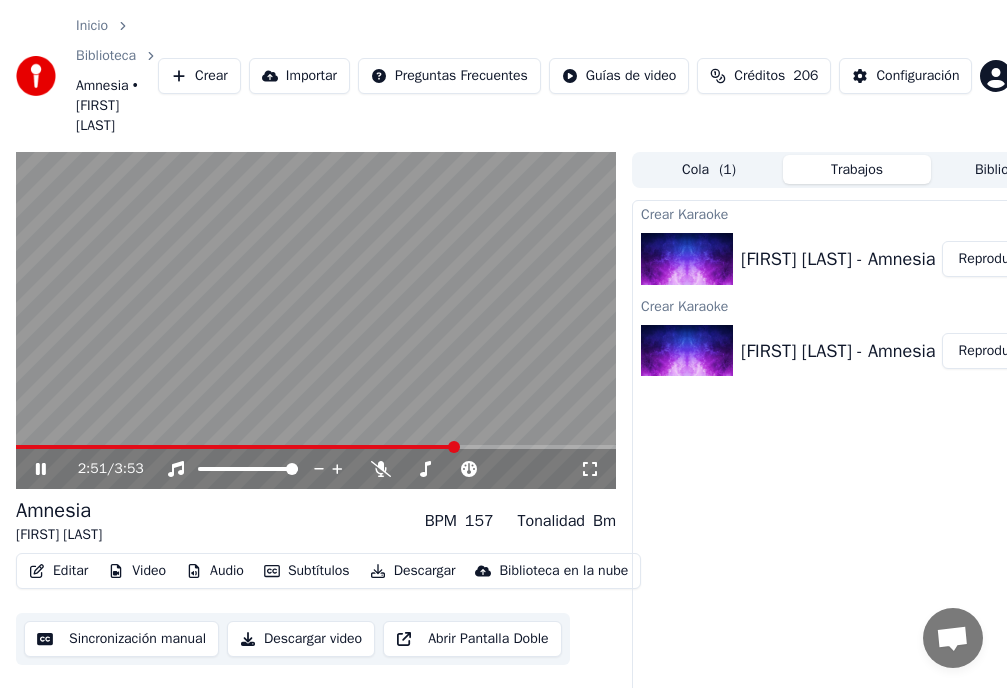 click 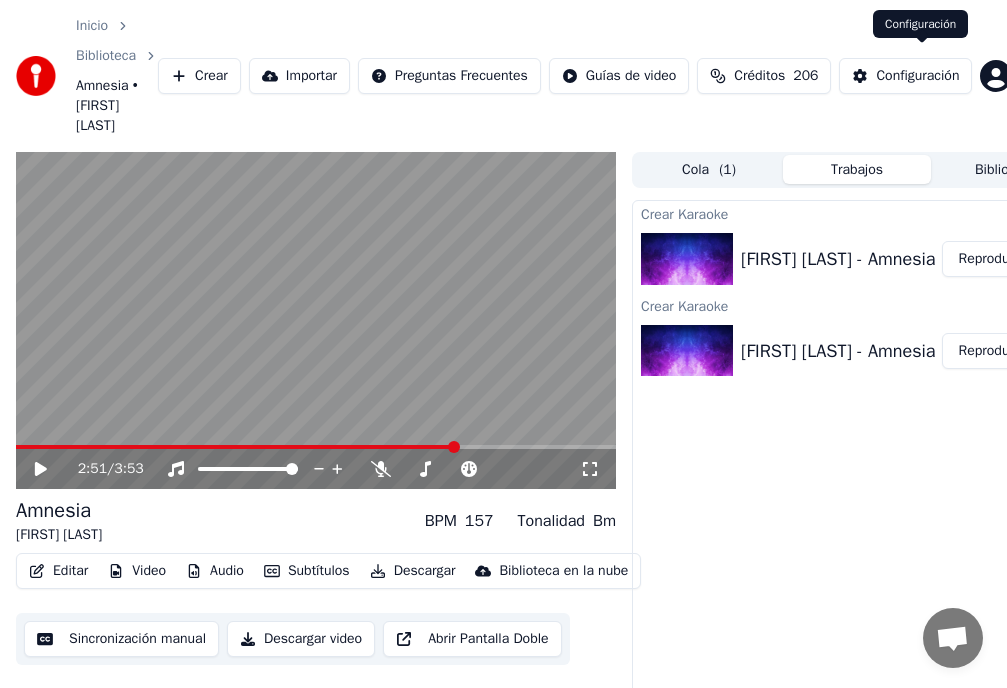 click on "Configuración" at bounding box center (917, 76) 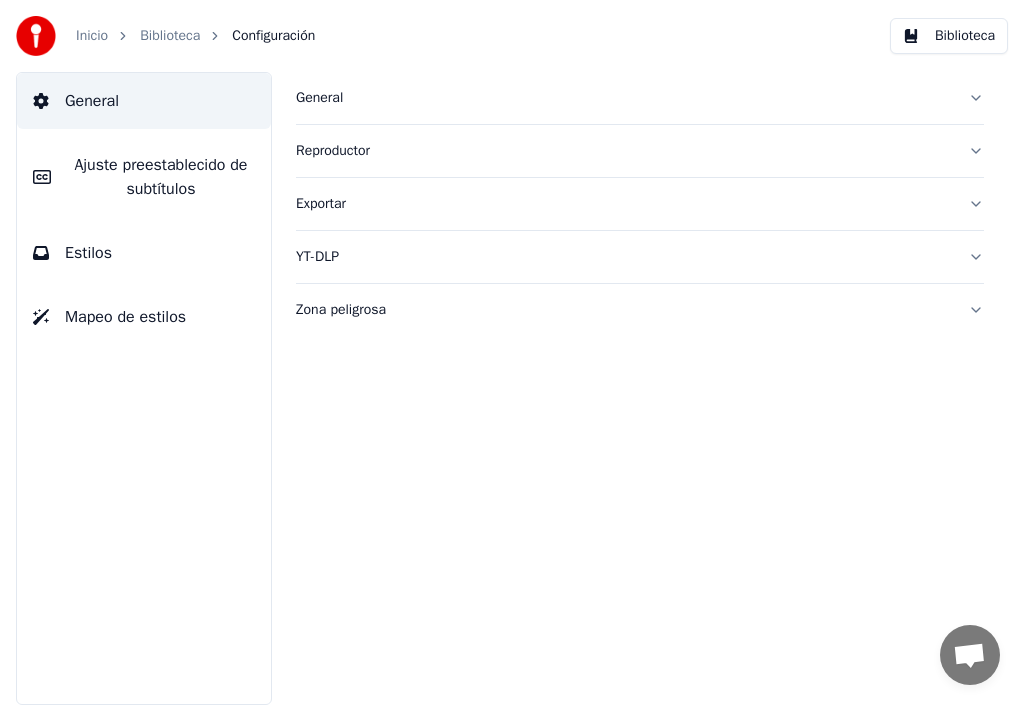 click on "Ajuste preestablecido de subtítulos" at bounding box center (161, 177) 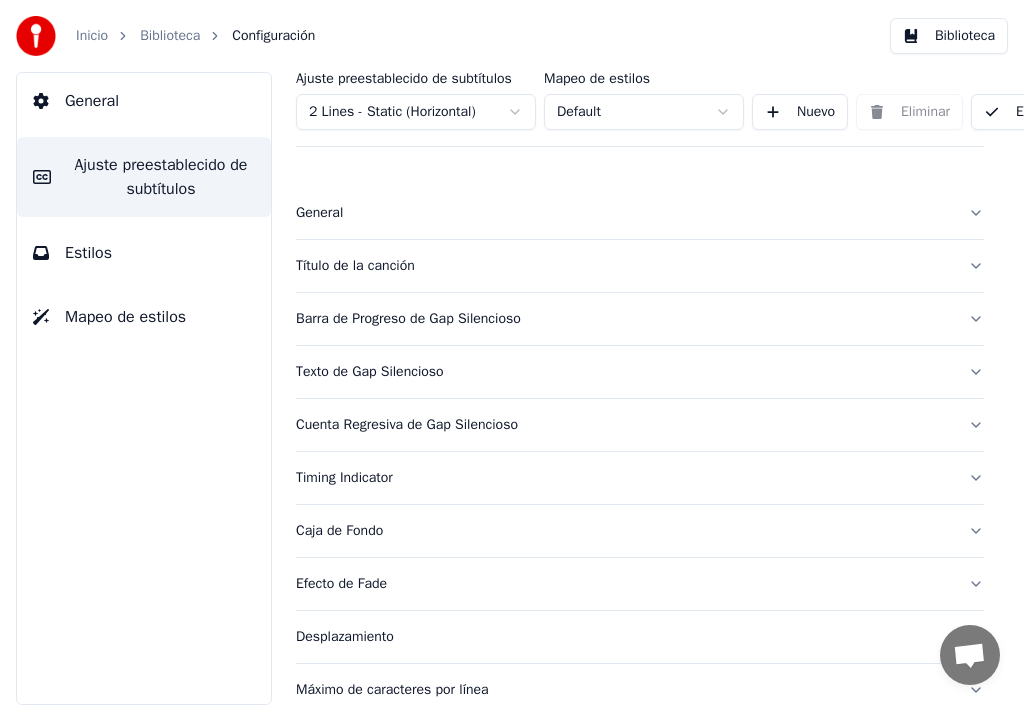 click on "Cuenta Regresiva de Gap Silencioso" at bounding box center [640, 425] 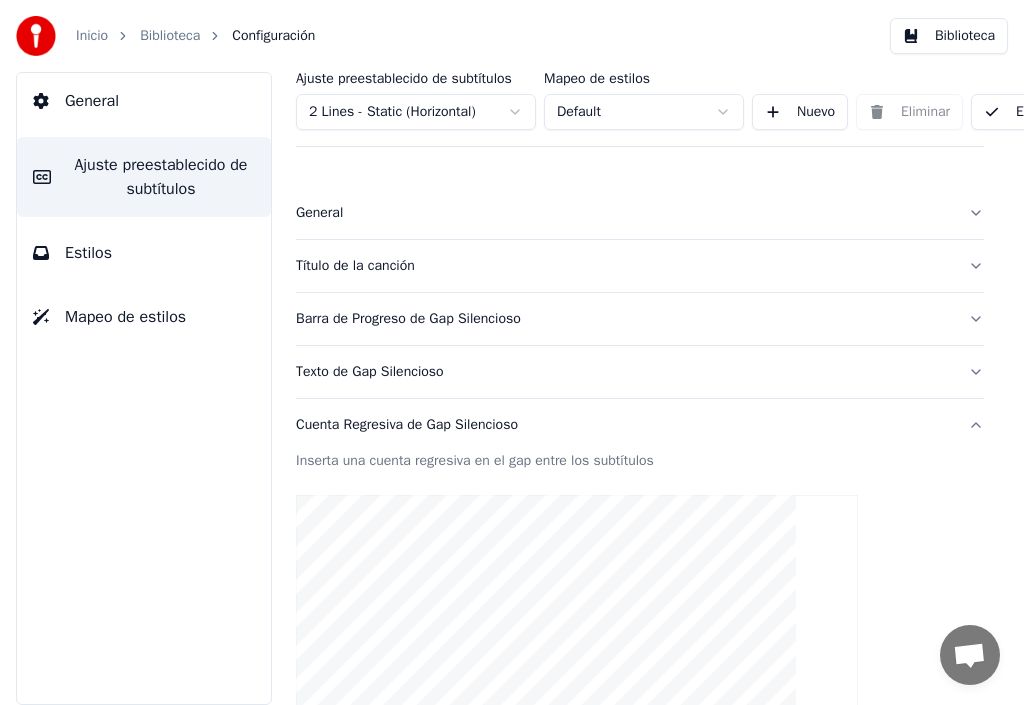 click on "Cuenta Regresiva de Gap Silencioso" at bounding box center [624, 425] 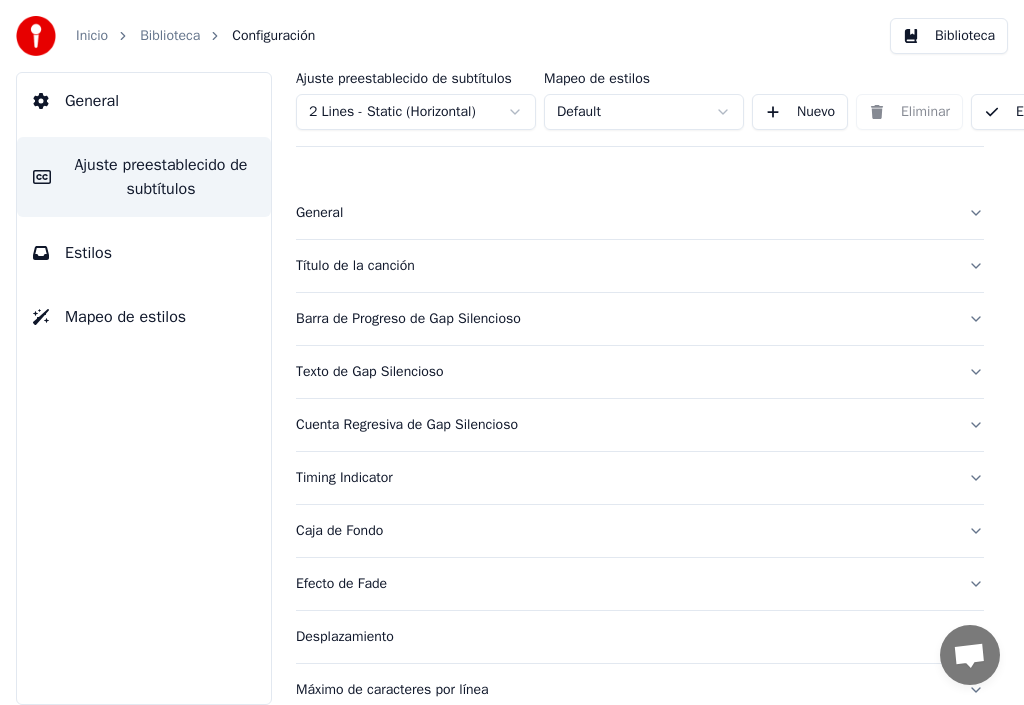 click on "Cuenta Regresiva de Gap Silencioso" at bounding box center (640, 425) 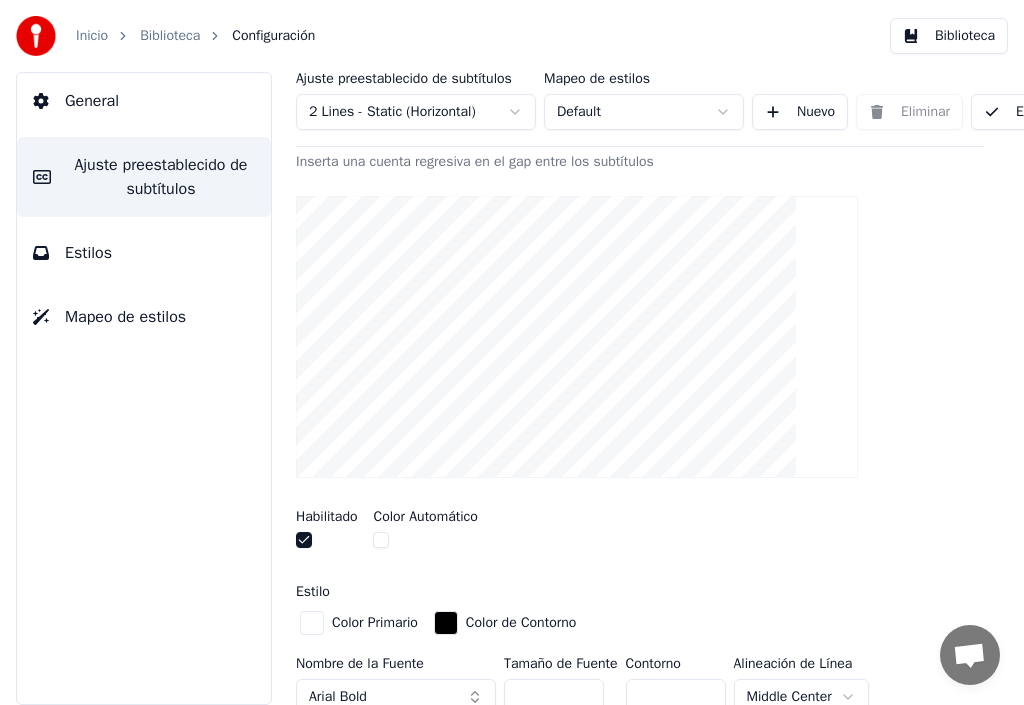 scroll, scrollTop: 300, scrollLeft: 0, axis: vertical 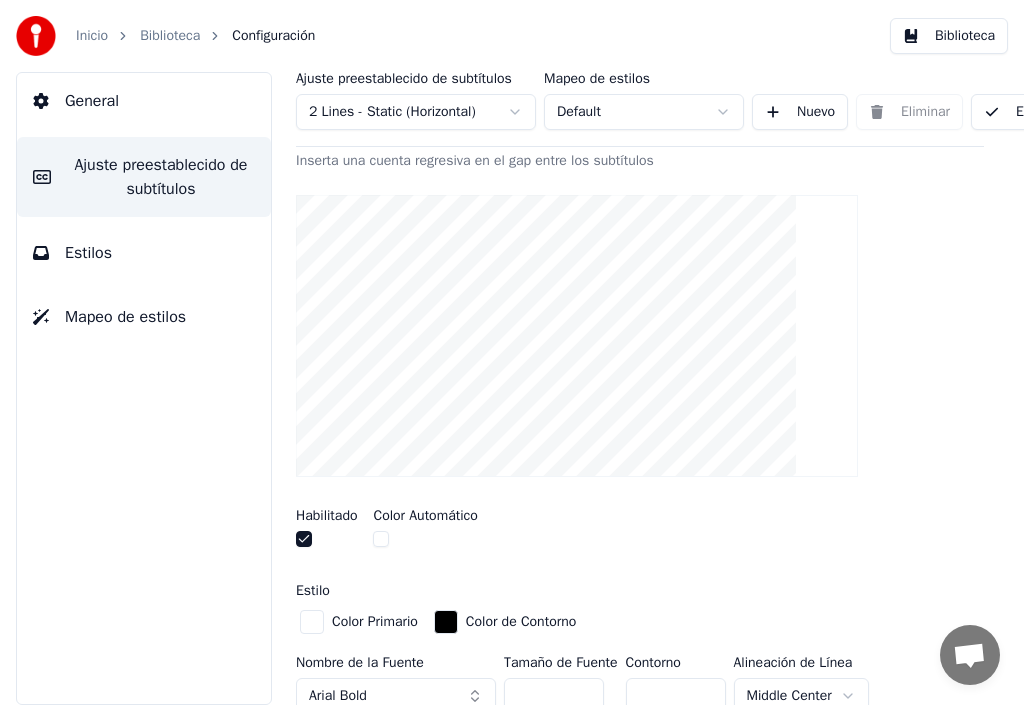 click on "Color Primario" at bounding box center [375, 622] 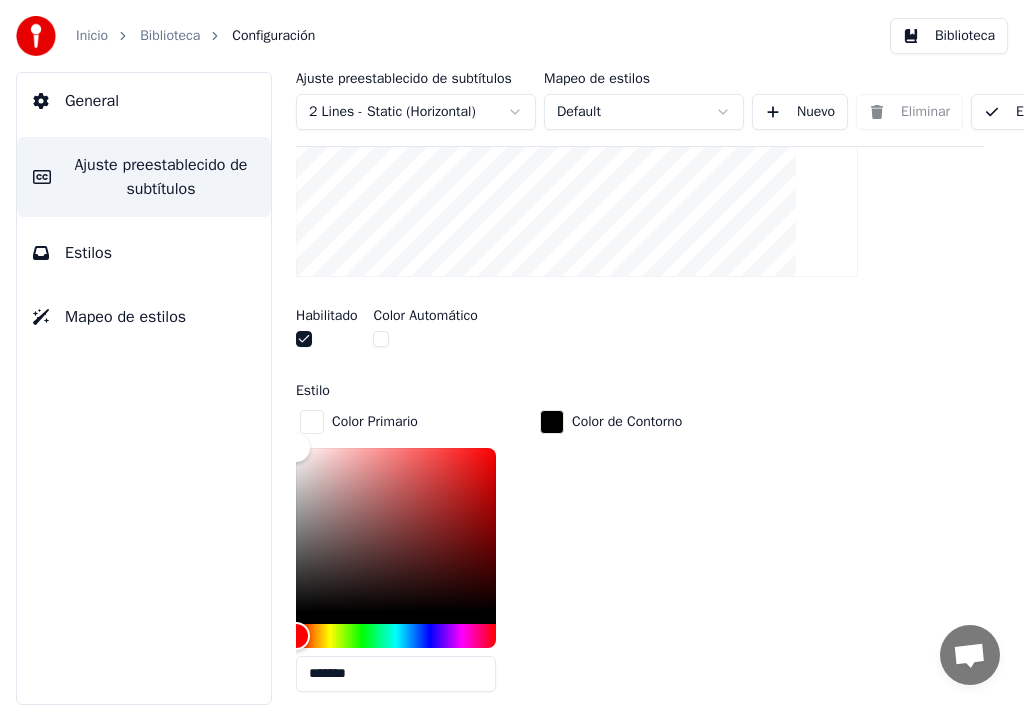 scroll, scrollTop: 400, scrollLeft: 0, axis: vertical 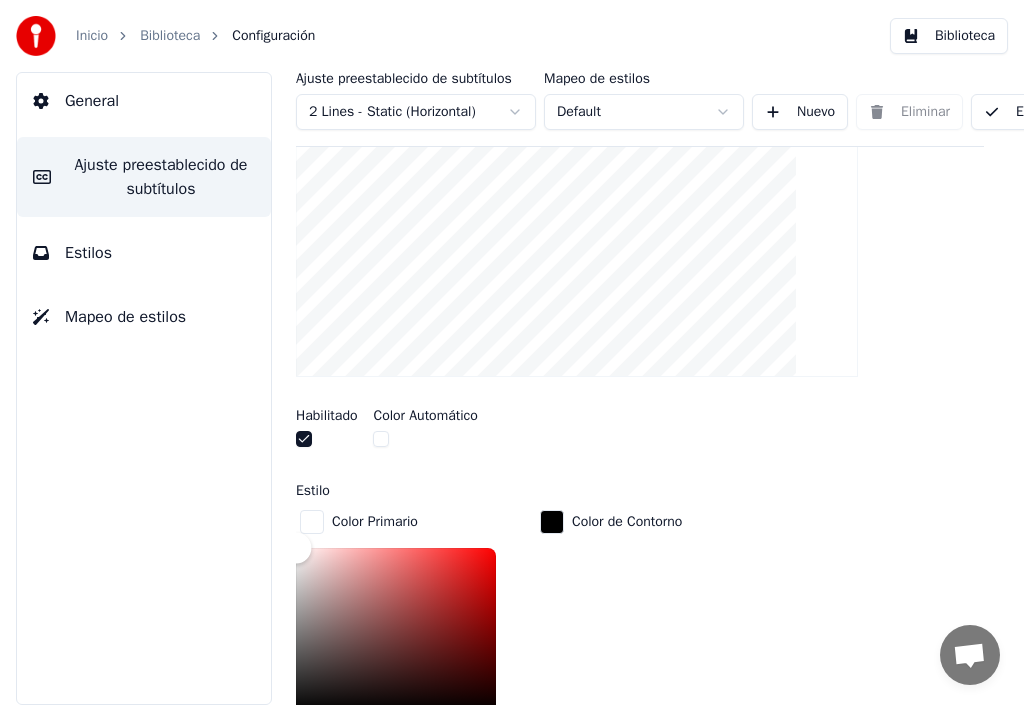 type on "*******" 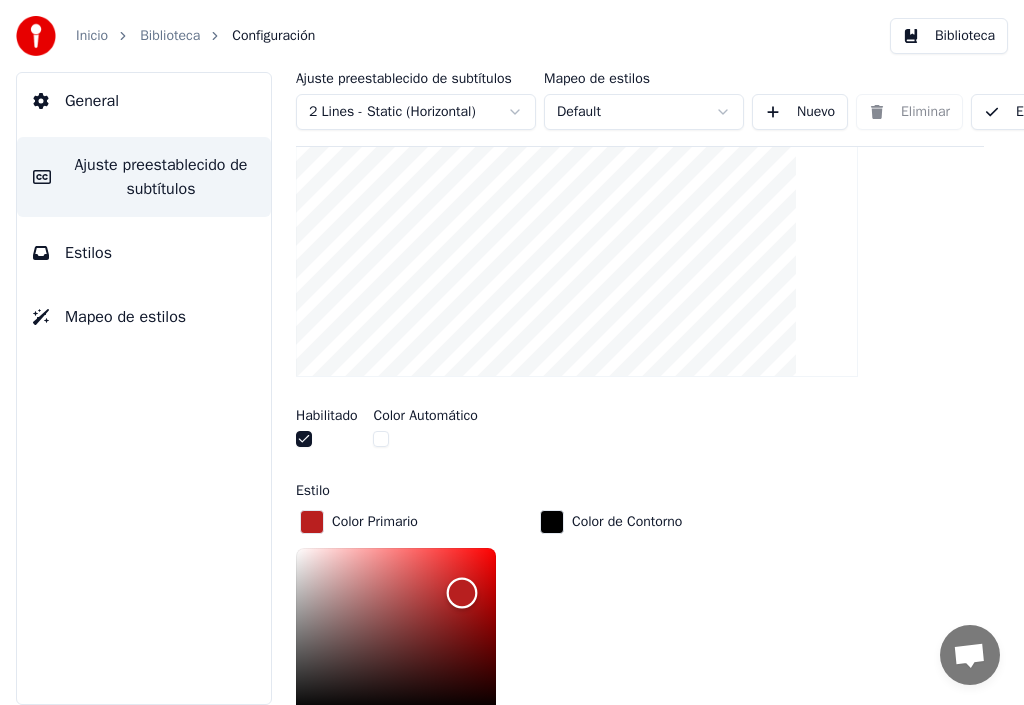 click at bounding box center (396, 630) 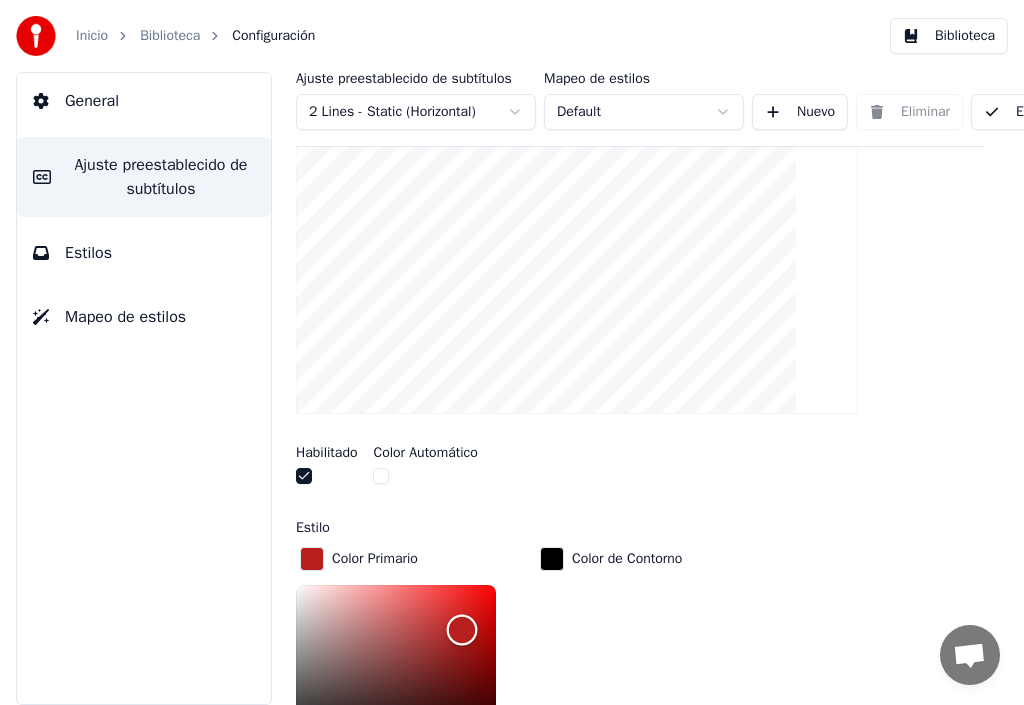 scroll, scrollTop: 322, scrollLeft: 0, axis: vertical 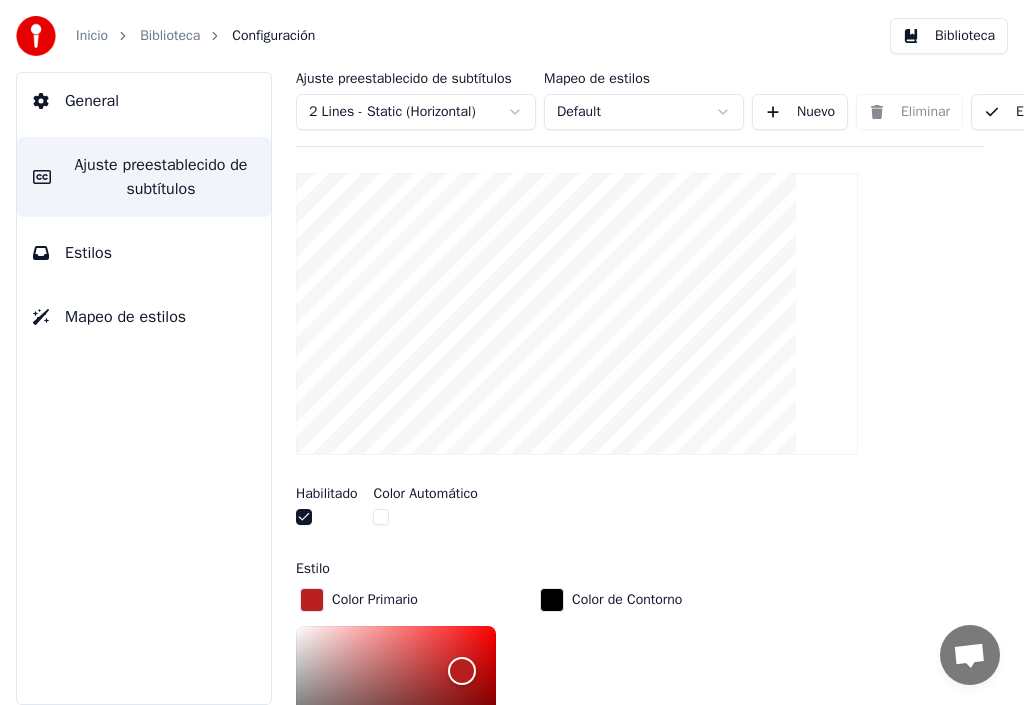 click at bounding box center [425, 519] 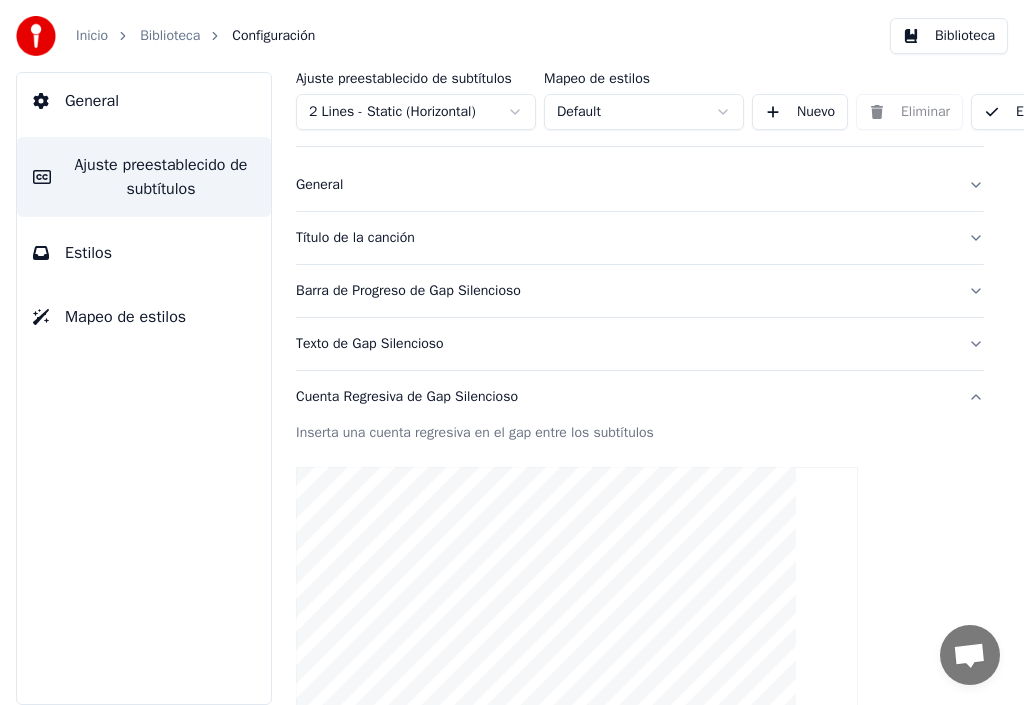 scroll, scrollTop: 0, scrollLeft: 0, axis: both 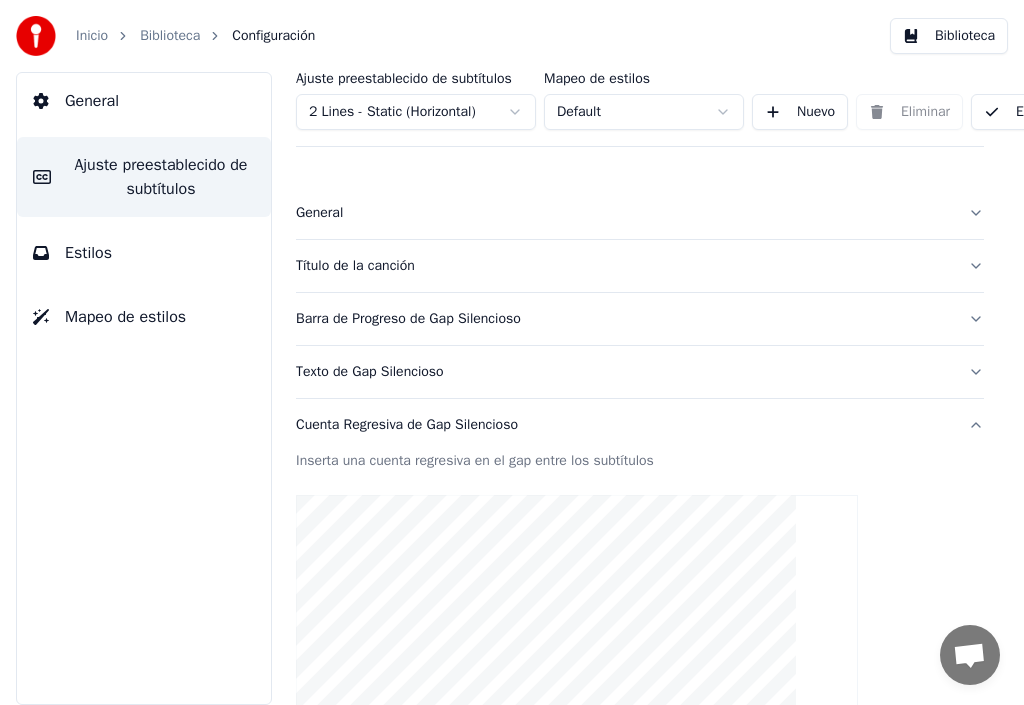 click on "Título de la canción" at bounding box center (624, 266) 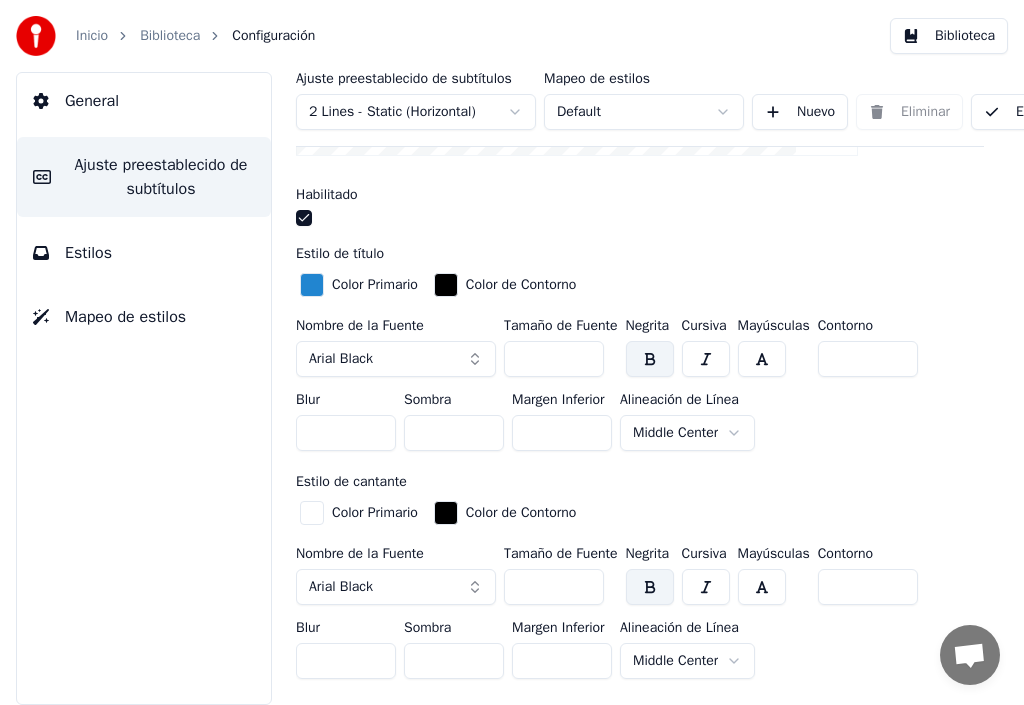 scroll, scrollTop: 500, scrollLeft: 0, axis: vertical 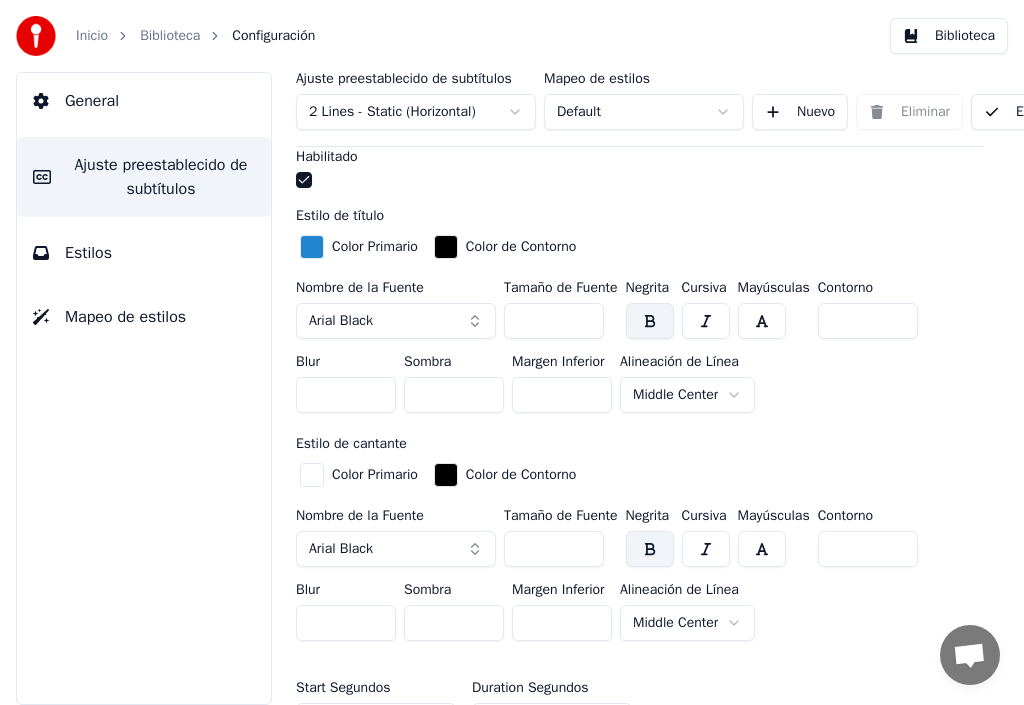 click at bounding box center [312, 475] 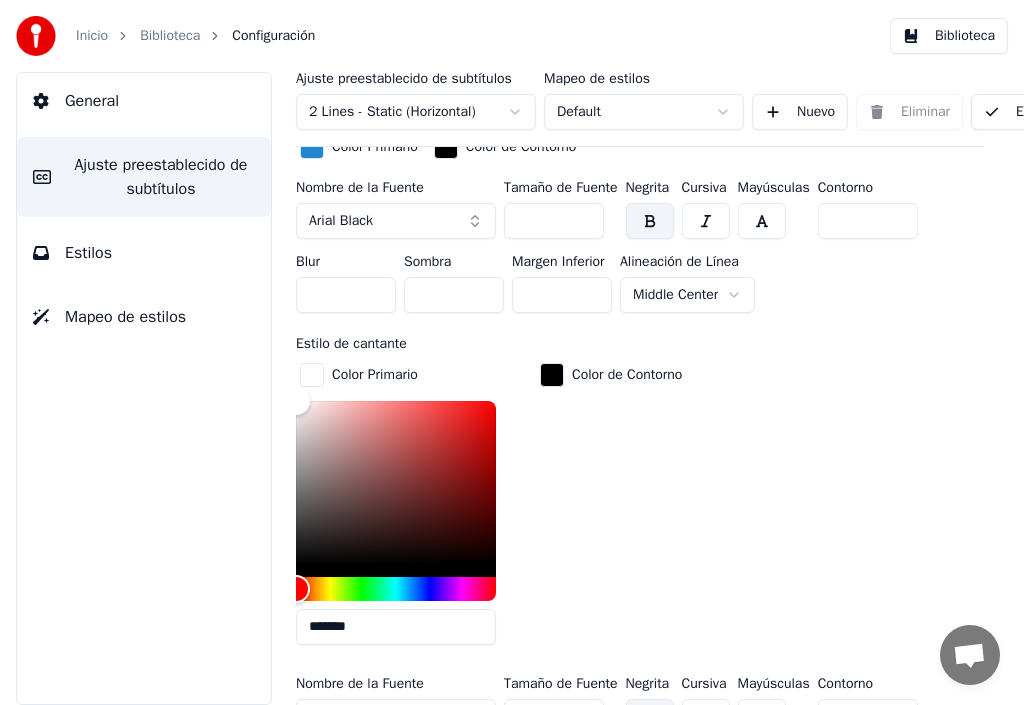 scroll, scrollTop: 500, scrollLeft: 0, axis: vertical 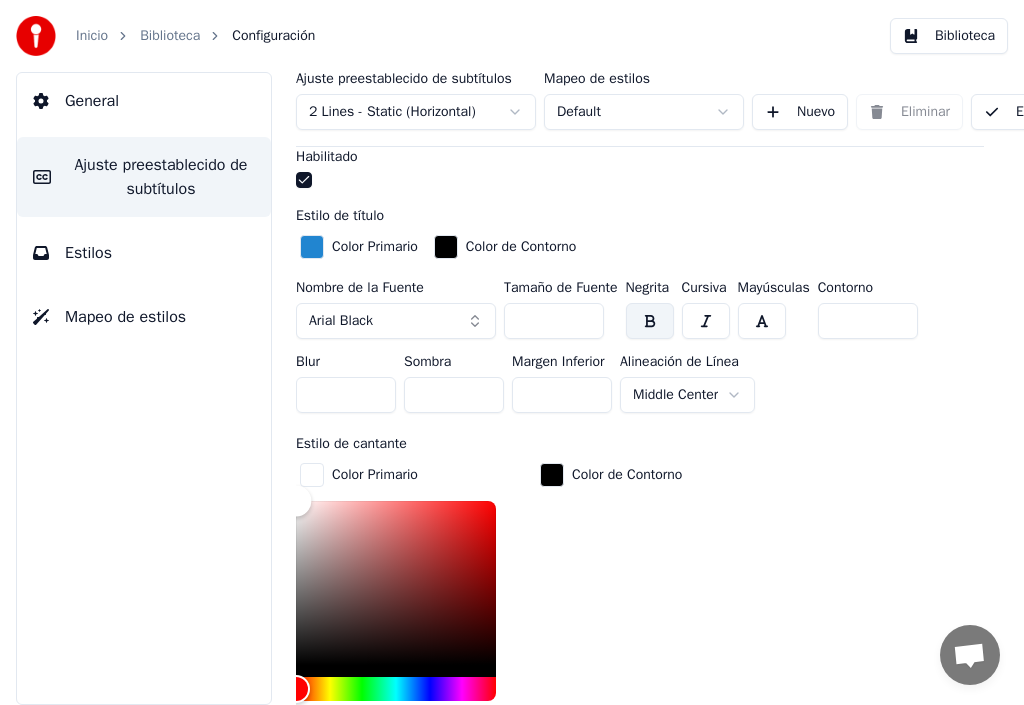 type on "*******" 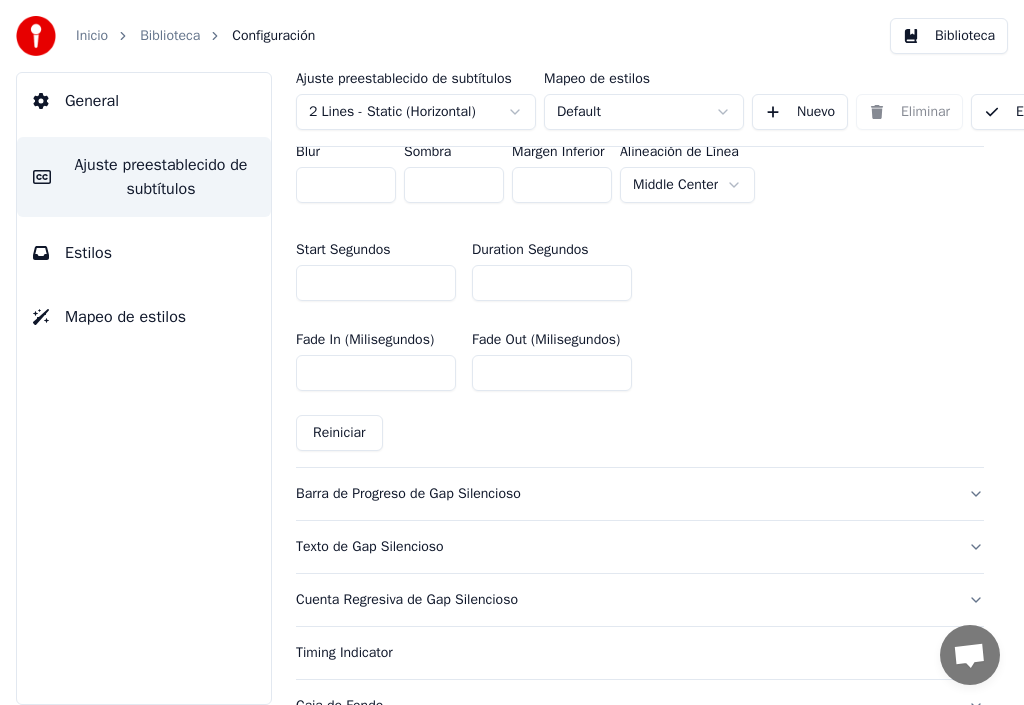 scroll, scrollTop: 1228, scrollLeft: 0, axis: vertical 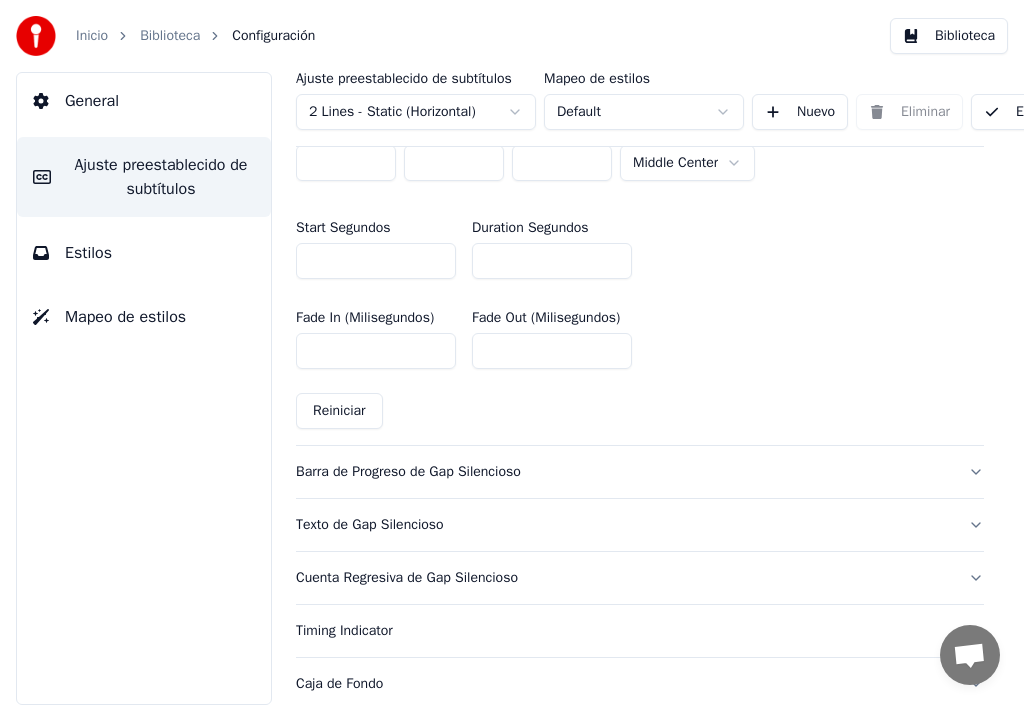 click on "Reiniciar" at bounding box center [339, 411] 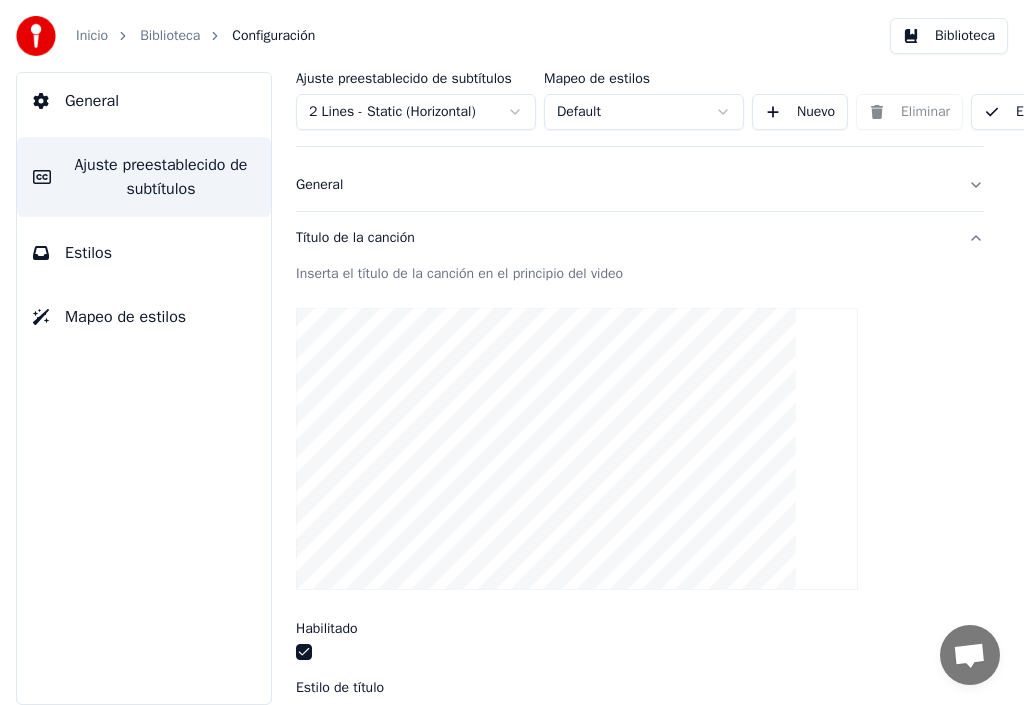 scroll, scrollTop: 0, scrollLeft: 0, axis: both 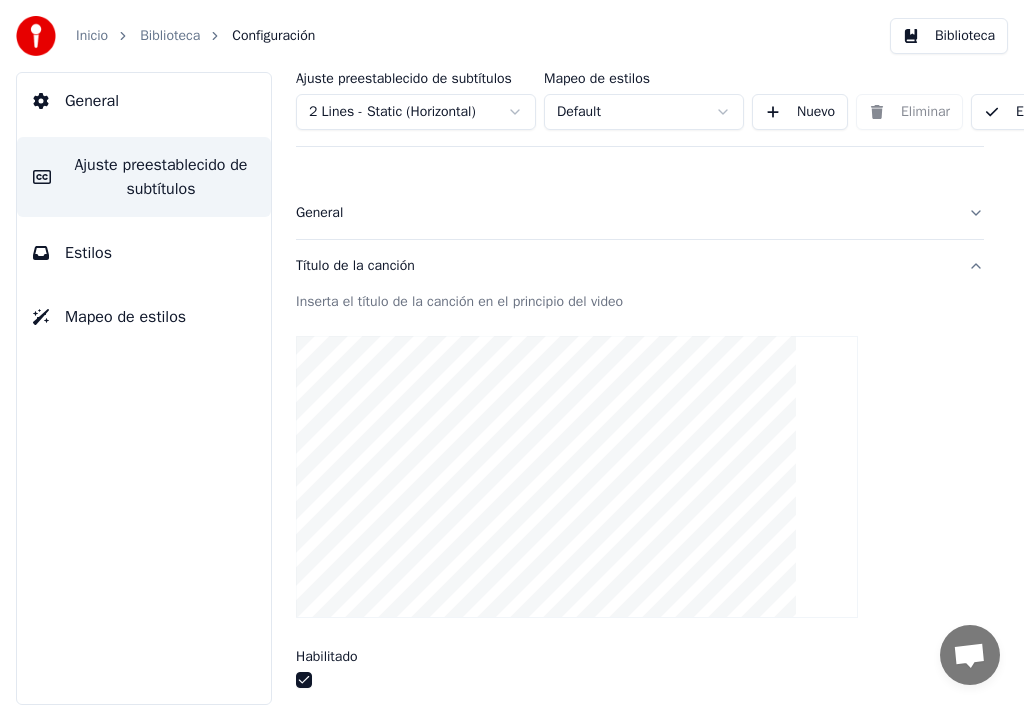 click on "Inicio" at bounding box center (92, 36) 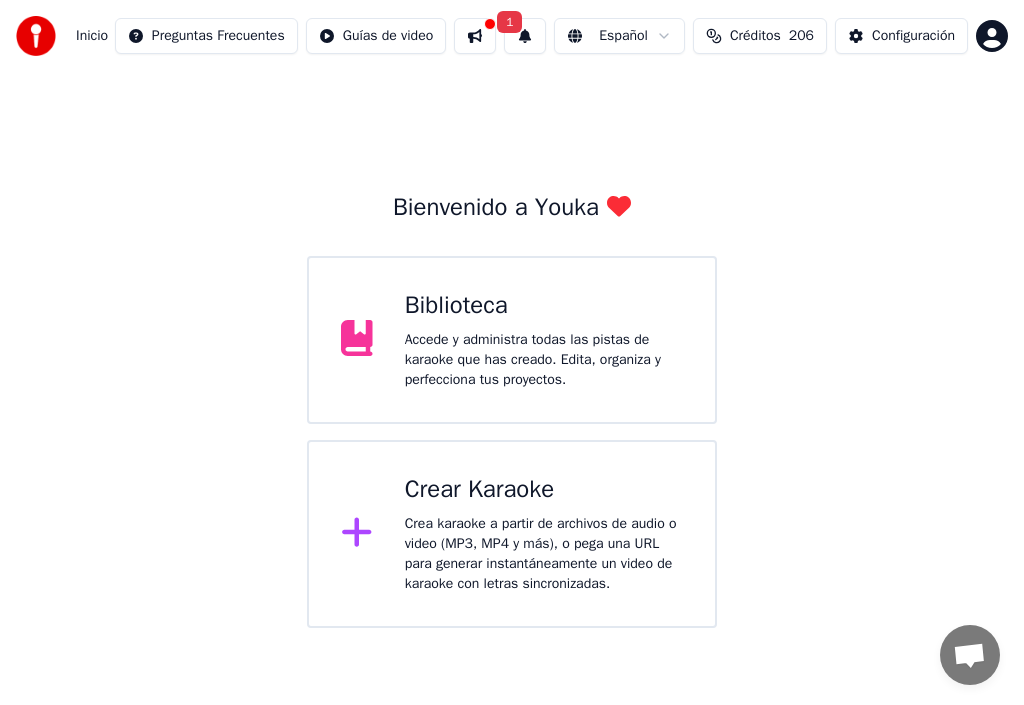 click on "Biblioteca" at bounding box center [544, 306] 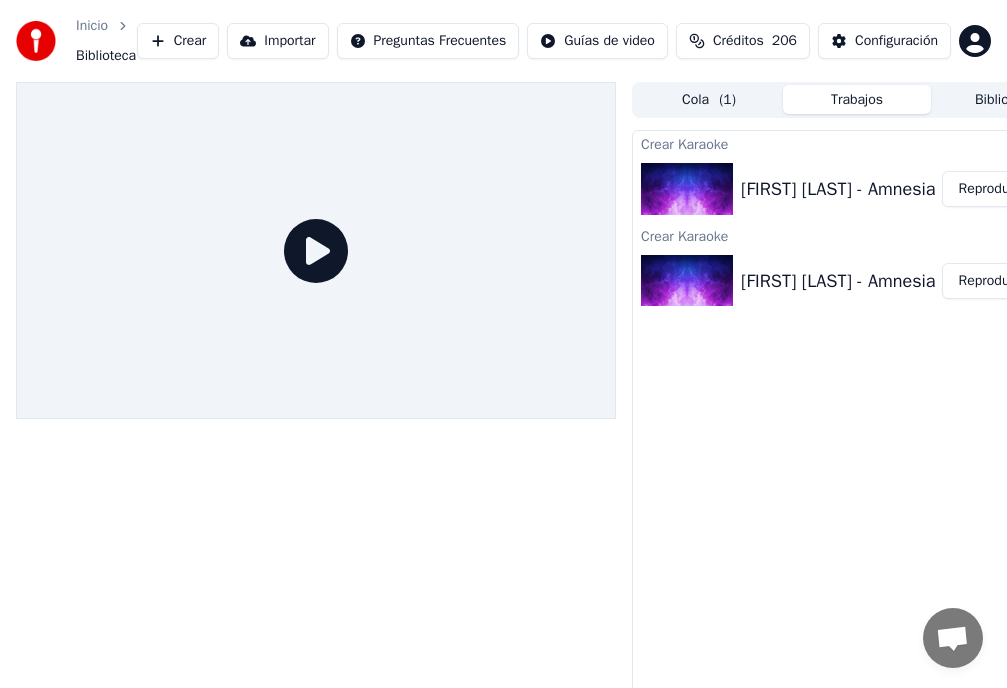 click on "Reproducir" at bounding box center (991, 189) 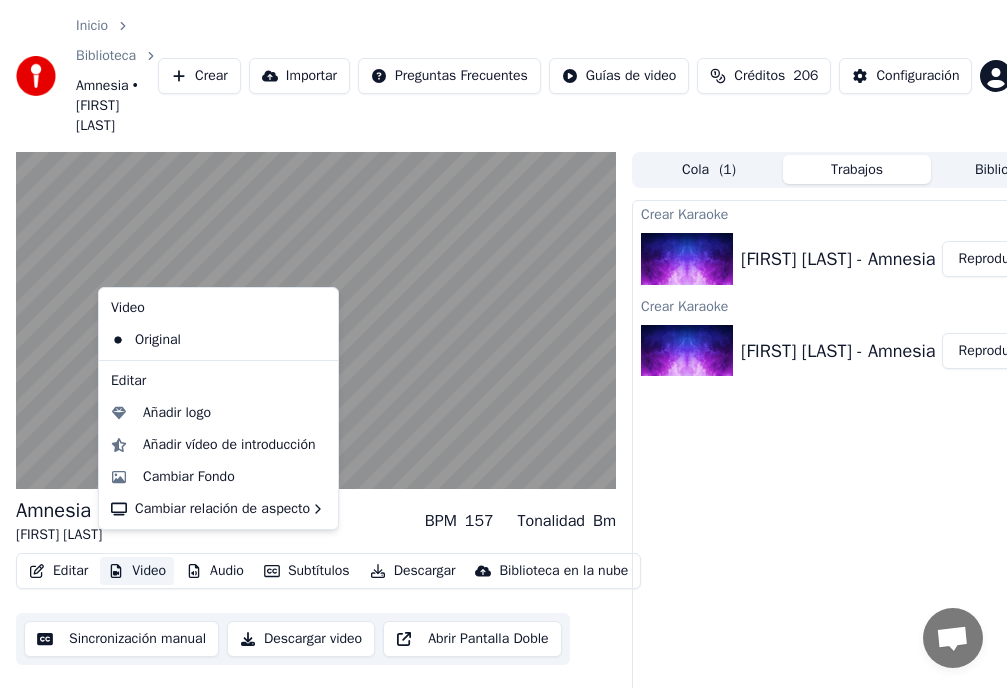 click on "Video" at bounding box center (137, 571) 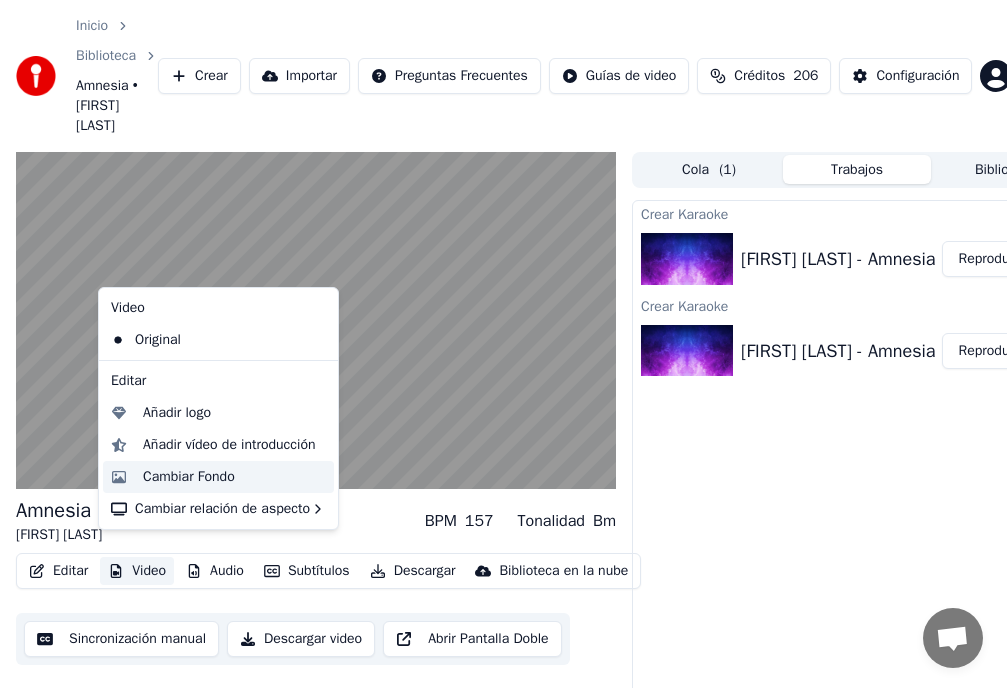 click on "Cambiar Fondo" at bounding box center [189, 477] 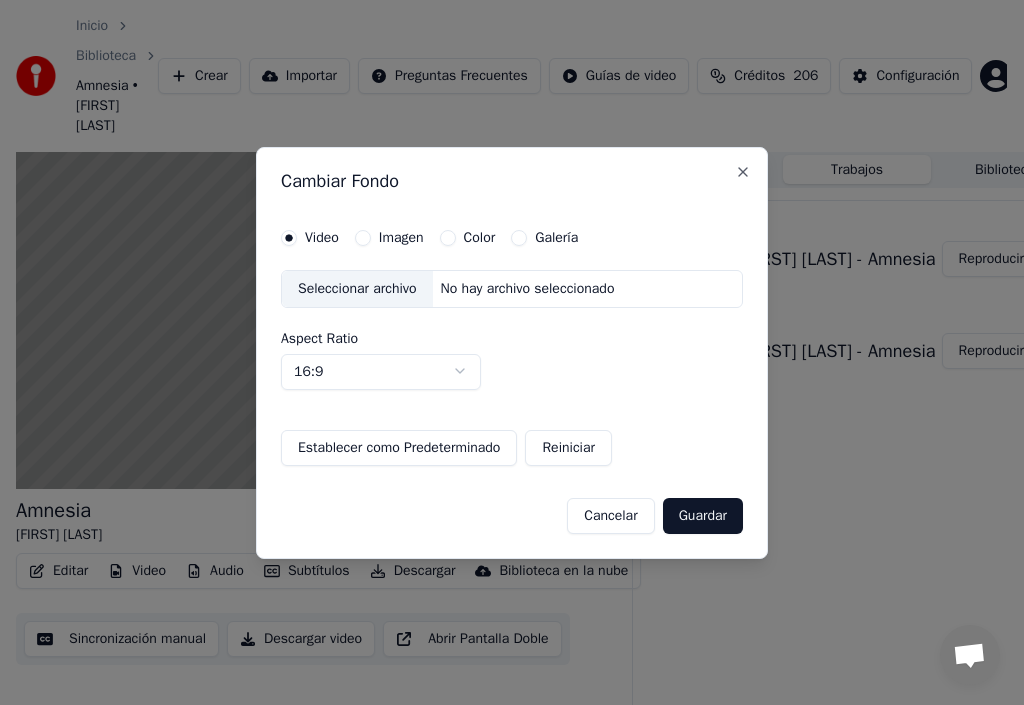 click on "Seleccionar archivo" at bounding box center [357, 289] 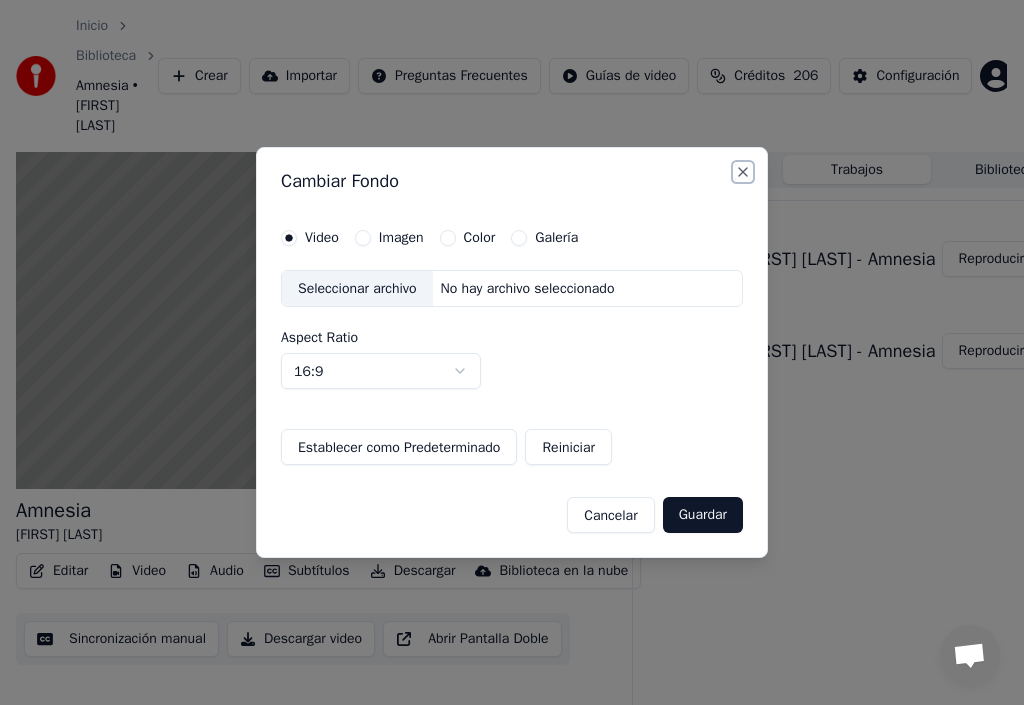 click on "Close" at bounding box center [743, 172] 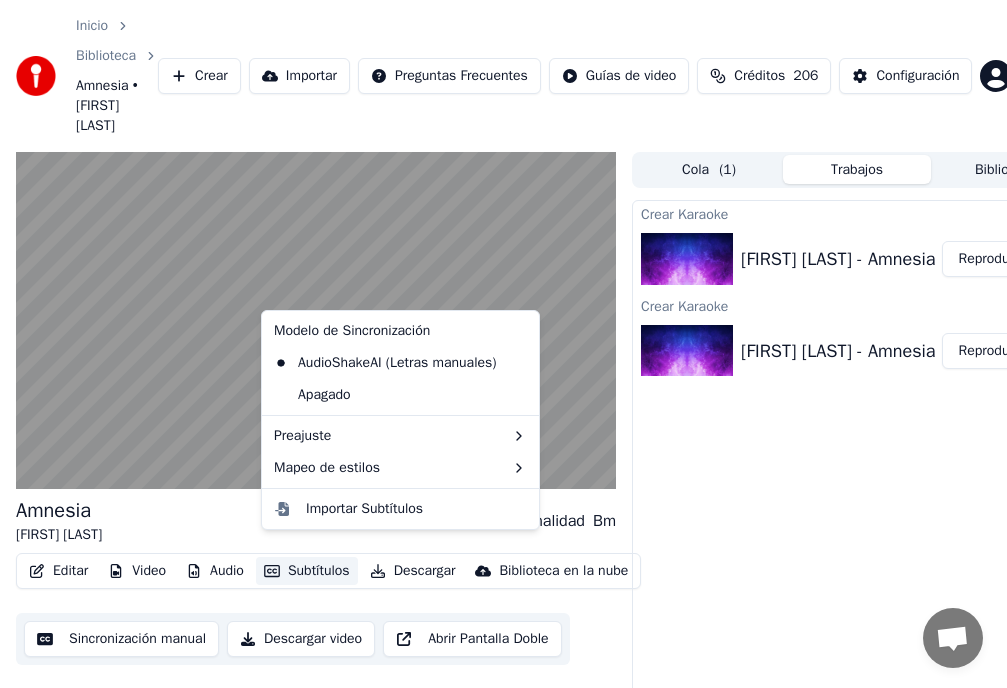 click on "Subtítulos" at bounding box center (307, 571) 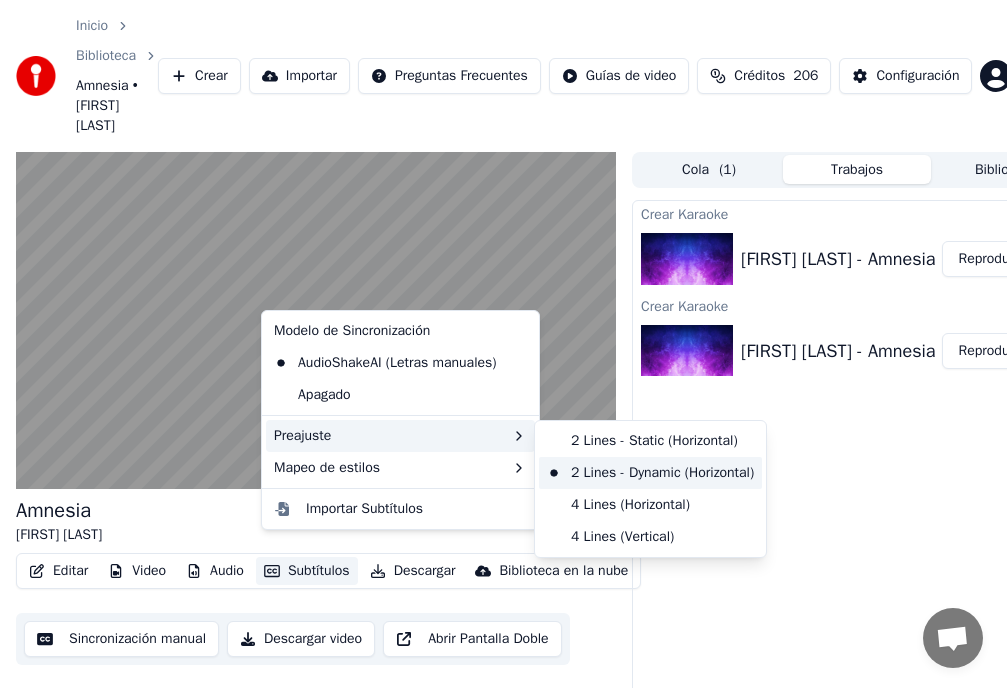 click on "2 Lines - Dynamic (Horizontal)" at bounding box center (650, 473) 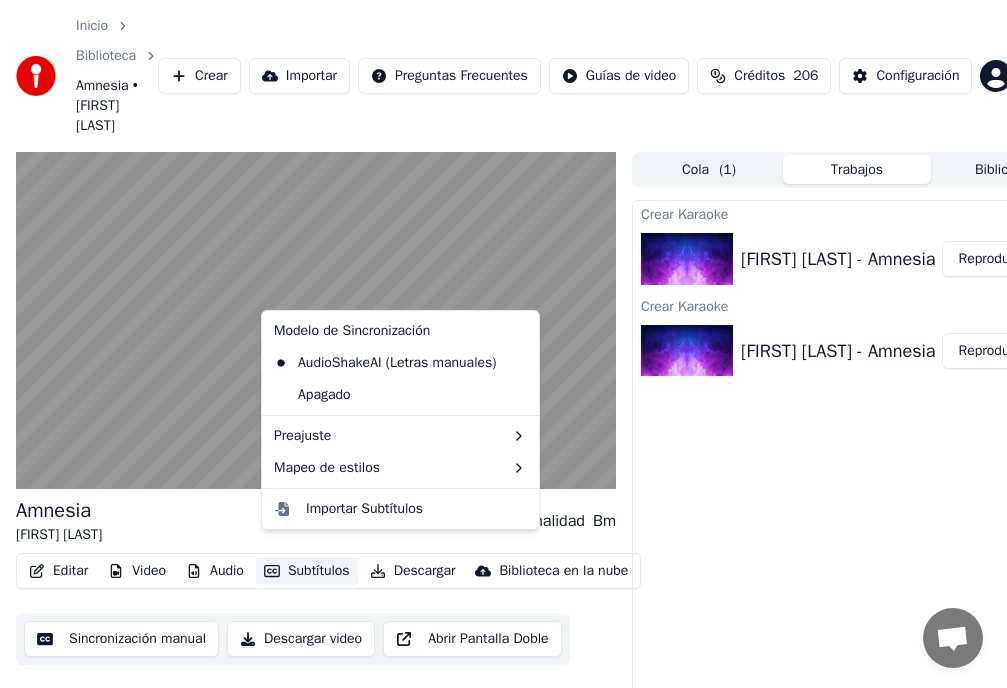 click on "Subtítulos" at bounding box center [307, 571] 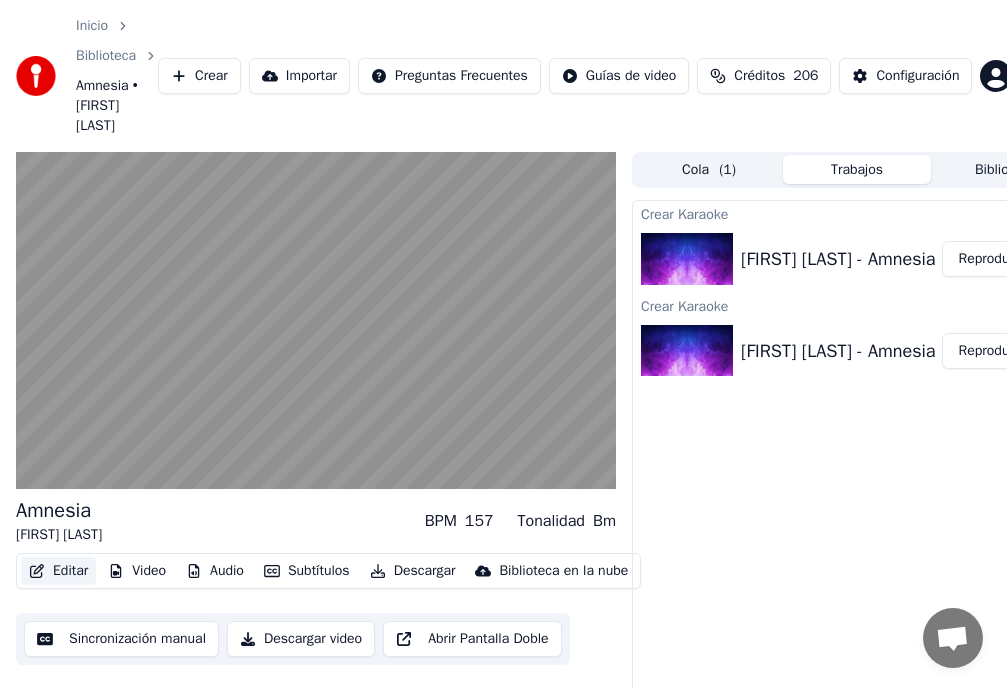 click on "Editar" at bounding box center (58, 571) 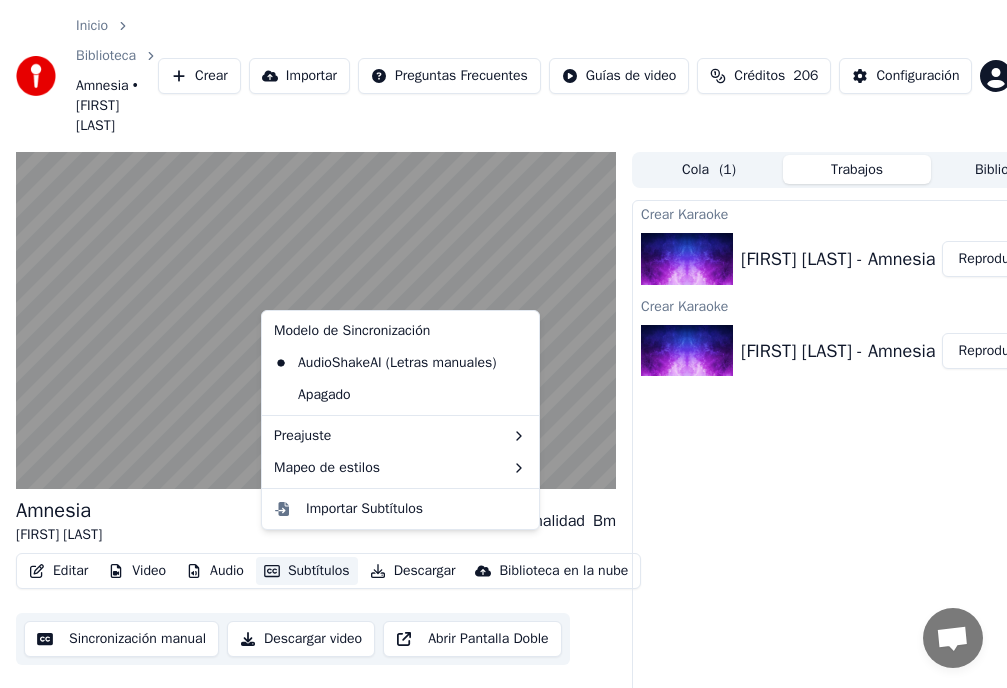 click on "Subtítulos" at bounding box center (307, 571) 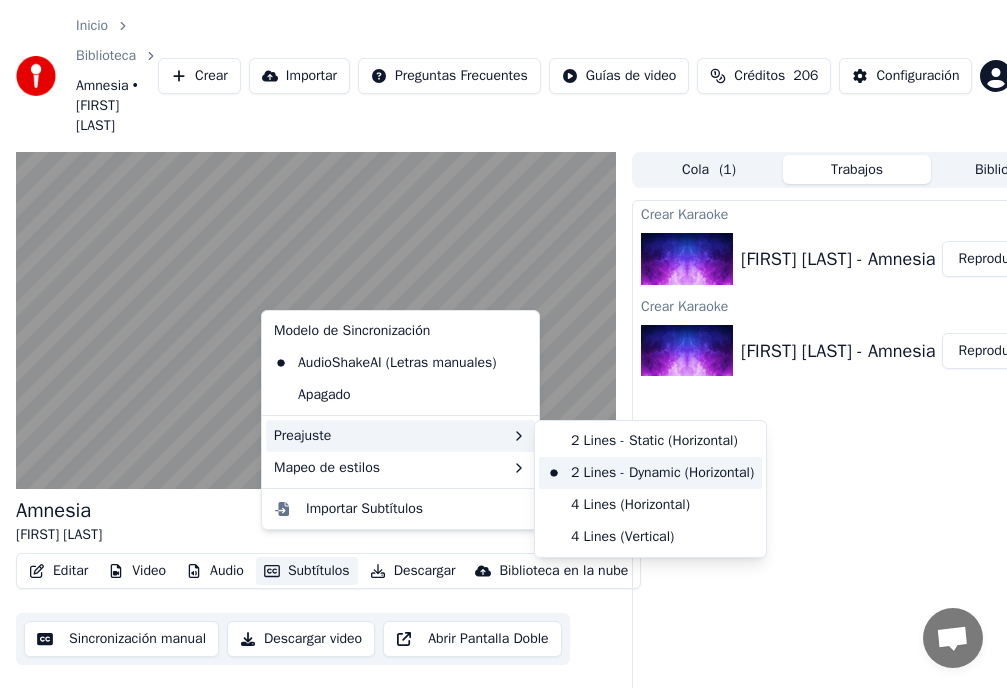 click on "2 Lines - Dynamic (Horizontal)" at bounding box center [650, 473] 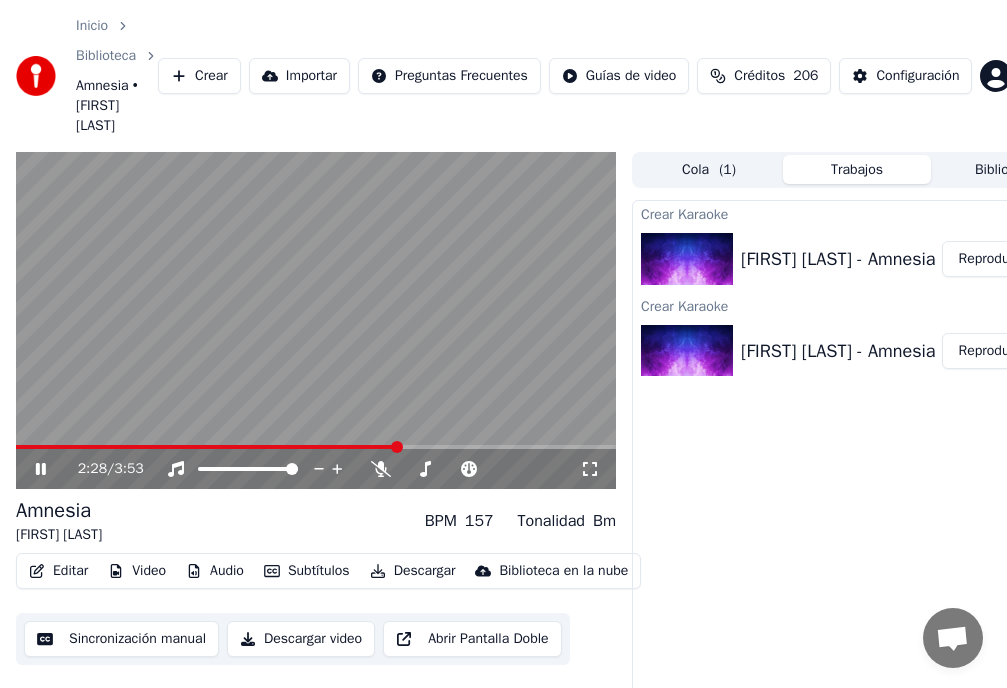 click on "Subtítulos" at bounding box center [307, 571] 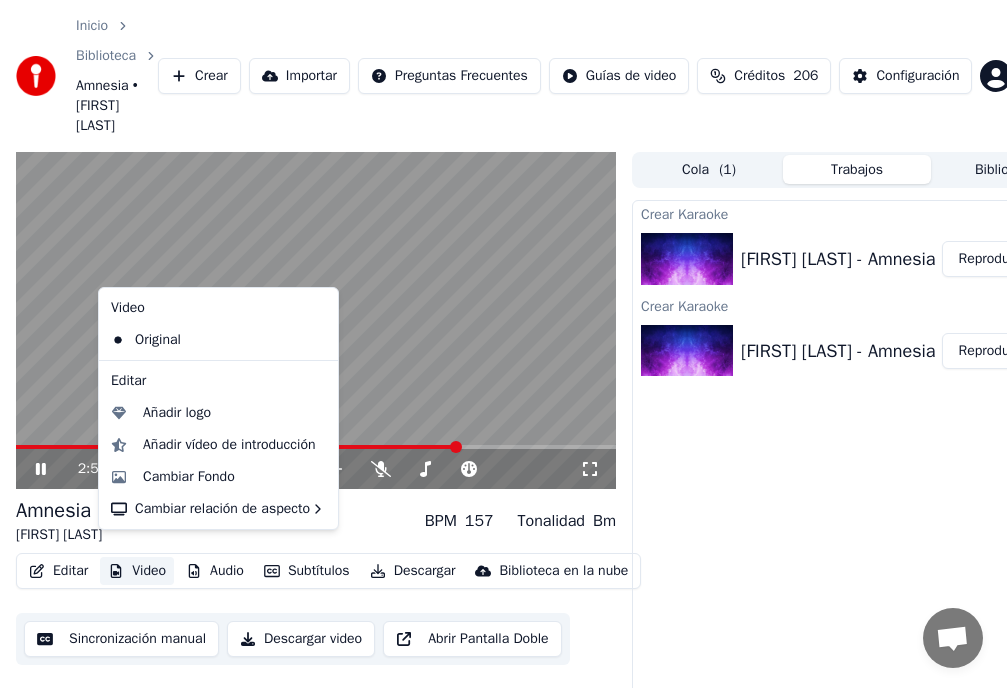 click on "Crear Karaoke [FIRST] [LAST] - Amnesia Reproducir Crear Karaoke [FIRST] [LAST] - Amnesia Reproducir" at bounding box center (857, 492) 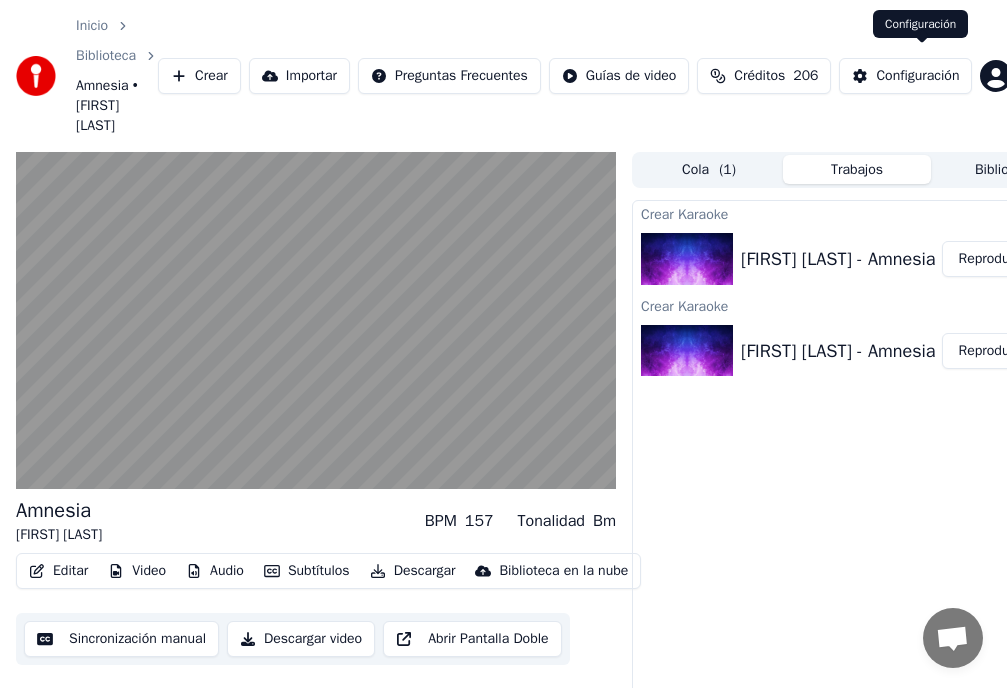 click on "Configuración" at bounding box center [917, 76] 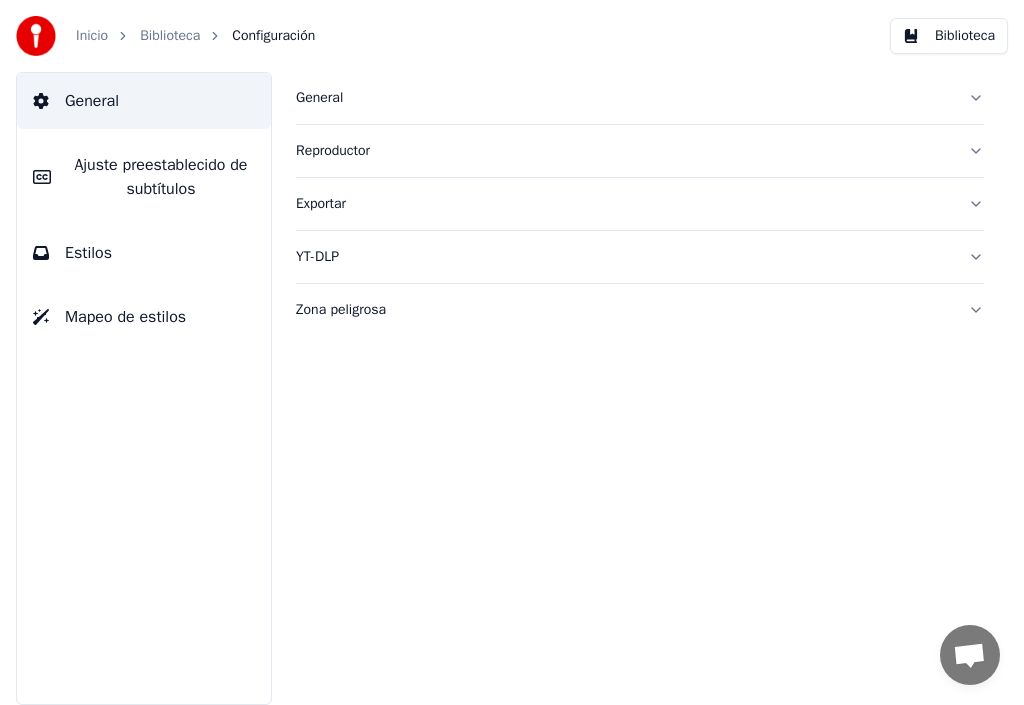click on "Estilos" at bounding box center [88, 253] 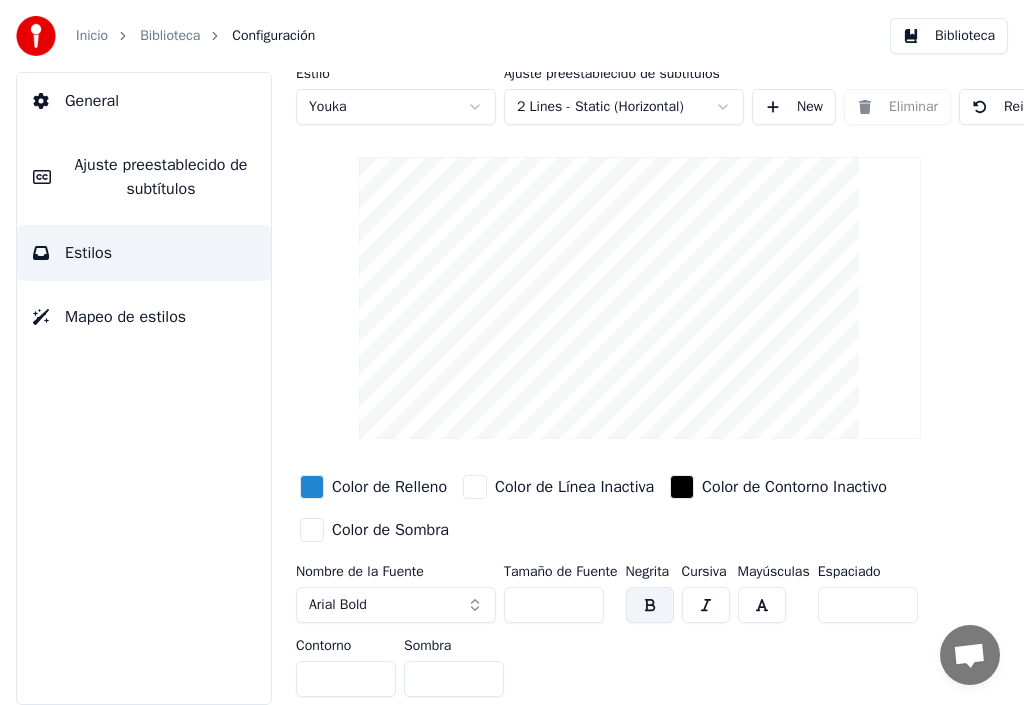 scroll, scrollTop: 20, scrollLeft: 0, axis: vertical 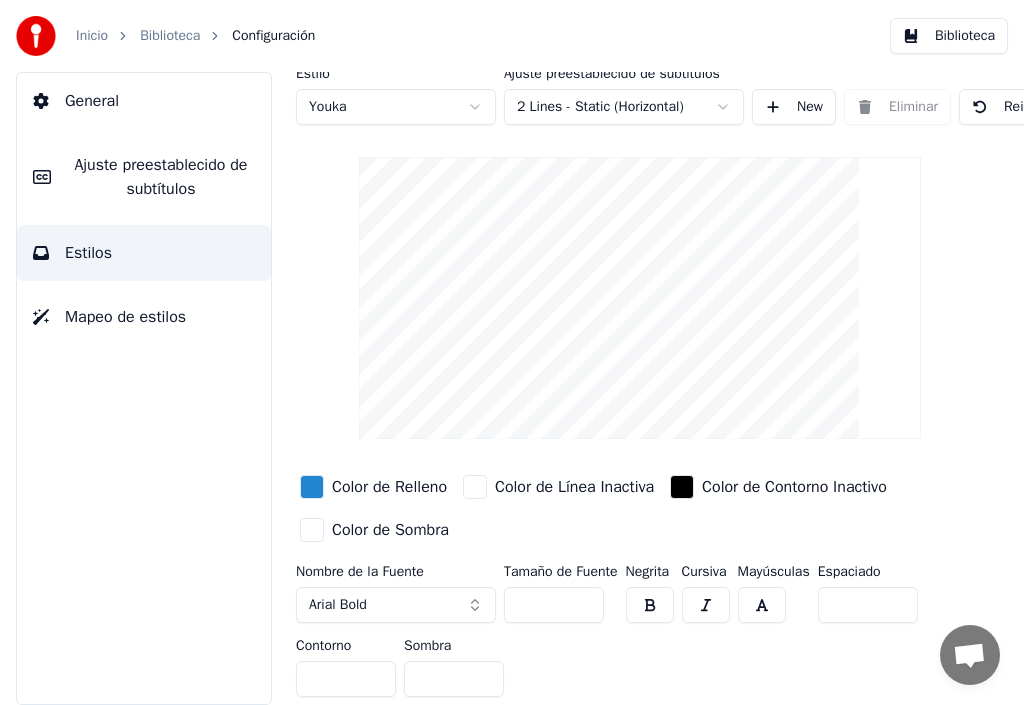 click on "Mapeo de estilos" at bounding box center (125, 317) 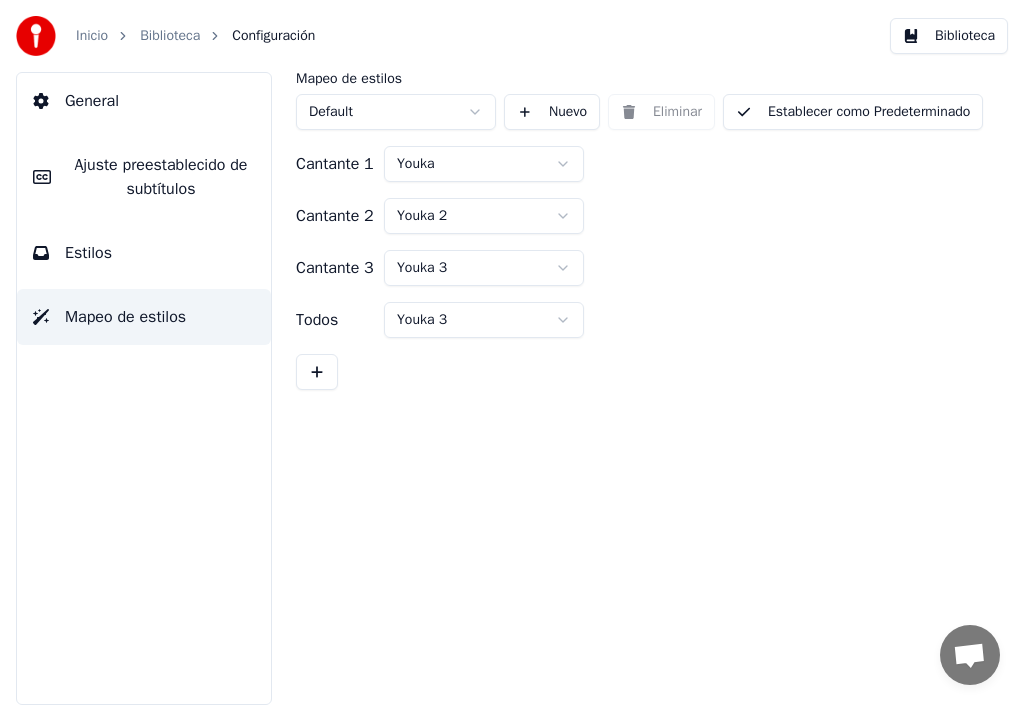 click on "Ajuste preestablecido de subtítulos" at bounding box center [161, 177] 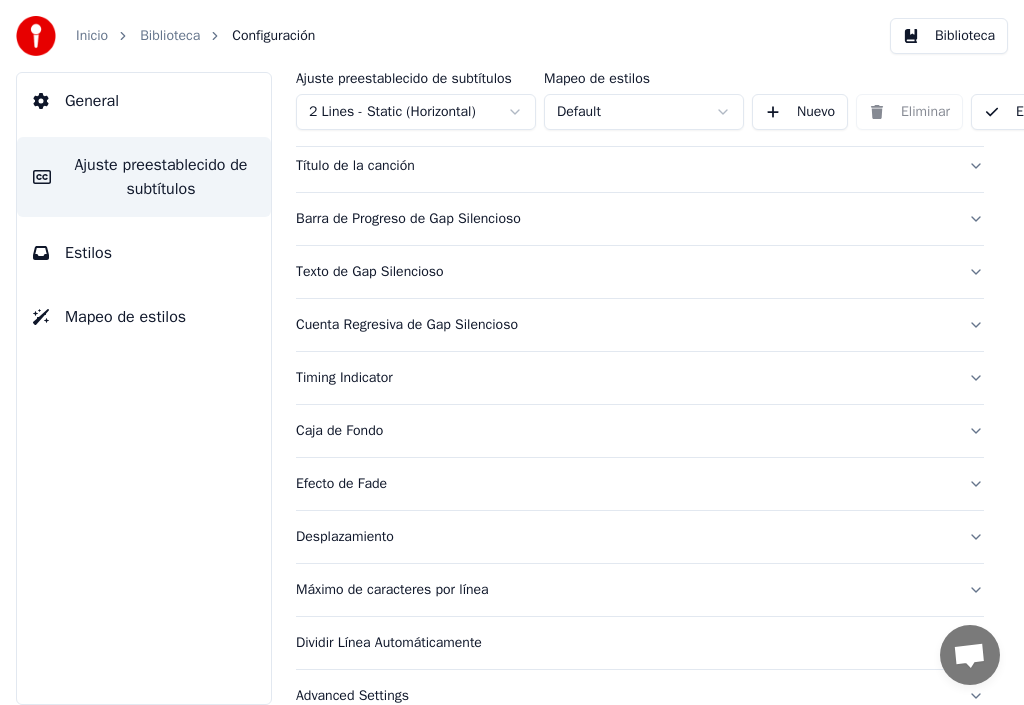 scroll, scrollTop: 150, scrollLeft: 0, axis: vertical 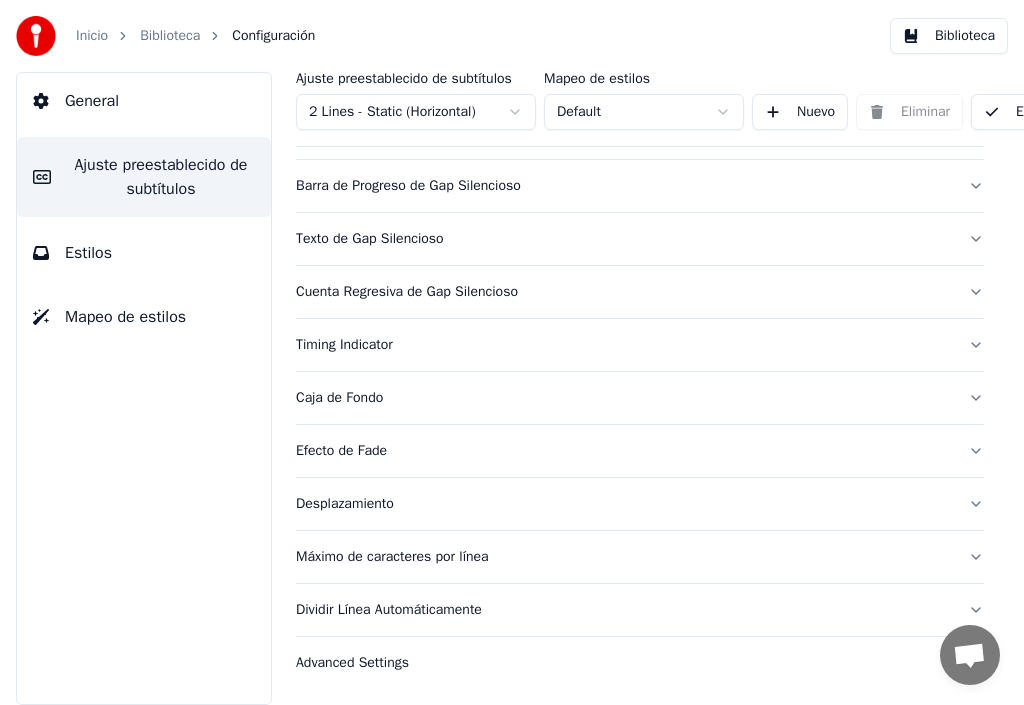 click on "Desplazamiento" at bounding box center [624, 504] 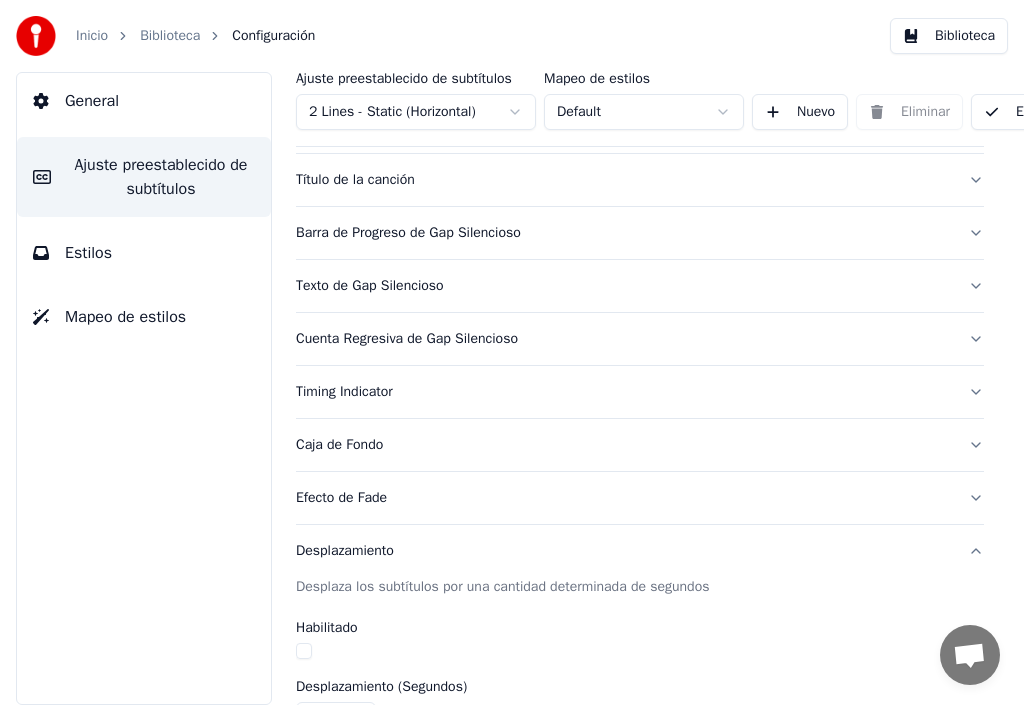 scroll, scrollTop: 0, scrollLeft: 0, axis: both 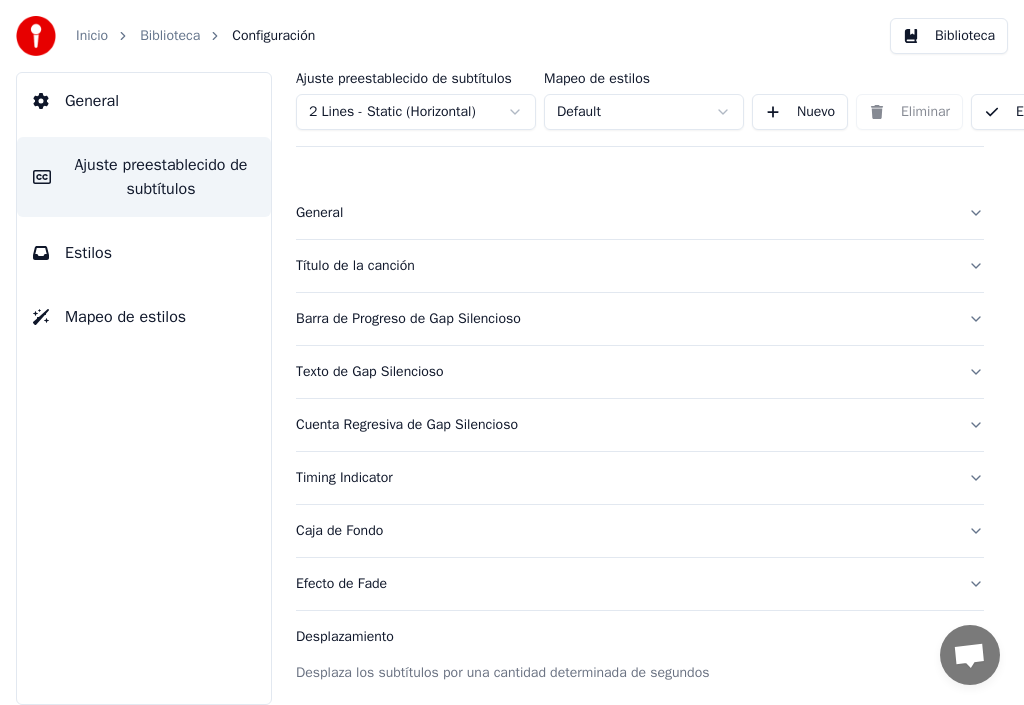 click on "Título de la canción" at bounding box center [624, 266] 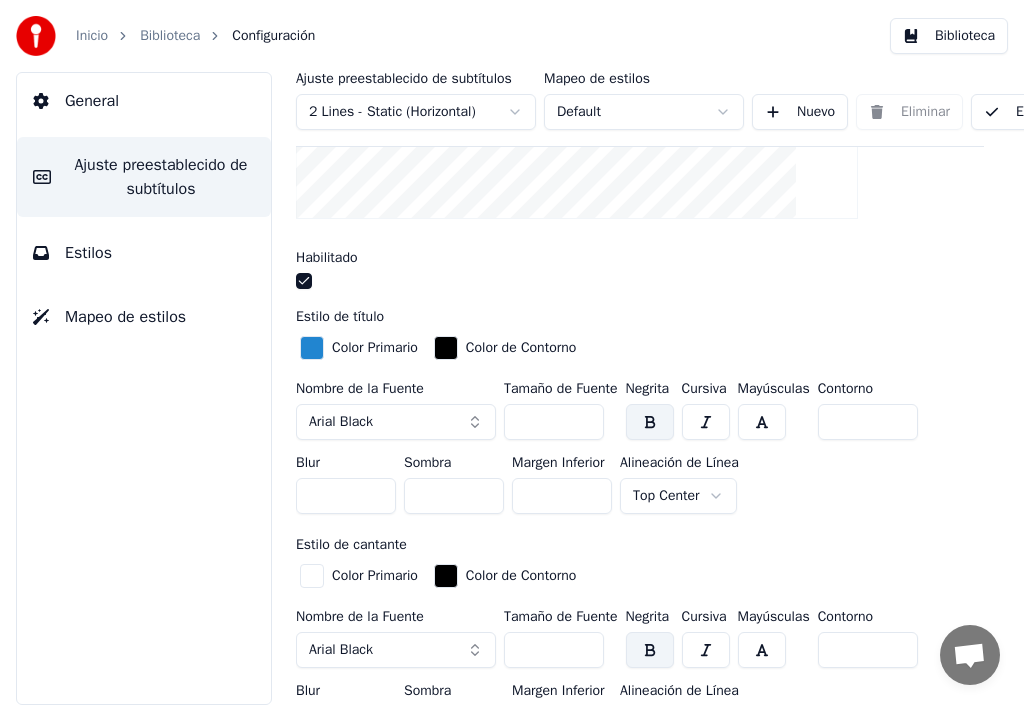 scroll, scrollTop: 400, scrollLeft: 0, axis: vertical 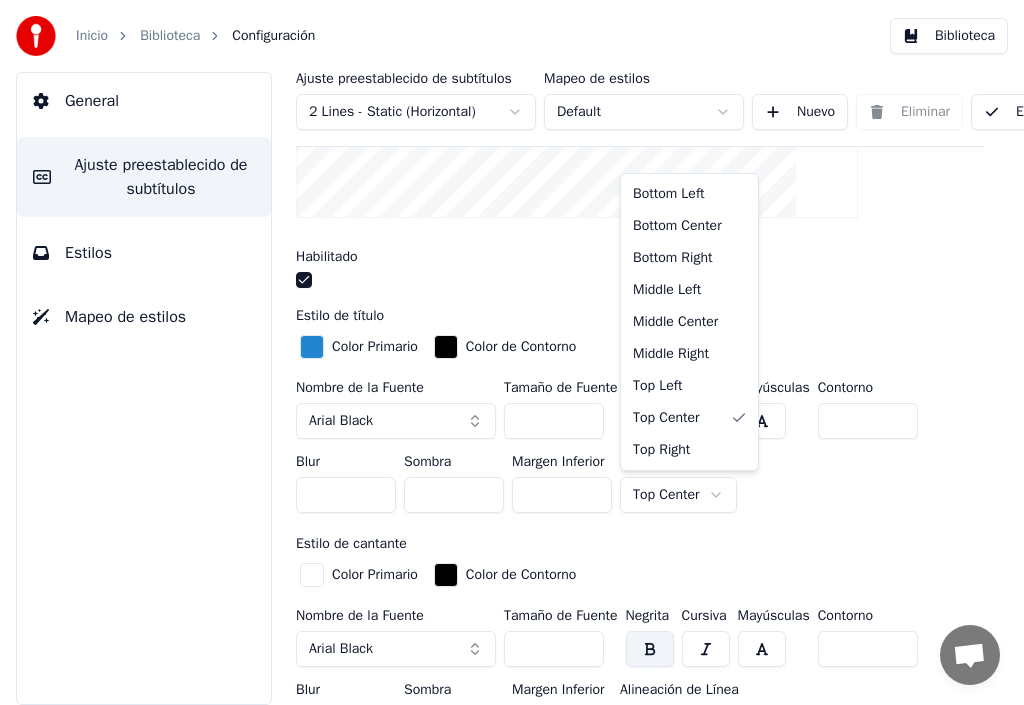 click on "Inicio Biblioteca Configuración Biblioteca General Ajuste preestablecido de subtítulos Estilos Mapeo de estilos Ajuste preestablecido de subtítulos 2 Lines - Static (Horizontal) Mapeo de estilos Default Nuevo Eliminar Establecer como Predeterminado General Título de la canción Inserta el título de la canción en el principio del video Habilitado Estilo de título Color Primario Color de Contorno Nombre de la Fuente Arial Black Tamaño de Fuente *** Negrita Cursiva Mayúsculas Contorno * Blur * Sombra * Margen Inferior *** Alineación de Línea Top Center Estilo de cantante Color Primario Color de Contorno Nombre de la Fuente Arial Black Tamaño de Fuente *** Negrita Cursiva Mayúsculas Contorno * Blur * Sombra * Margen Inferior *** Alineación de Línea Top Center Start Segundos * Duration Segundos * Fade In (Milisegundos) *** Fade Out (Milisegundos) *** Reiniciar Barra de Progreso de Gap Silencioso Texto de Gap Silencioso Cuenta Regresiva de Gap Silencioso Timing Indicator Caja de Fondo Efecto de Fade" at bounding box center (512, 352) 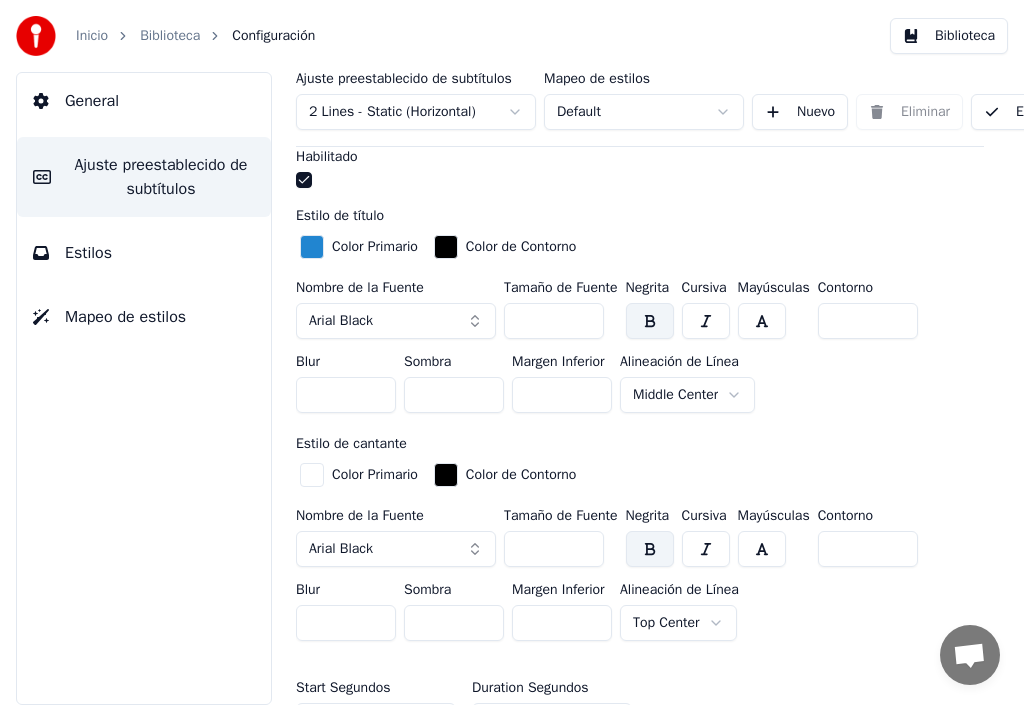 scroll, scrollTop: 600, scrollLeft: 0, axis: vertical 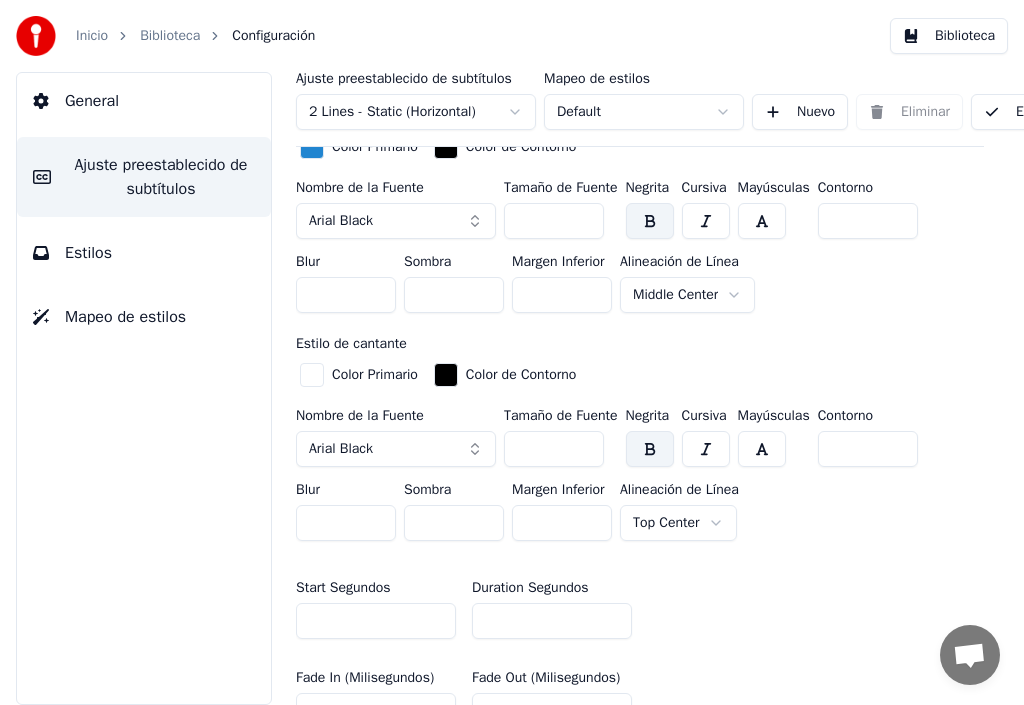 click at bounding box center (312, 375) 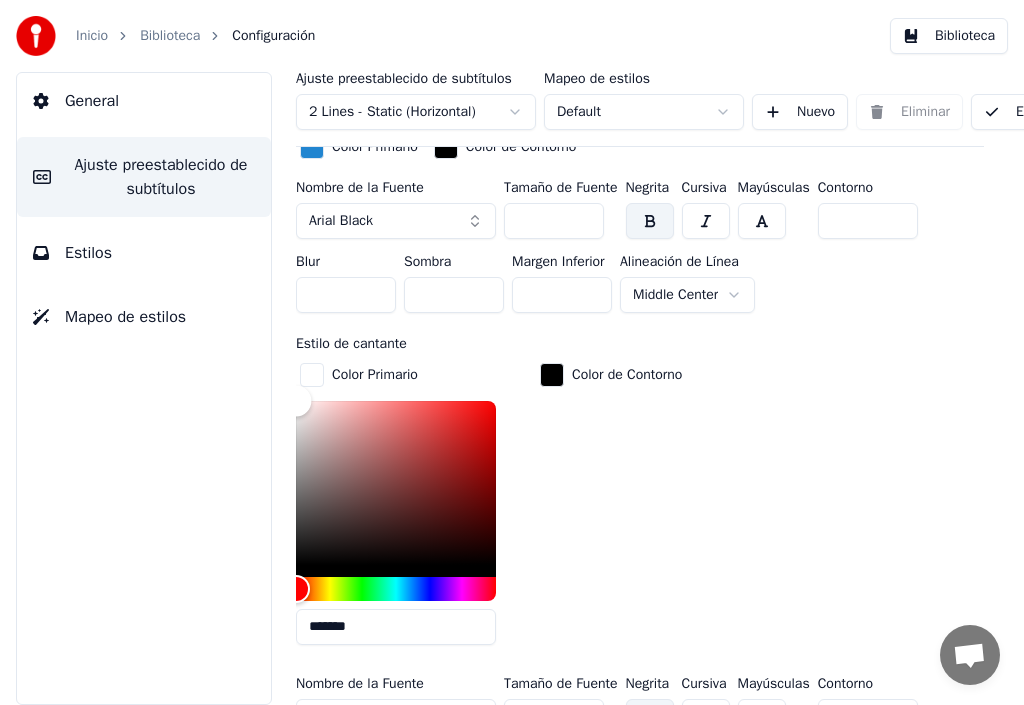 type on "*******" 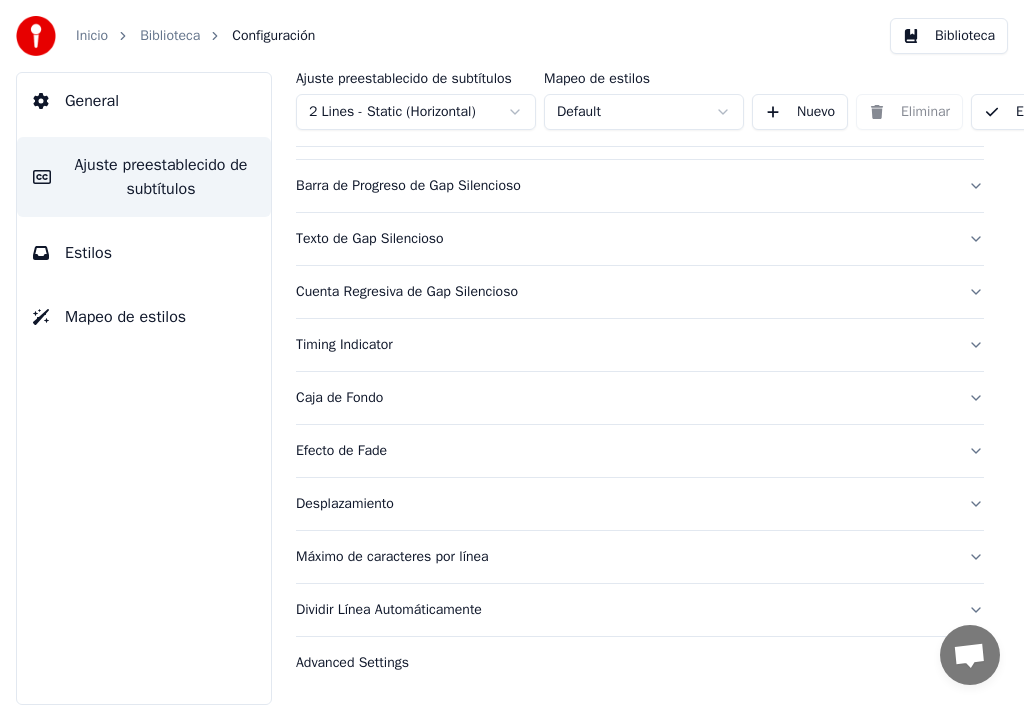 scroll, scrollTop: 1528, scrollLeft: 0, axis: vertical 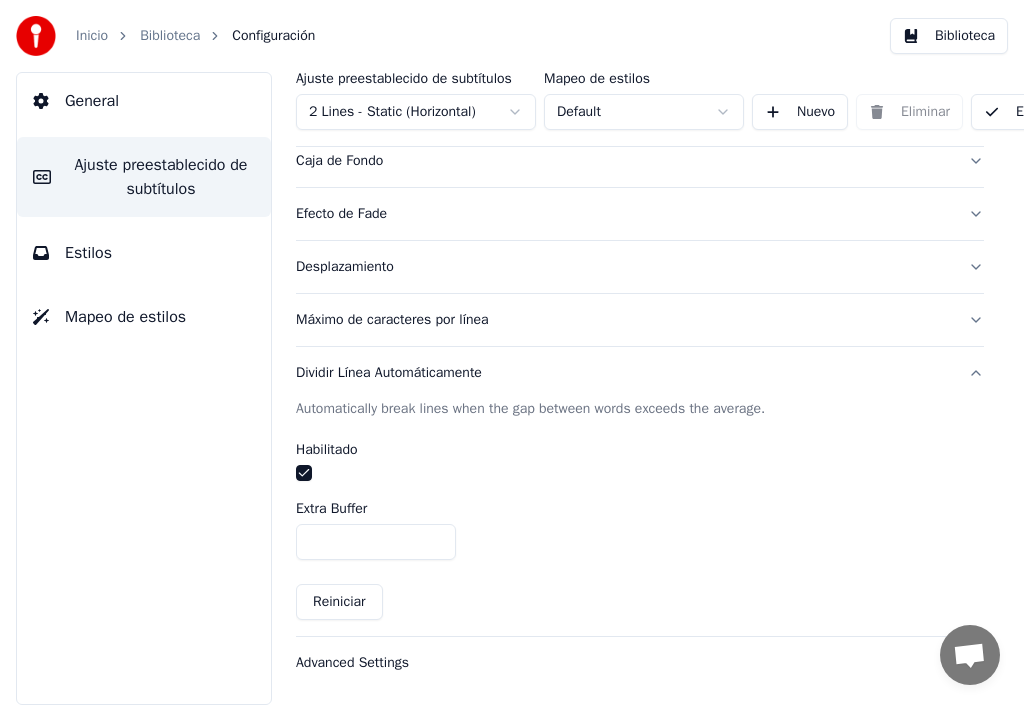 click on "*" at bounding box center [376, 542] 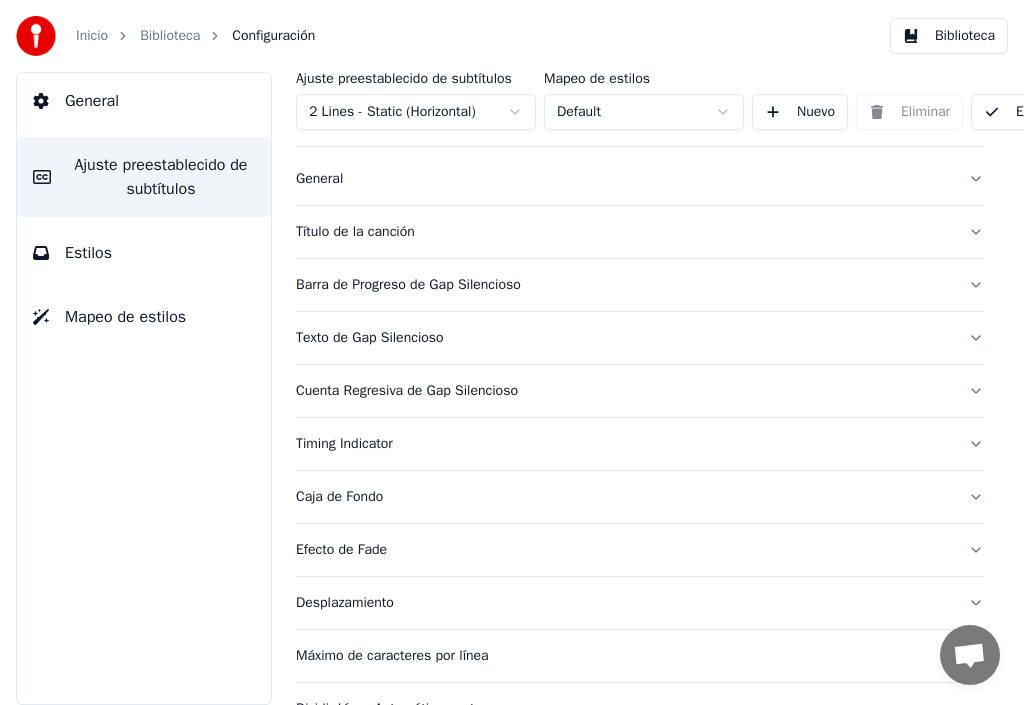 scroll, scrollTop: 0, scrollLeft: 0, axis: both 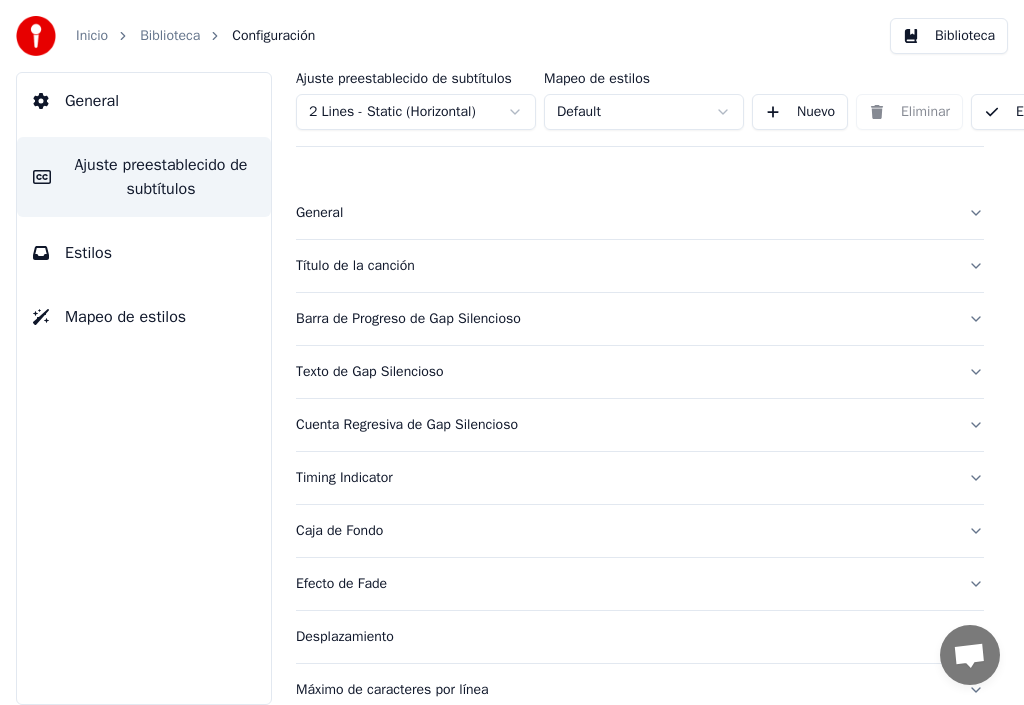 click on "Inicio Biblioteca Configuración Biblioteca General Ajuste preestablecido de subtítulos Estilos Mapeo de estilos Ajuste preestablecido de subtítulos 2 Lines - Static (Horizontal) Mapeo de estilos Default Nuevo Eliminar Establecer como Predeterminado General Título de la canción Barra de Progreso de Gap Silencioso Texto de Gap Silencioso Cuenta Regresiva de Gap Silencioso Timing Indicator Caja de Fondo Efecto de Fade Desplazamiento Máximo de caracteres por línea Dividir Línea Automáticamente Automatically break lines when the gap between words exceeds the average. Habilitado Extra Buffer * Reiniciar Advanced Settings" at bounding box center [512, 352] 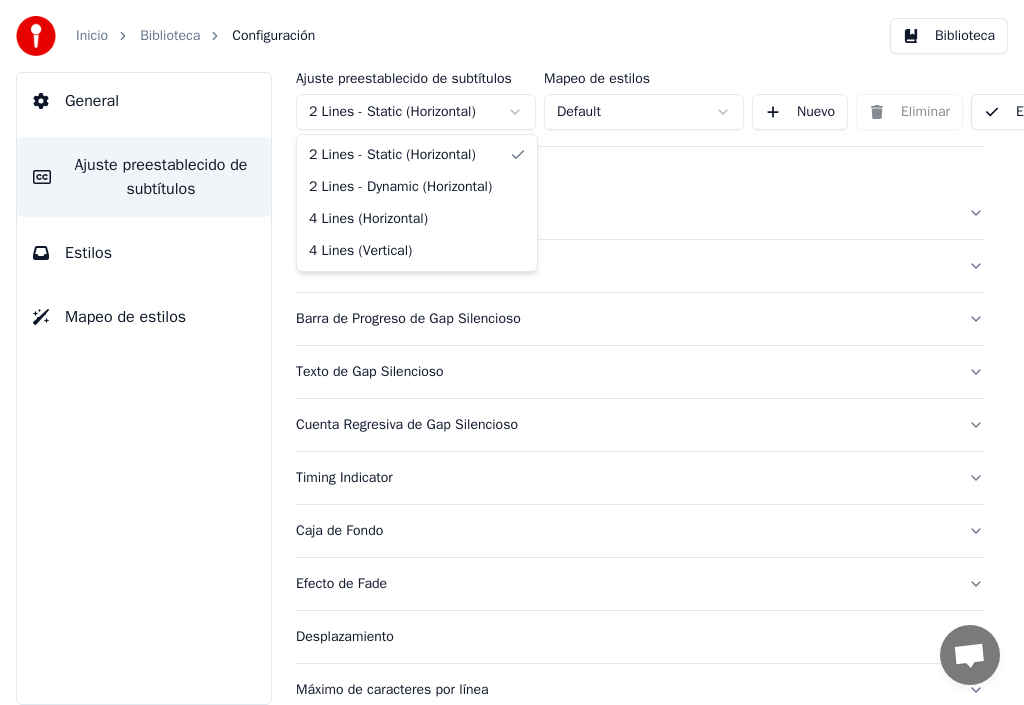 type on "***" 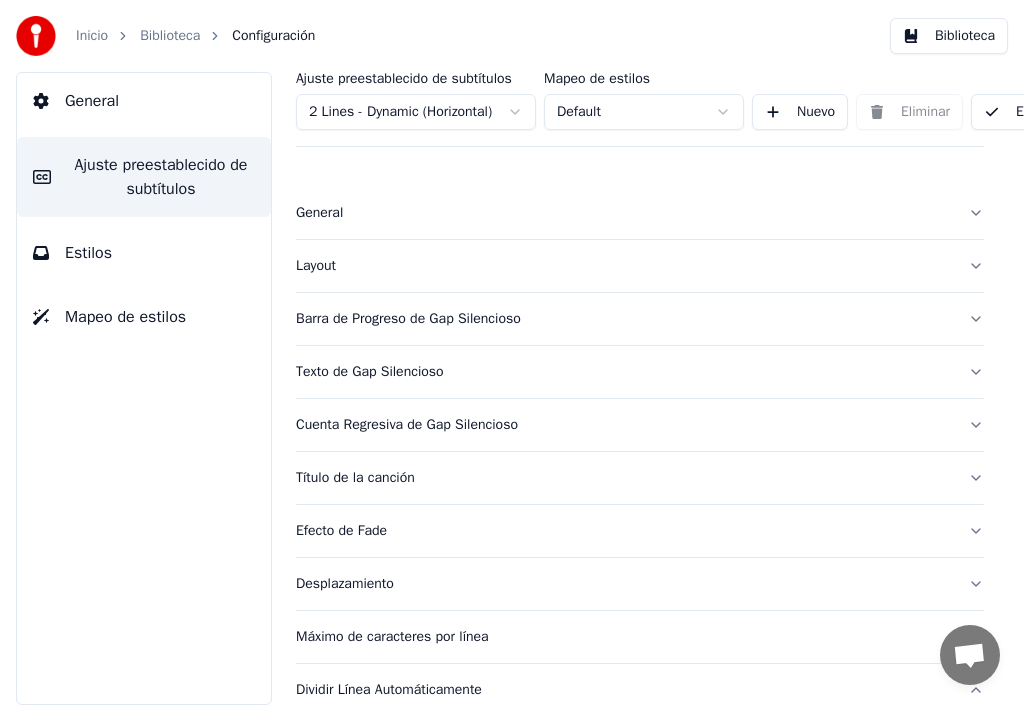 click on "Ajuste preestablecido de subtítulos" at bounding box center [161, 177] 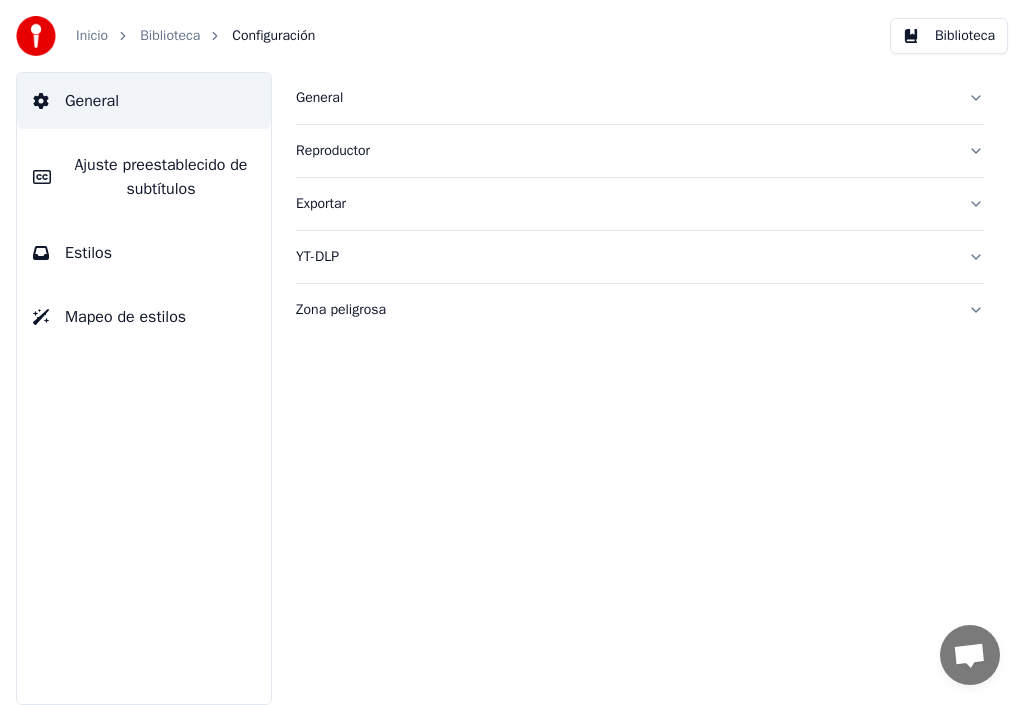 click on "General" at bounding box center [624, 98] 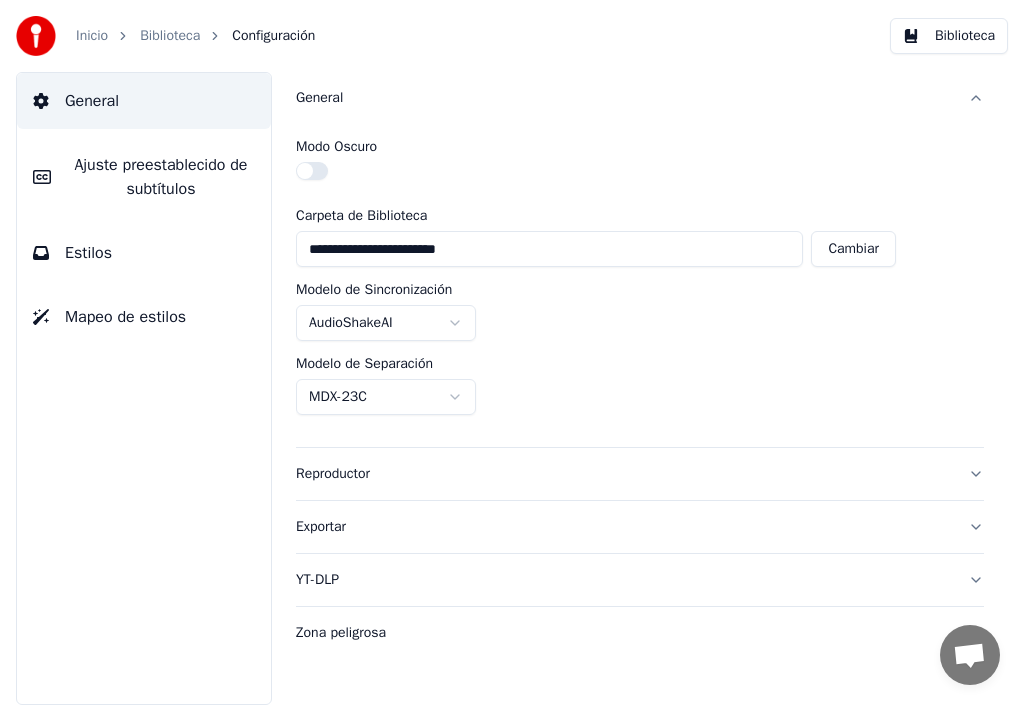 click on "Exportar" at bounding box center [640, 527] 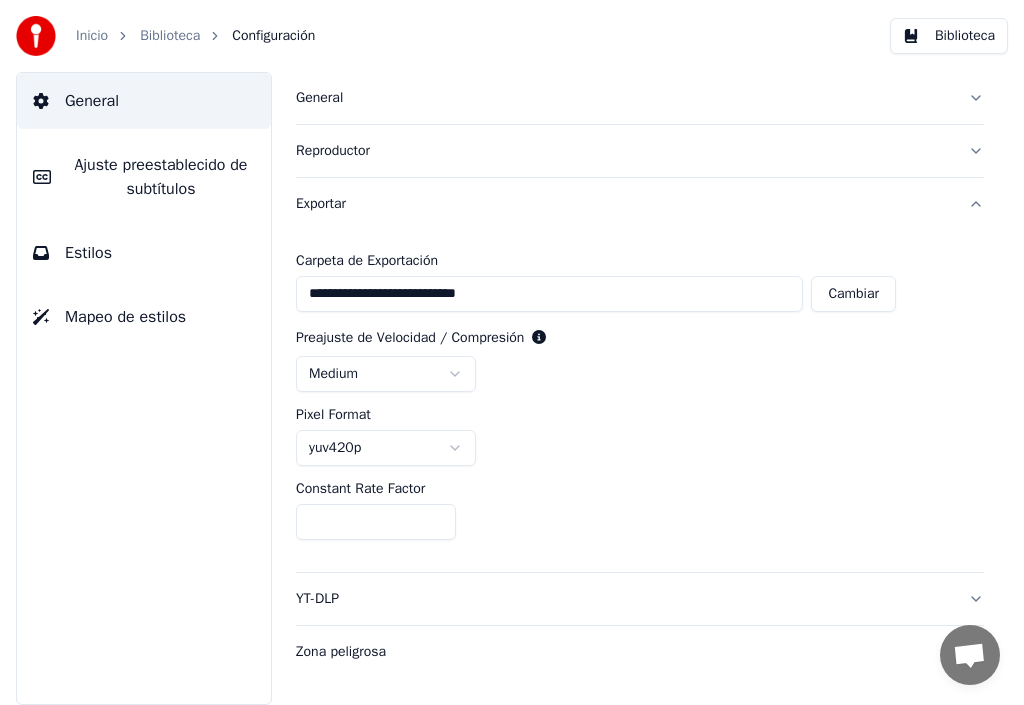 click on "Reproductor" at bounding box center [640, 151] 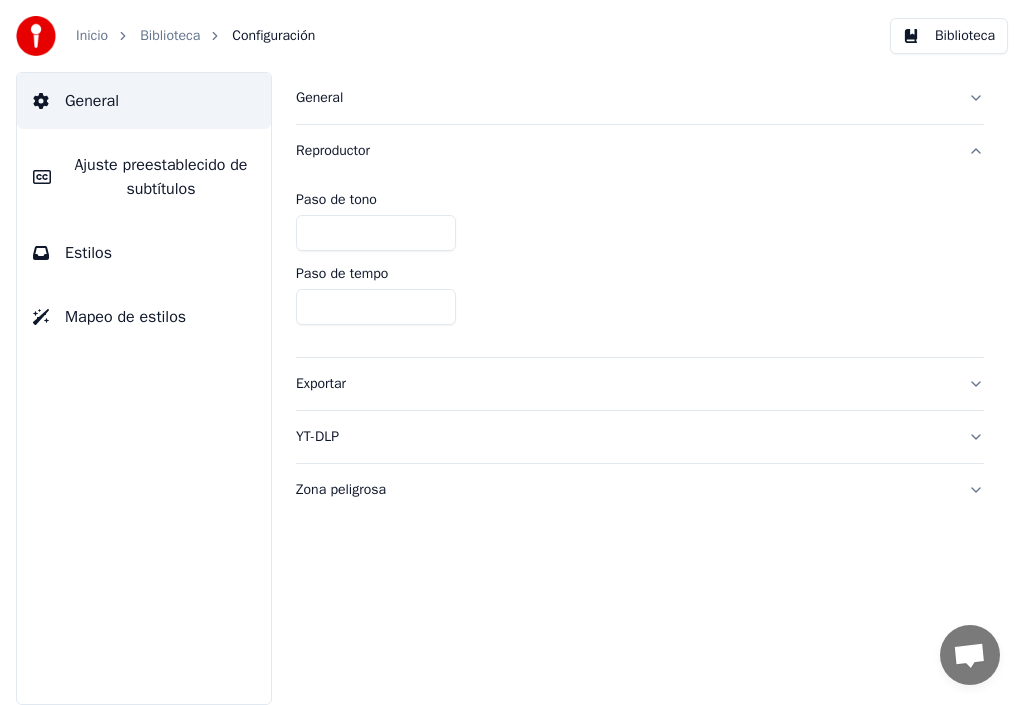 click on "Ajuste preestablecido de subtítulos" at bounding box center (161, 177) 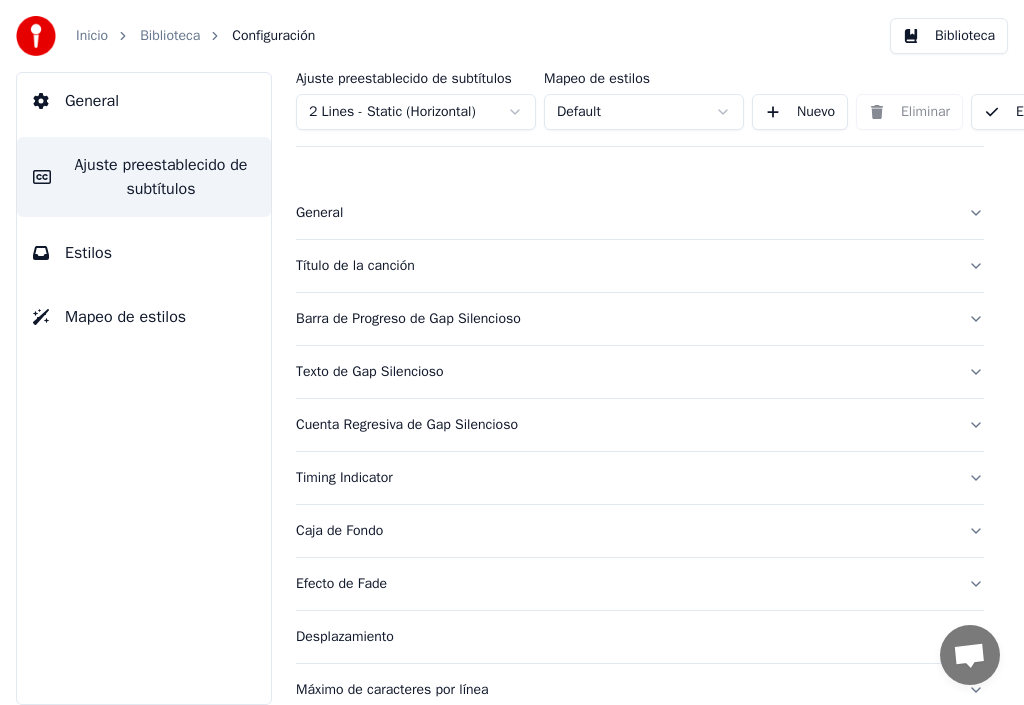 click on "Cuenta Regresiva de Gap Silencioso" at bounding box center (640, 425) 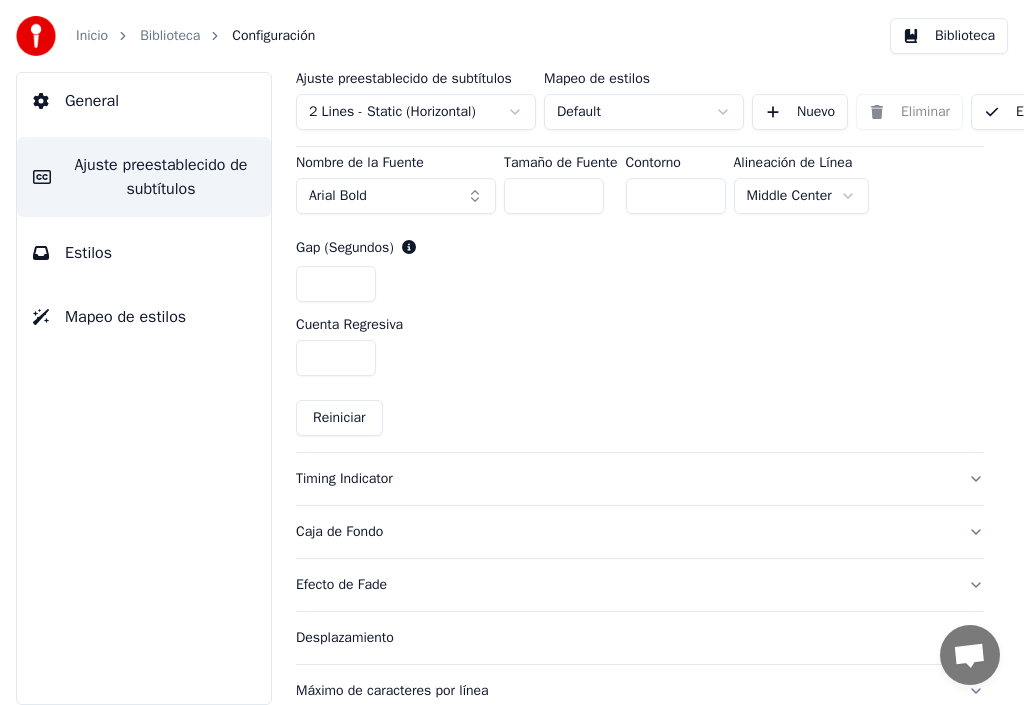 scroll, scrollTop: 900, scrollLeft: 0, axis: vertical 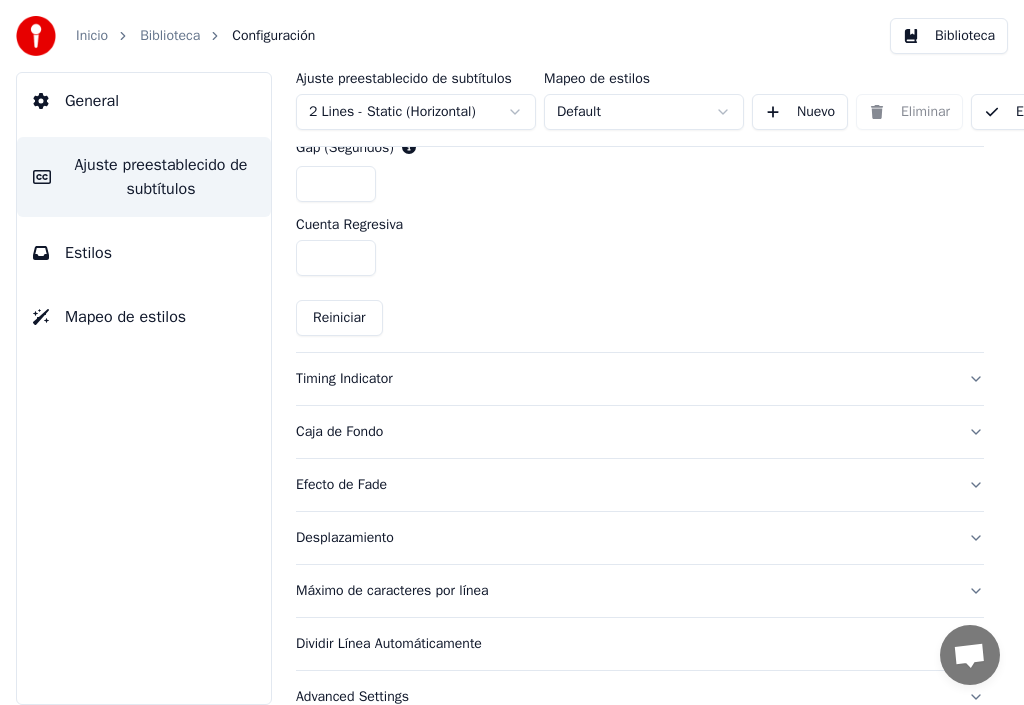 click on "Timing Indicator" at bounding box center [640, 379] 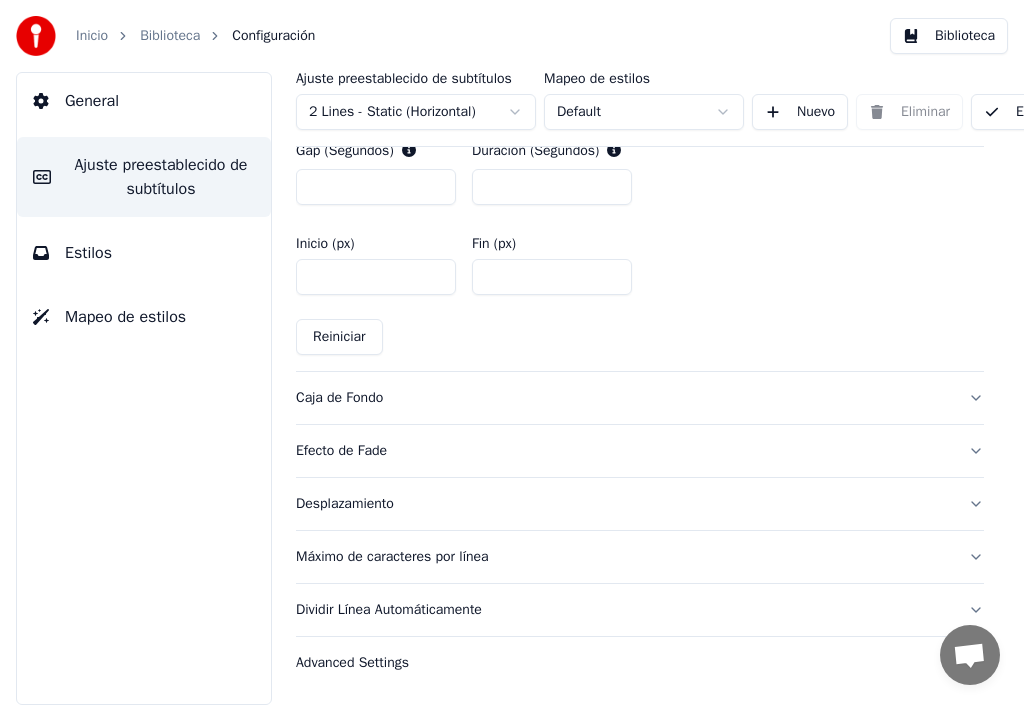 scroll, scrollTop: 1022, scrollLeft: 0, axis: vertical 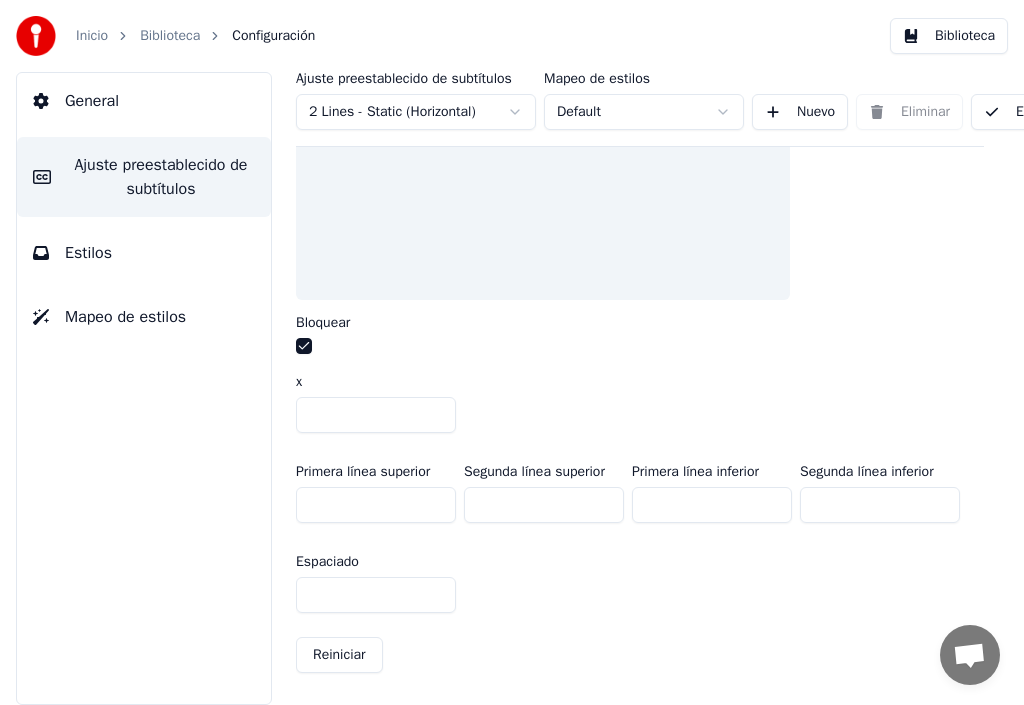 click on "Advanced Settings Advanced settings for subtitles Bloquear x *** Primera línea superior *** Segunda línea superior *** Primera línea inferior *** Segunda línea inferior *** Espaciado *** Reiniciar" at bounding box center [640, 313] 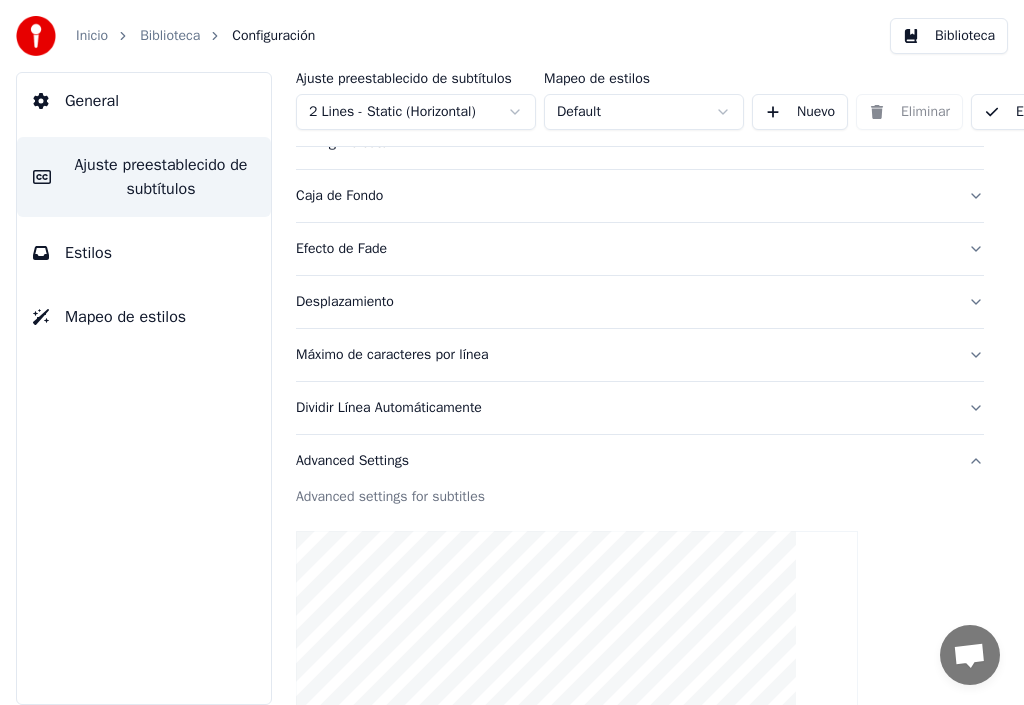 scroll, scrollTop: 280, scrollLeft: 0, axis: vertical 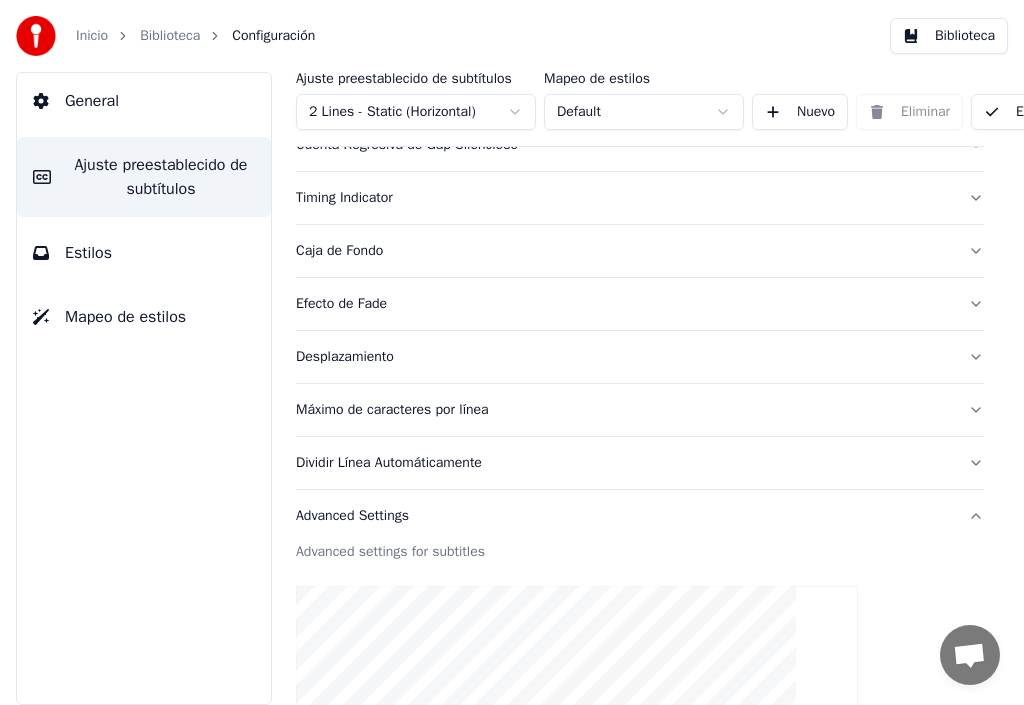 click on "Máximo de caracteres por línea" at bounding box center (640, 410) 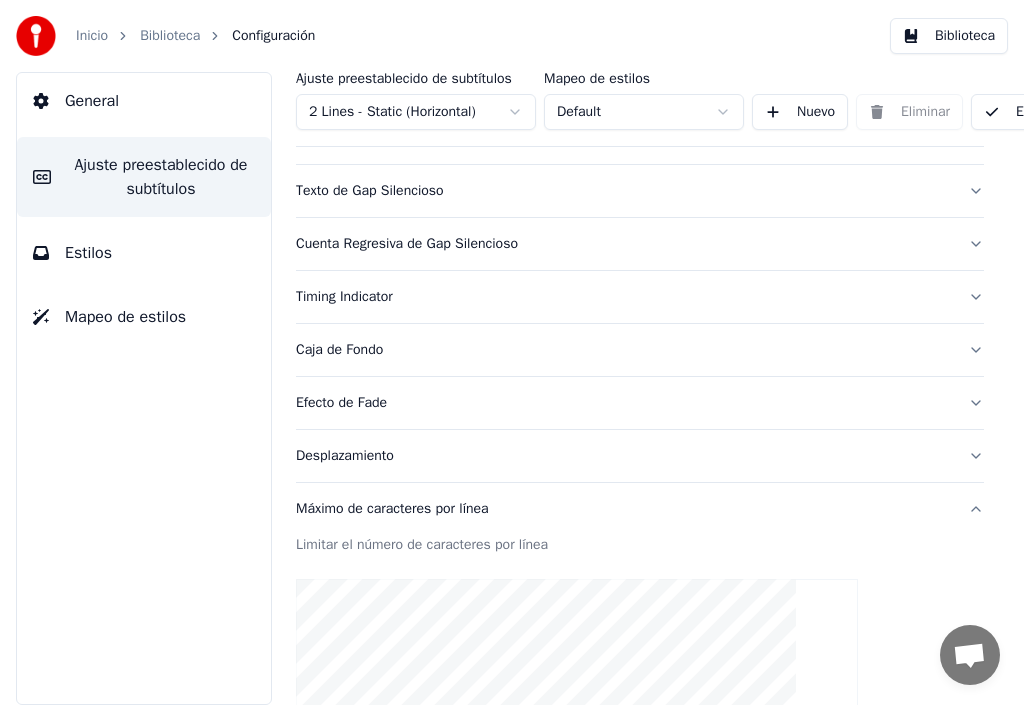 scroll, scrollTop: 180, scrollLeft: 0, axis: vertical 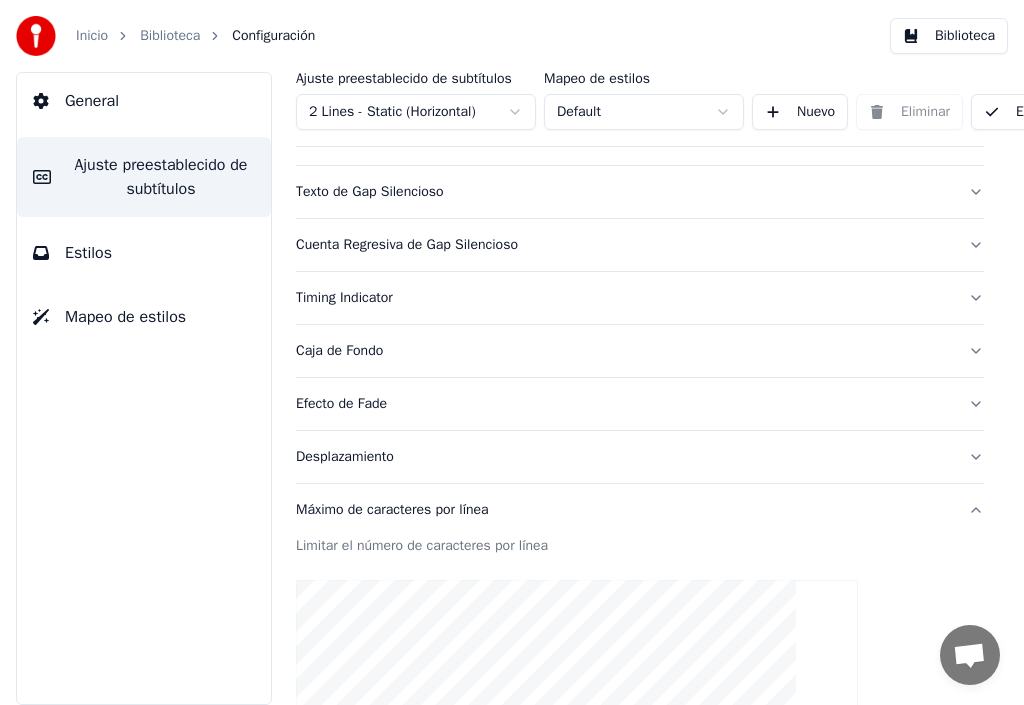 click on "Cuenta Regresiva de Gap Silencioso" at bounding box center [640, 245] 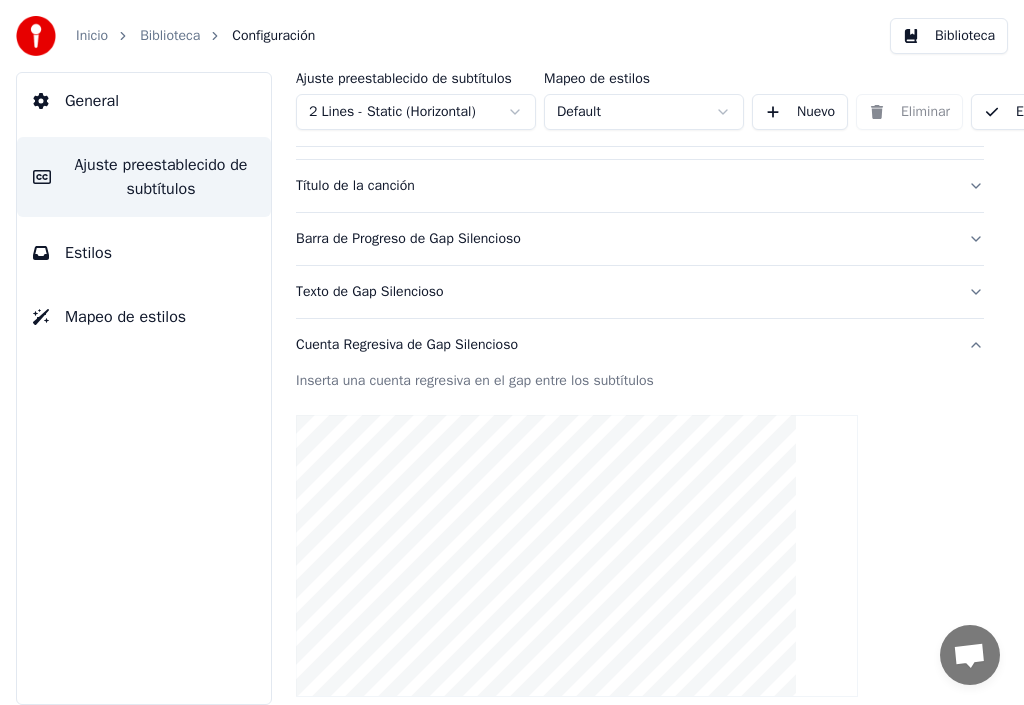 scroll, scrollTop: 0, scrollLeft: 0, axis: both 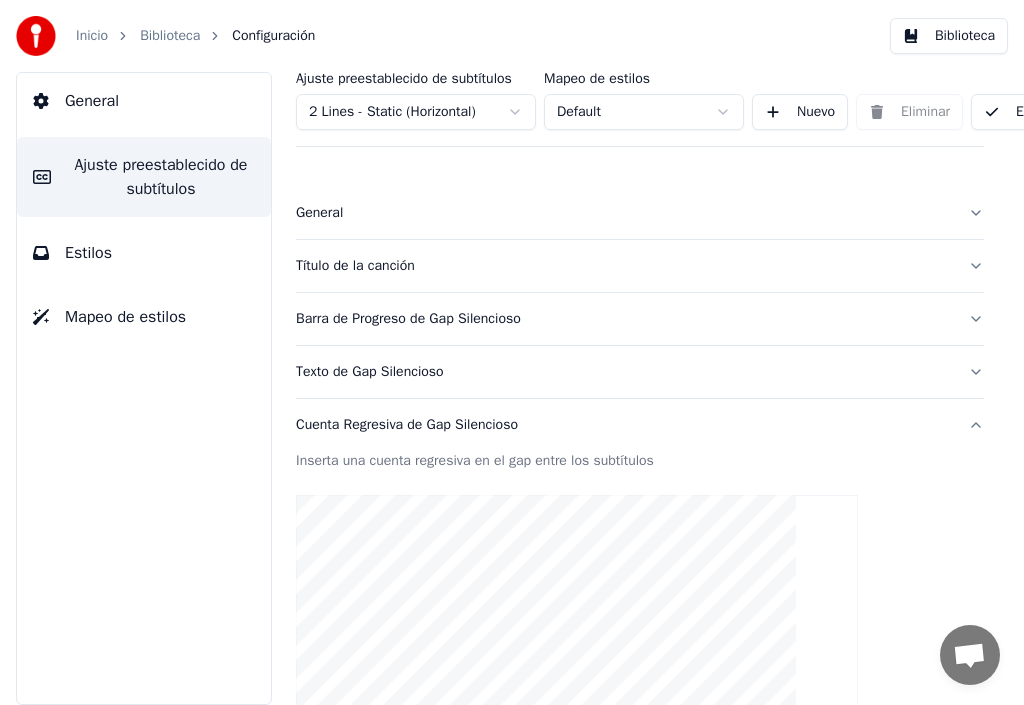 click on "General" at bounding box center [144, 101] 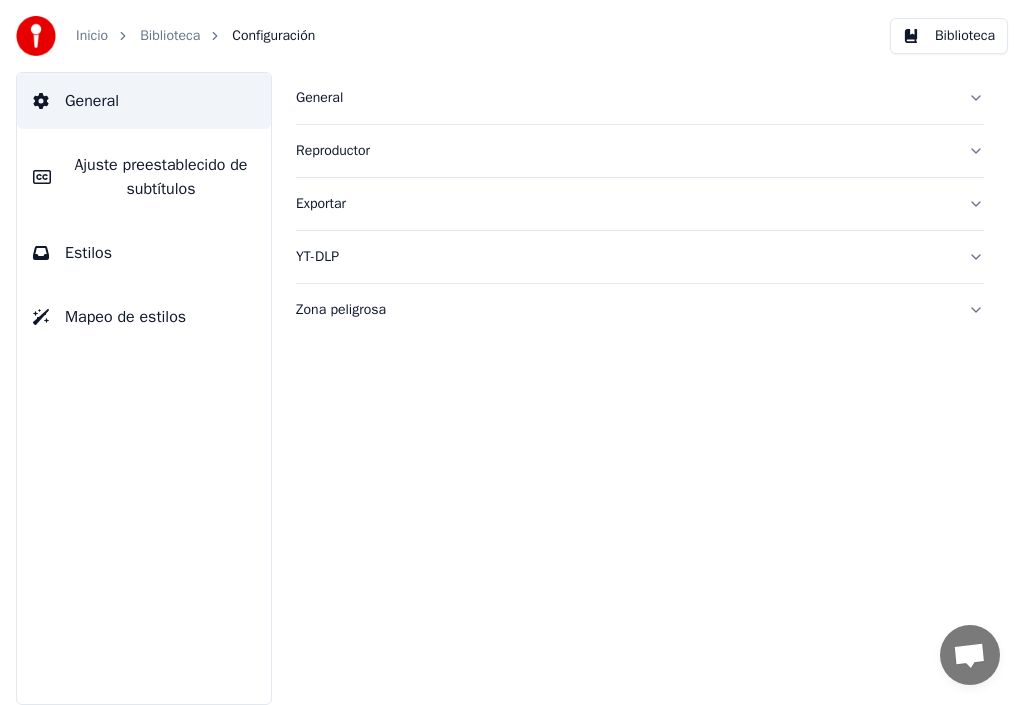 click on "Estilos" at bounding box center [144, 253] 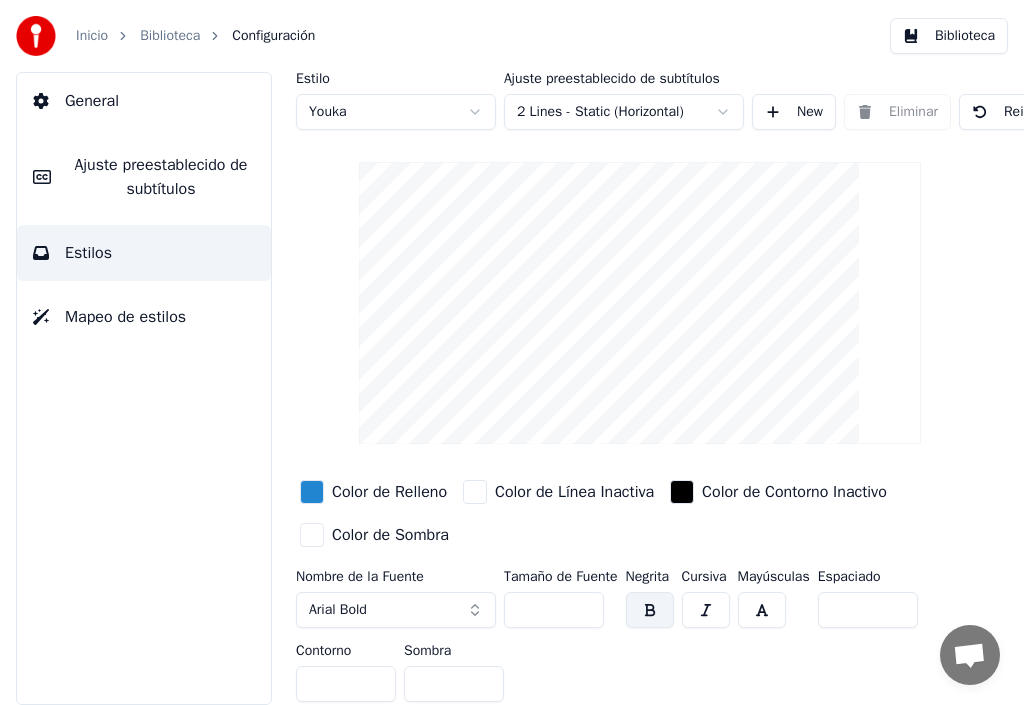 scroll, scrollTop: 20, scrollLeft: 0, axis: vertical 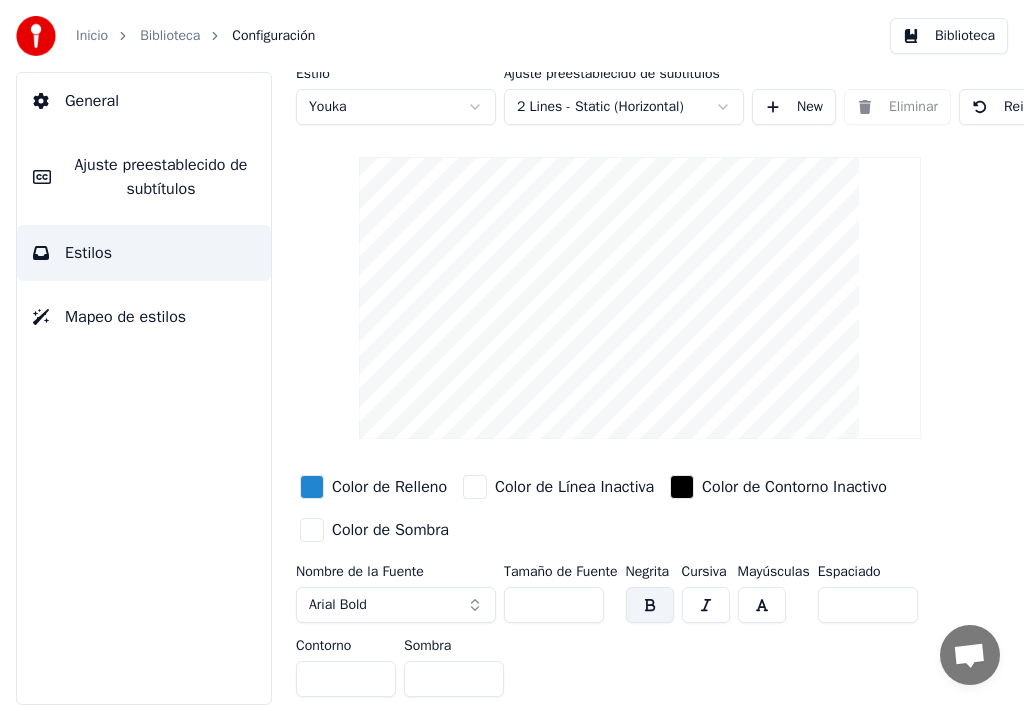 click at bounding box center [312, 530] 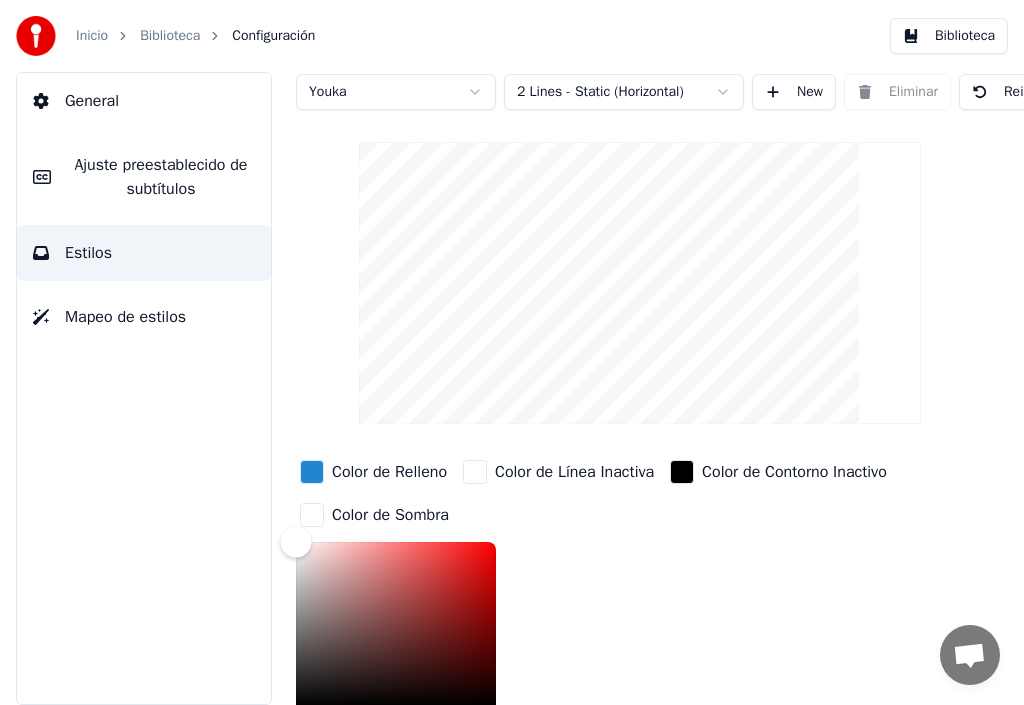 type on "*******" 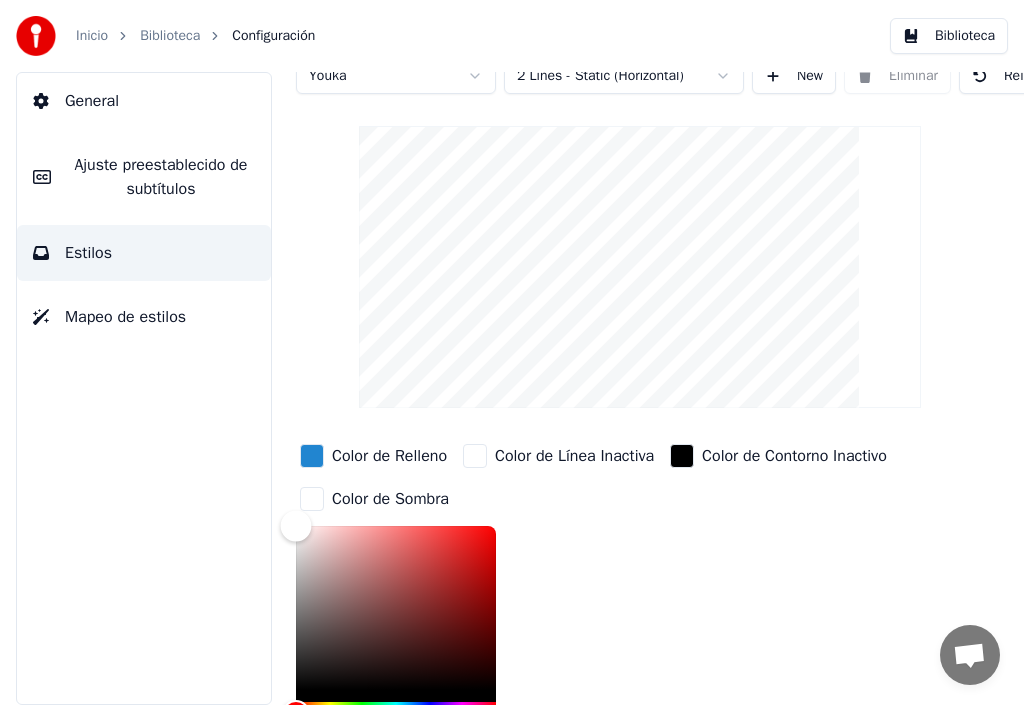 click at bounding box center [396, 608] 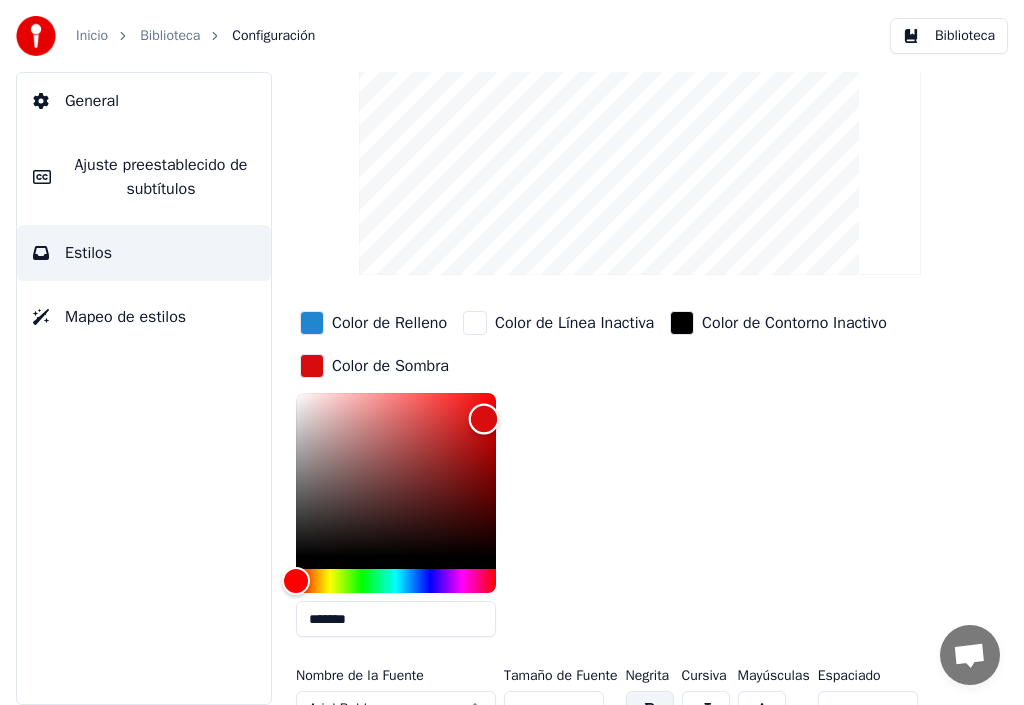 scroll, scrollTop: 288, scrollLeft: 0, axis: vertical 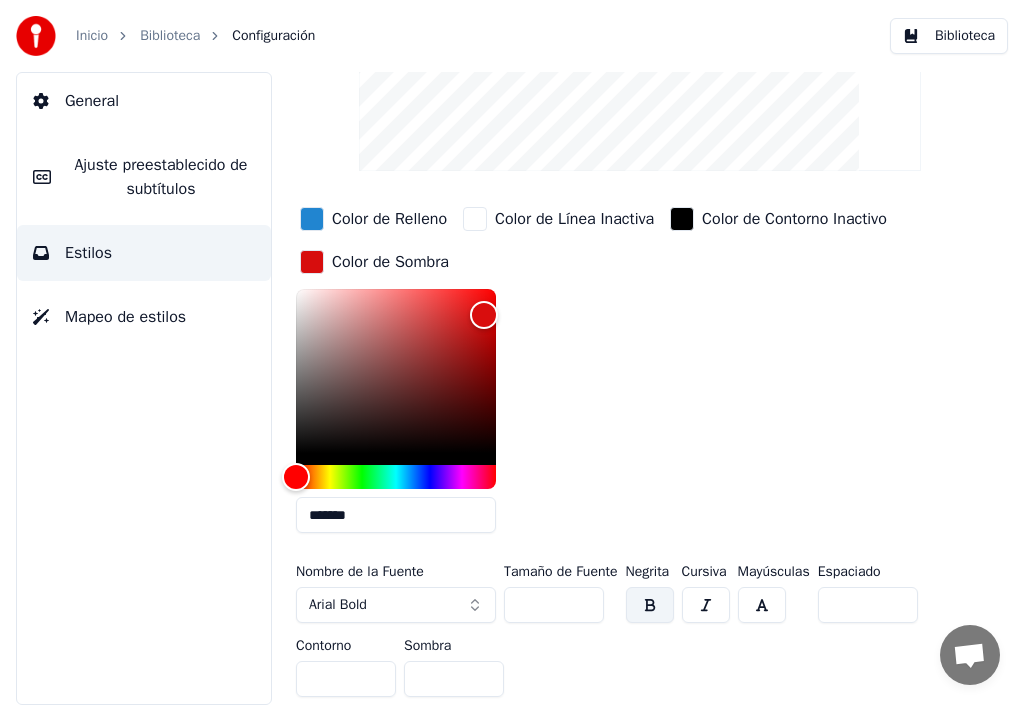 click on "**" at bounding box center [554, 605] 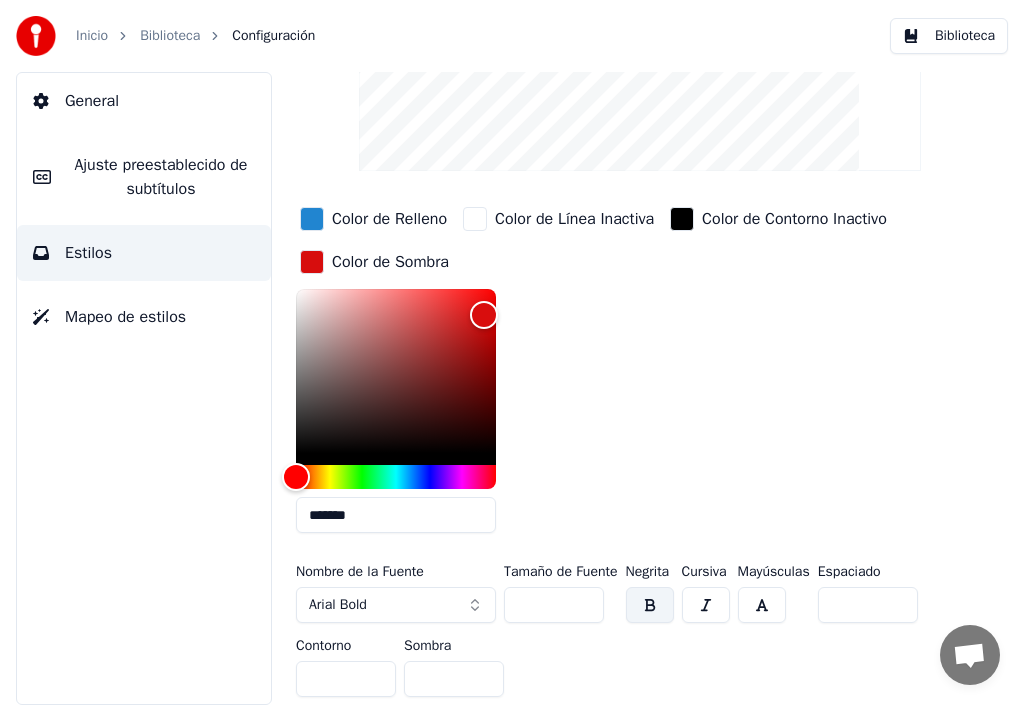 type on "***" 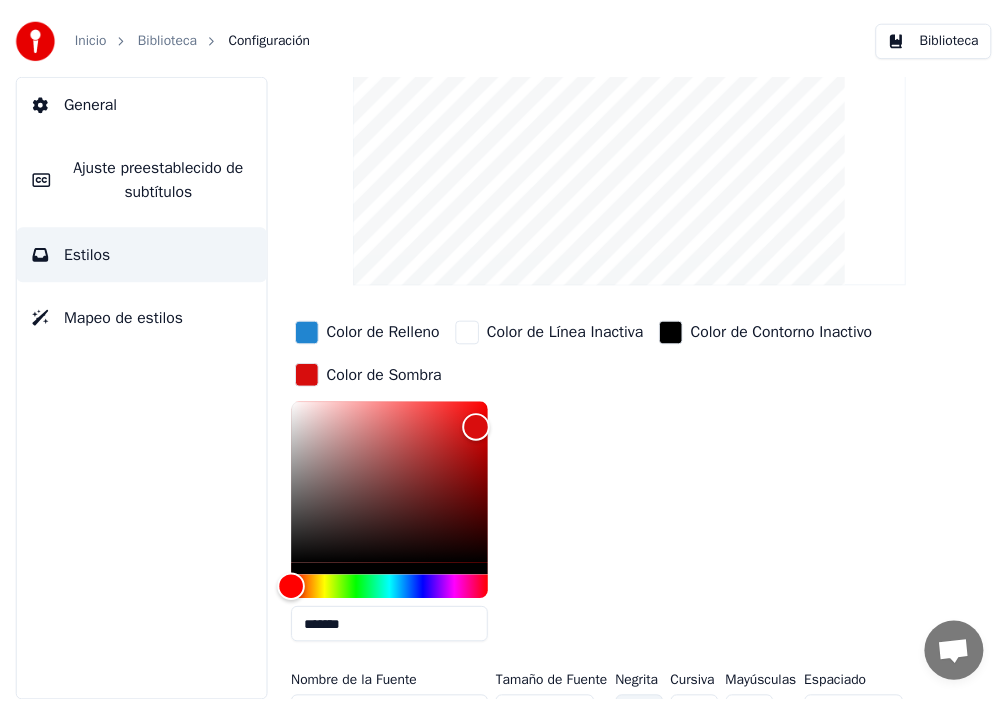 scroll, scrollTop: 0, scrollLeft: 0, axis: both 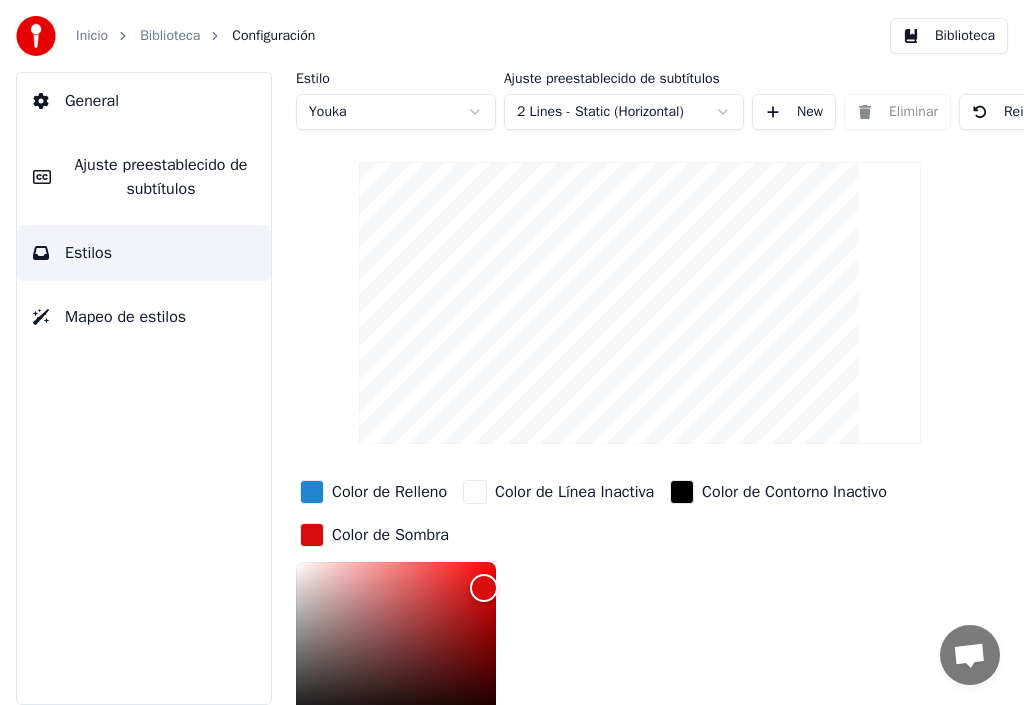 click on "Mapeo de estilos" at bounding box center (144, 317) 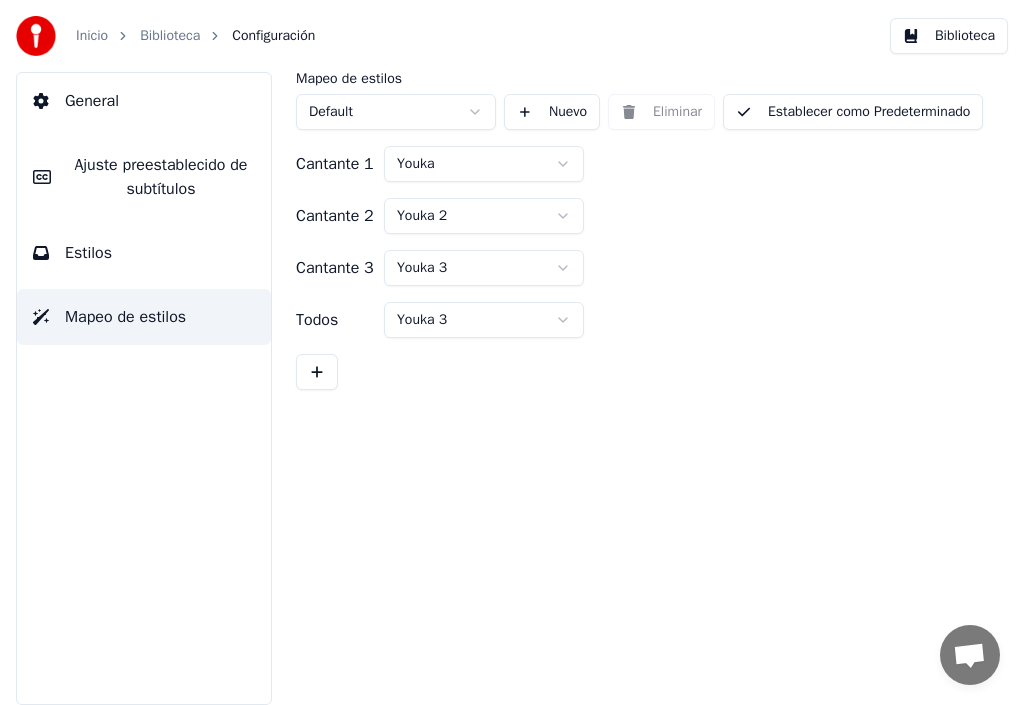 click on "Inicio Biblioteca Configuración Biblioteca General Ajuste preestablecido de subtítulos Estilos Mapeo de estilos Mapeo de estilos Default Nuevo Eliminar Establecer como Predeterminado Cantante   1 Youka Cantante   2 Youka 2 Cantante   3 Youka 3 Todos Youka 3" at bounding box center (512, 352) 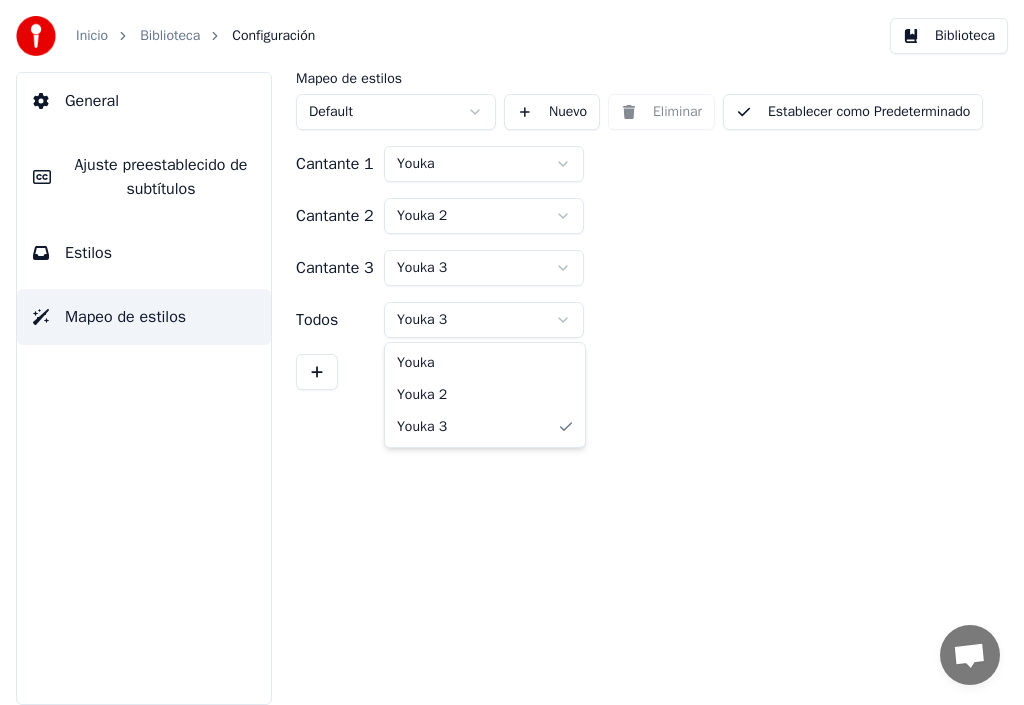 click on "Inicio Biblioteca Configuración Biblioteca General Ajuste preestablecido de subtítulos Estilos Mapeo de estilos Mapeo de estilos Default Nuevo Eliminar Establecer como Predeterminado Cantante   1 Youka Cantante   2 Youka 2 Cantante   3 Youka 3 Todos Youka 3 Youka Youka 2 Youka 3" at bounding box center [512, 352] 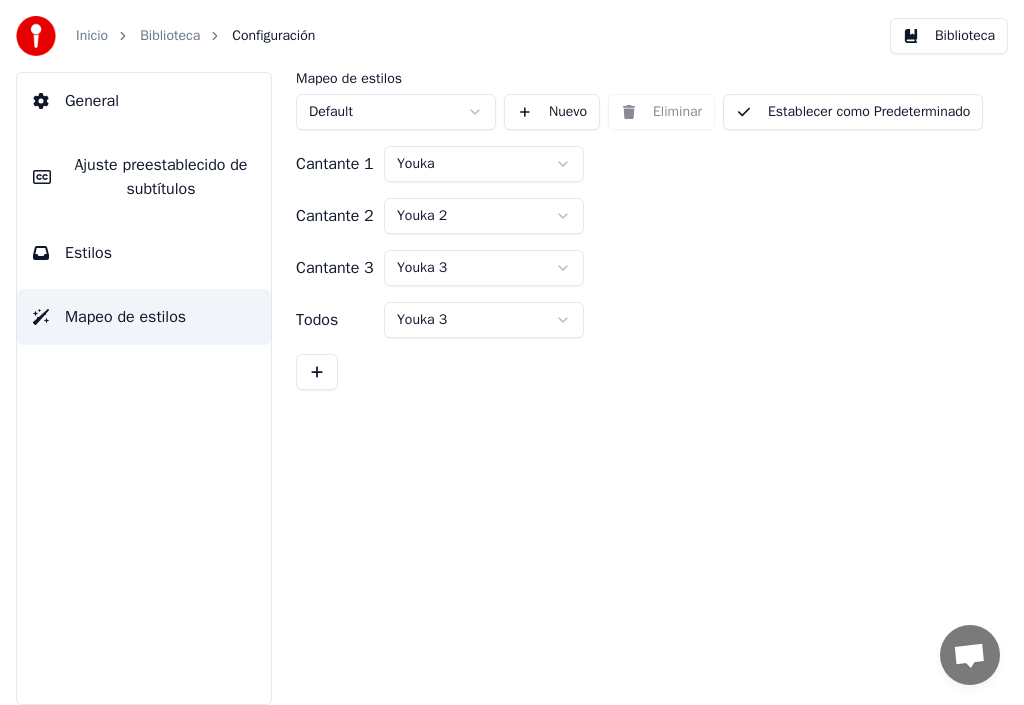 click on "Inicio" at bounding box center (92, 36) 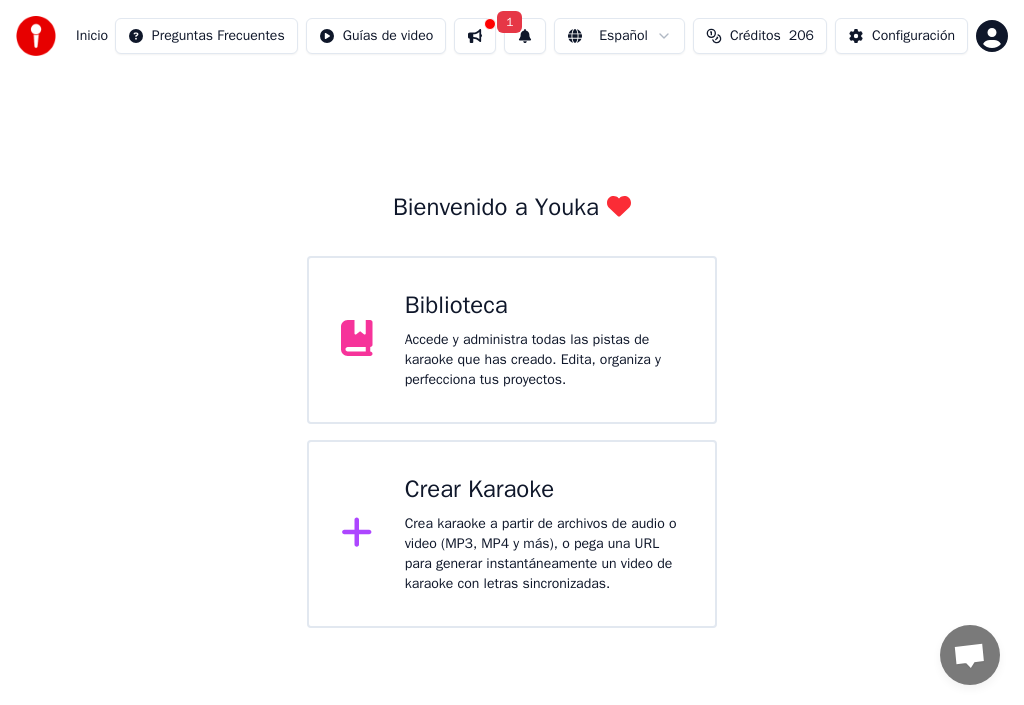 click on "Accede y administra todas las pistas de karaoke que has creado. Edita, organiza y perfecciona tus proyectos." at bounding box center [544, 360] 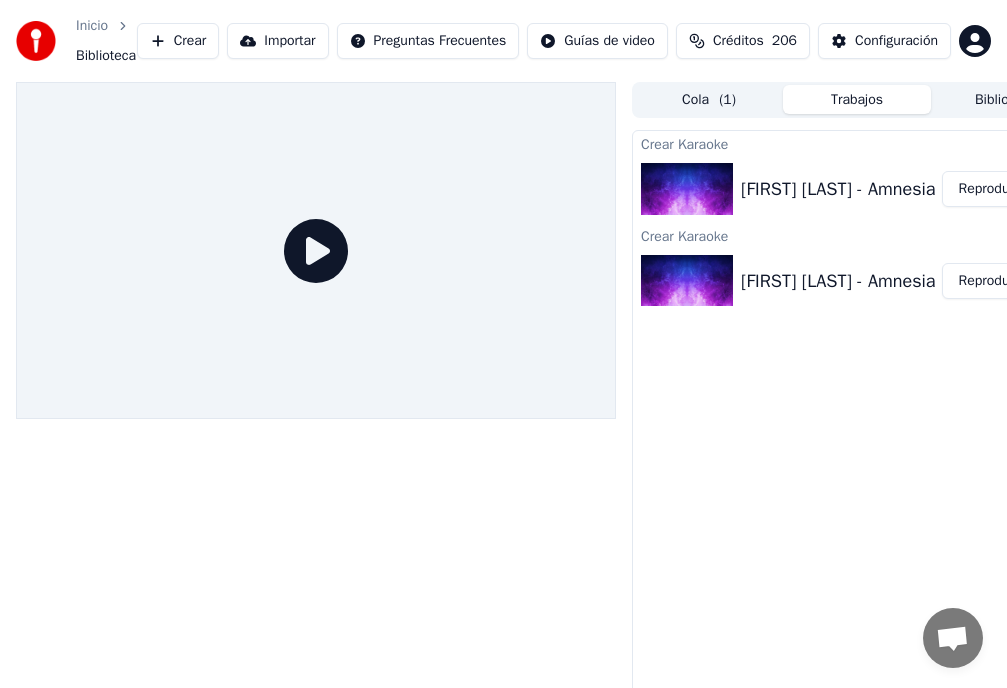 click on "Reproducir" at bounding box center (991, 189) 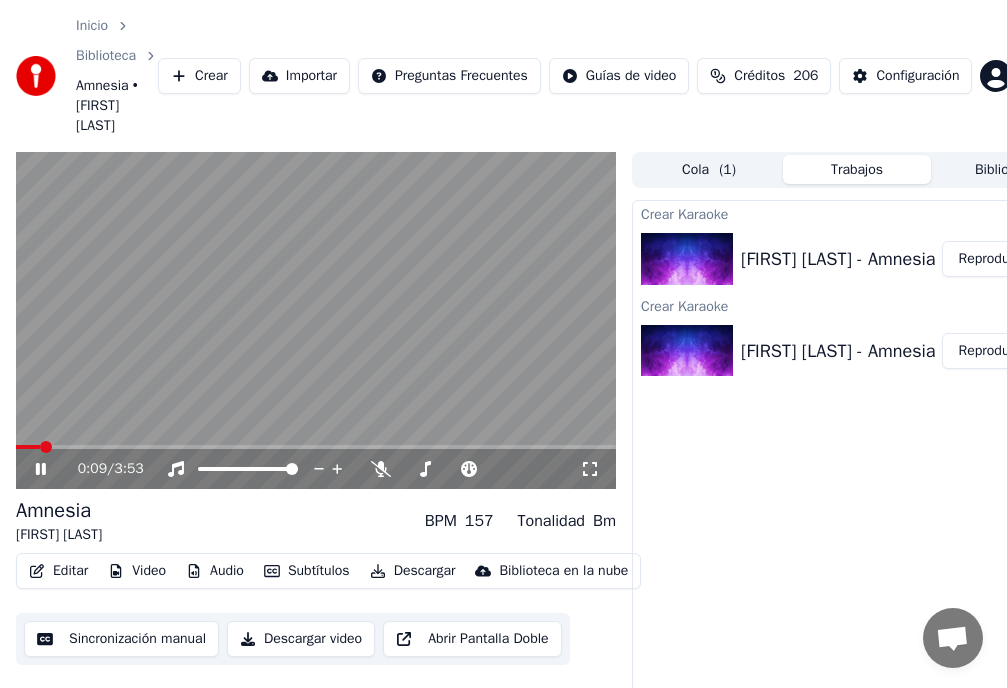click 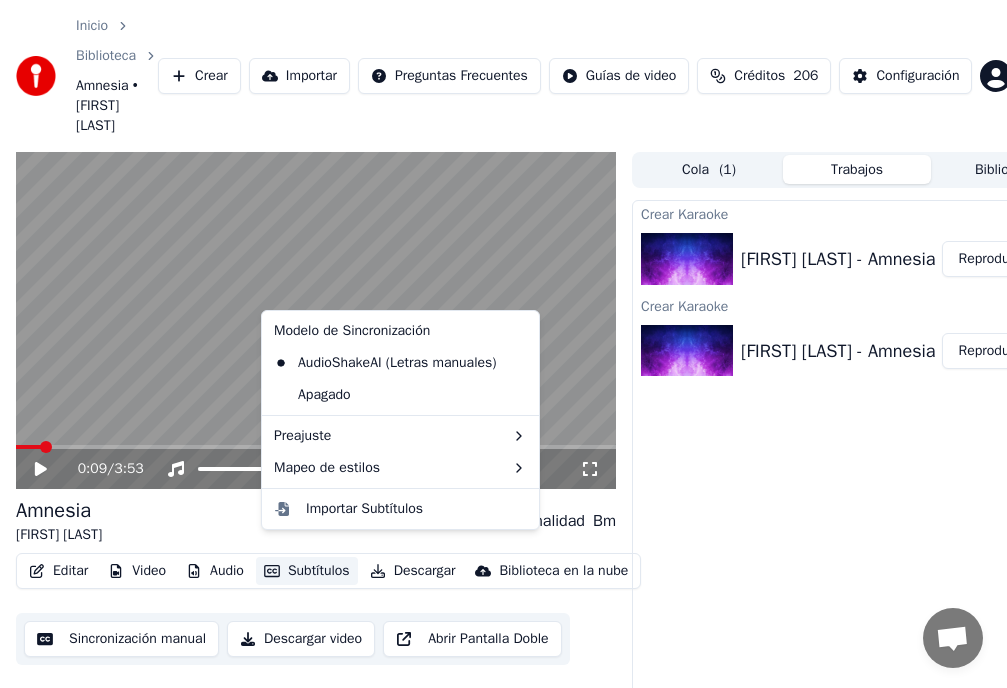 click on "Subtítulos" at bounding box center (307, 571) 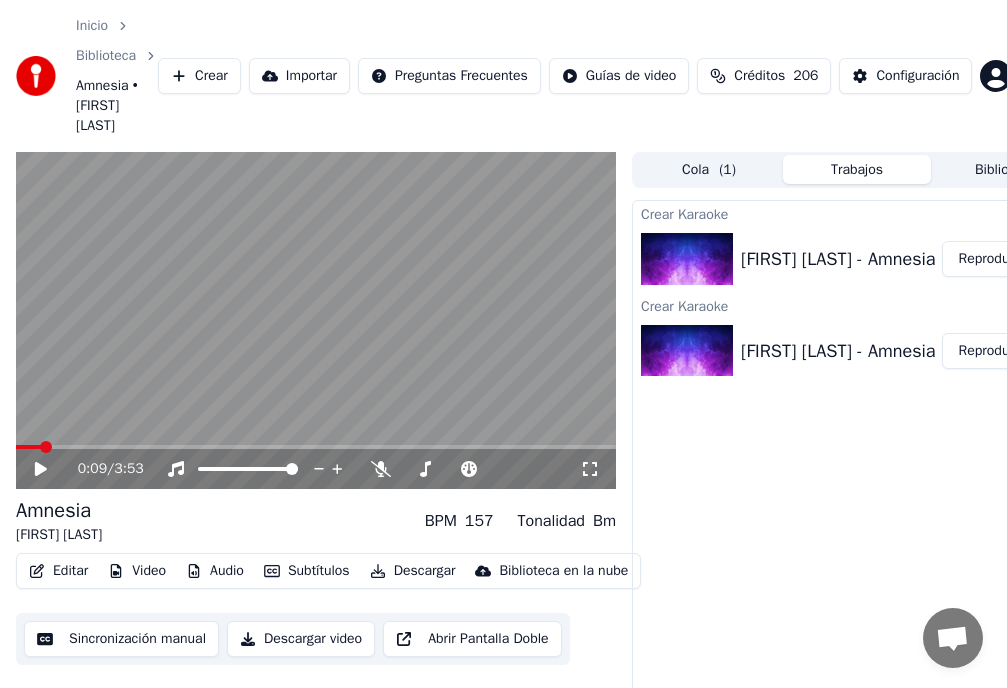 click on "Crear Karaoke [FIRST] [LAST] - Amnesia Reproducir Crear Karaoke [FIRST] [LAST] - Amnesia Reproducir" at bounding box center (857, 492) 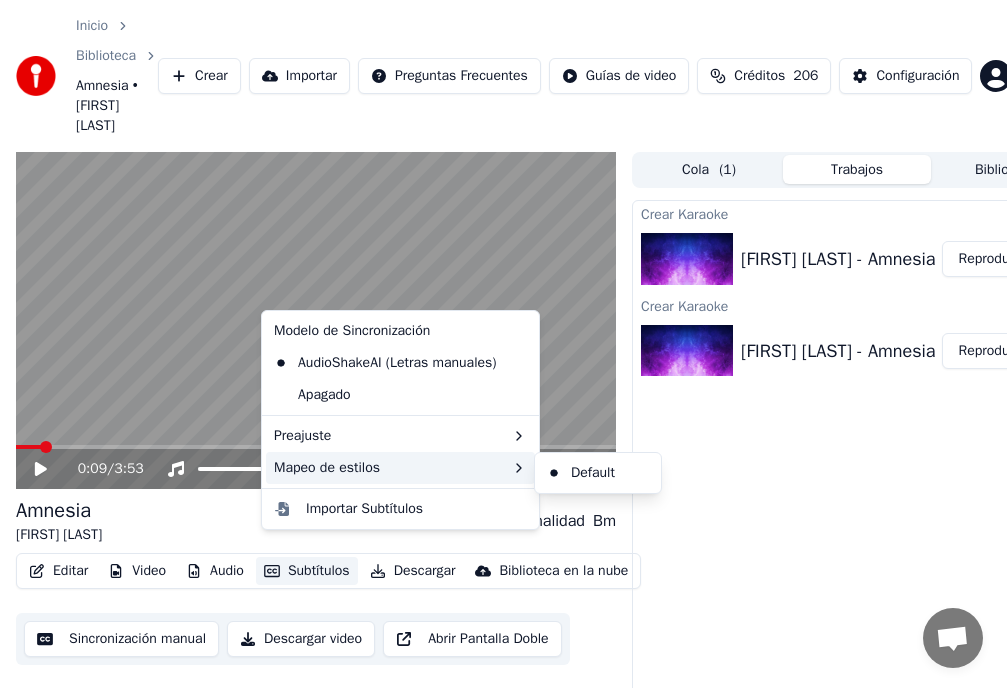 click on "Mapeo de estilos" at bounding box center [400, 468] 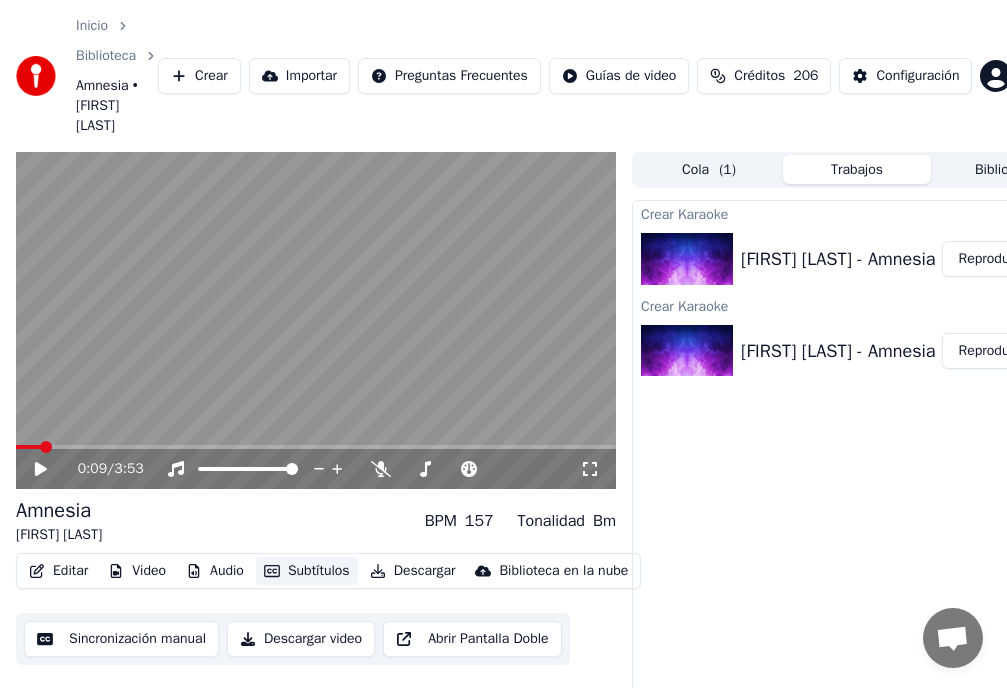 click on "Subtítulos" at bounding box center [307, 571] 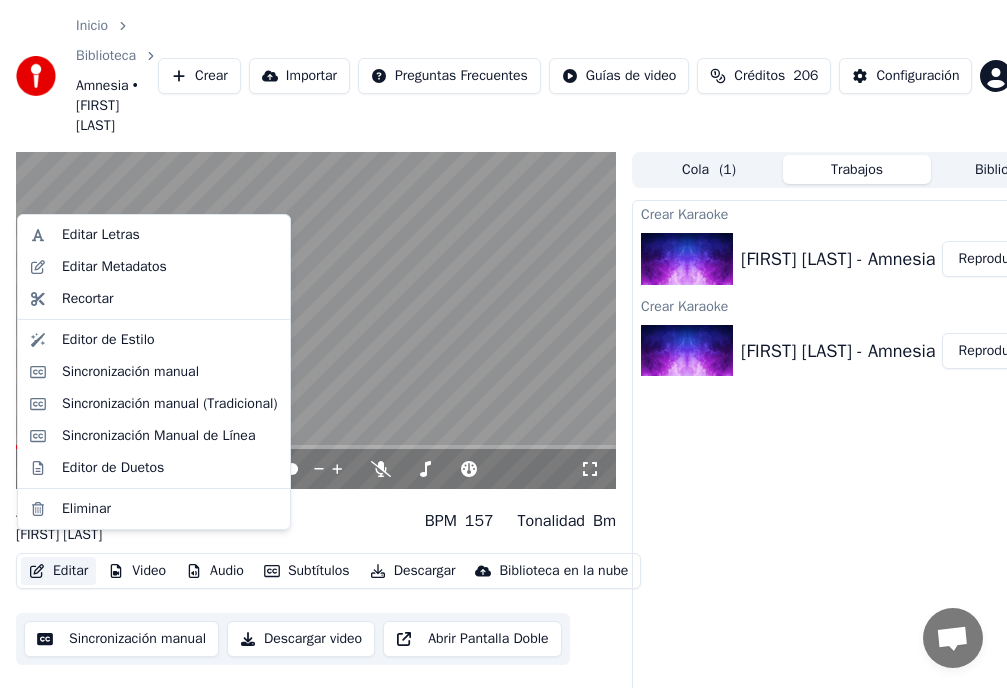 click on "Editar" at bounding box center (58, 571) 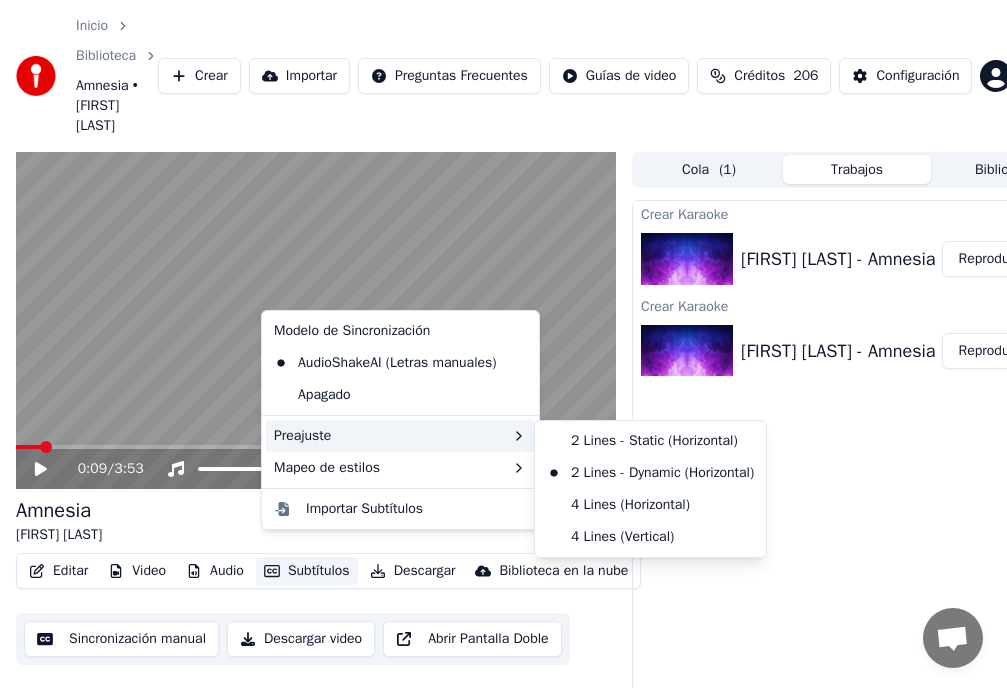 click on "Preajuste" at bounding box center (400, 436) 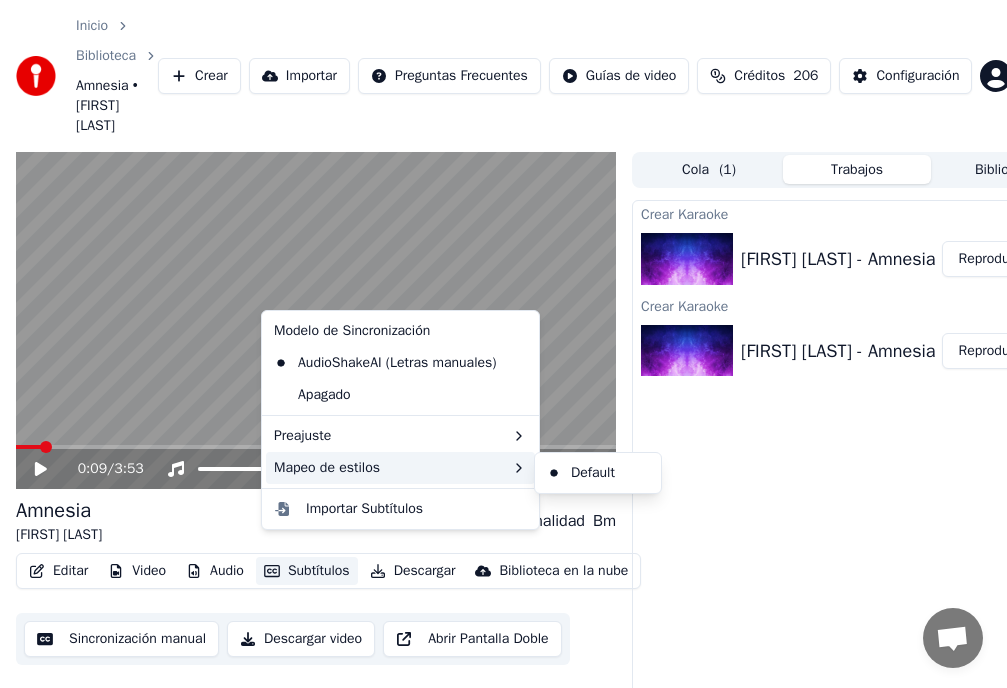 click on "Mapeo de estilos" at bounding box center [400, 468] 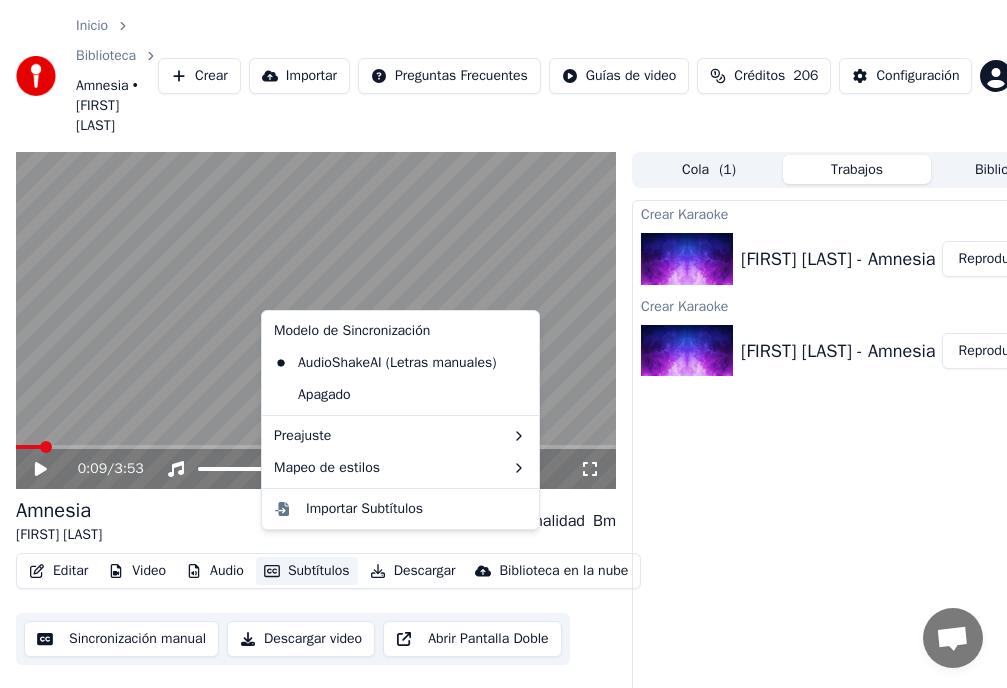 click on "Crear Karaoke [FIRST] [LAST] - Amnesia Reproducir Crear Karaoke [FIRST] [LAST] - Amnesia Reproducir" at bounding box center [857, 492] 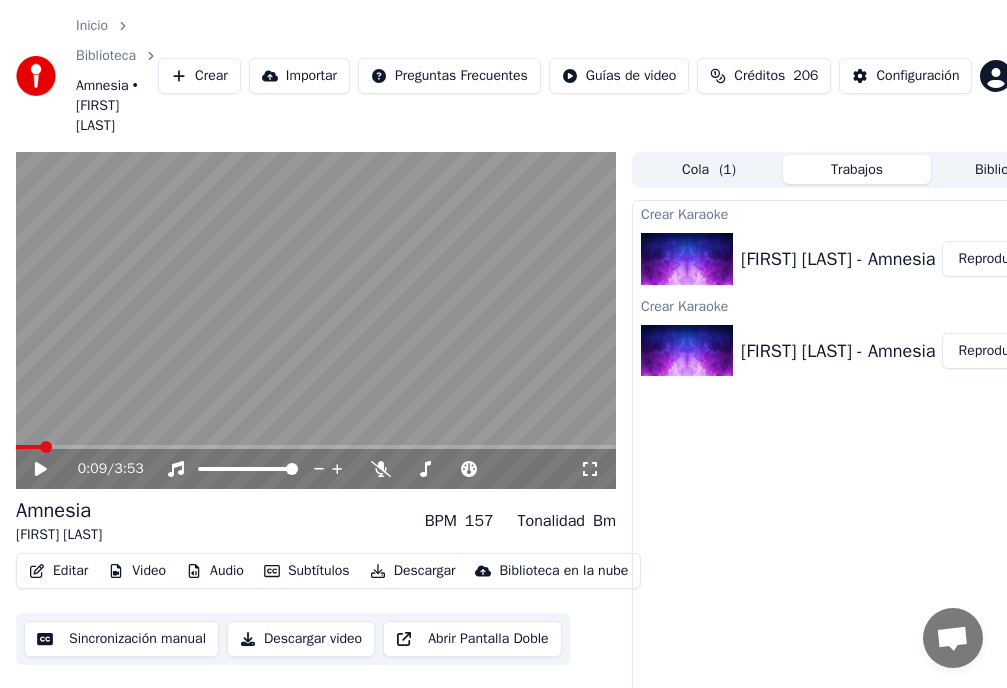click on "Inicio" at bounding box center (92, 26) 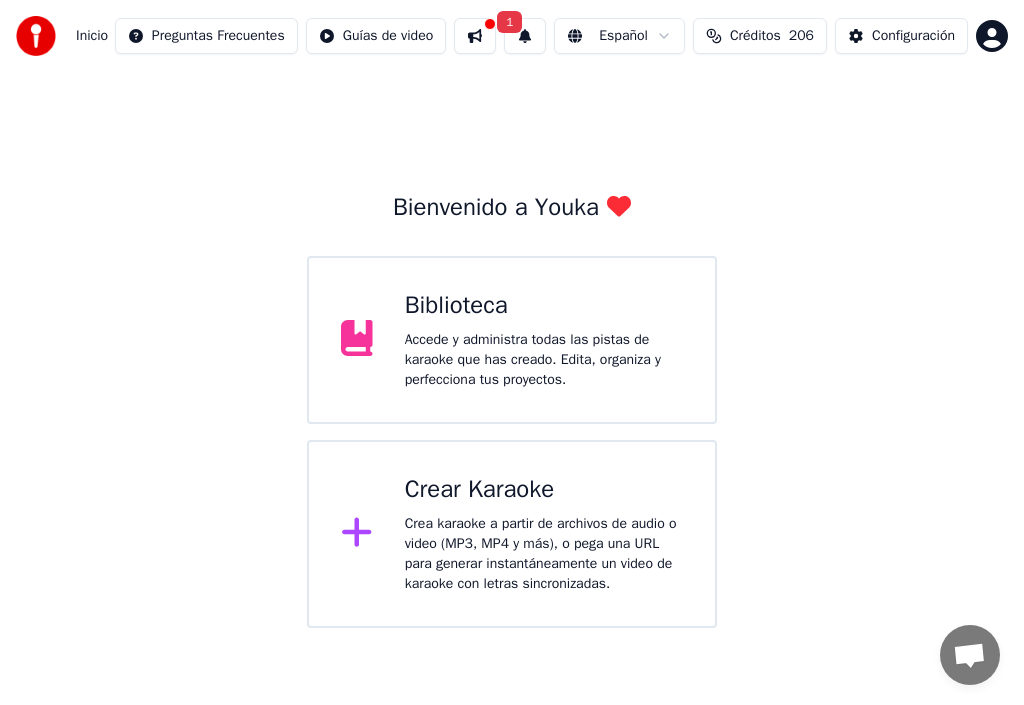 click on "Biblioteca Accede y administra todas las pistas de karaoke que has creado. Edita, organiza y perfecciona tus proyectos." at bounding box center (544, 340) 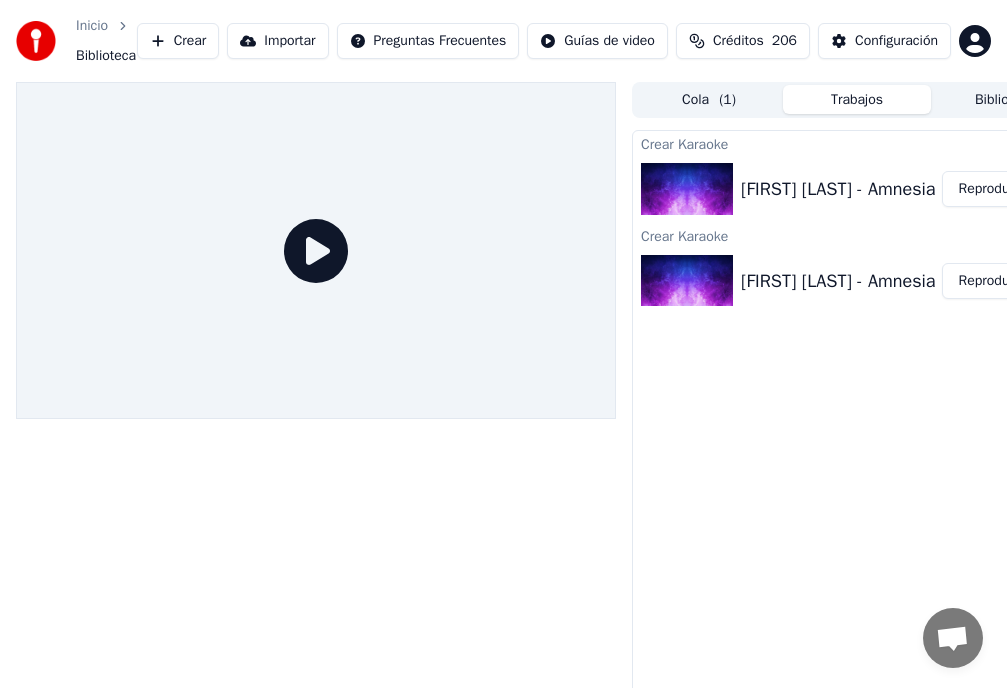 click on "[FIRST] [LAST] - Amnesia" at bounding box center [838, 189] 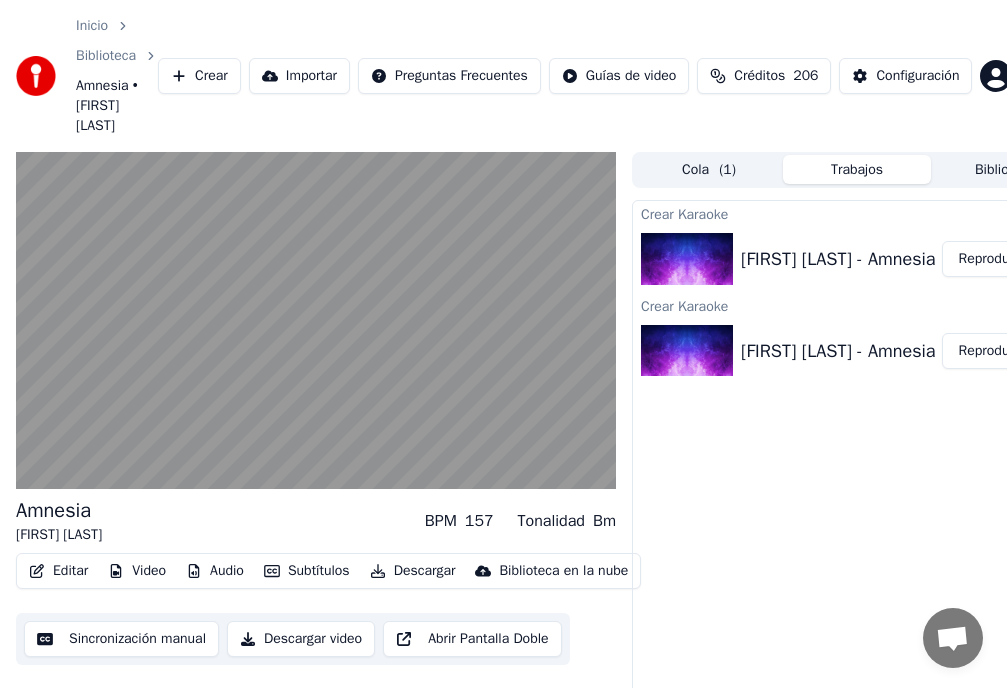 click on "Editar" at bounding box center [58, 571] 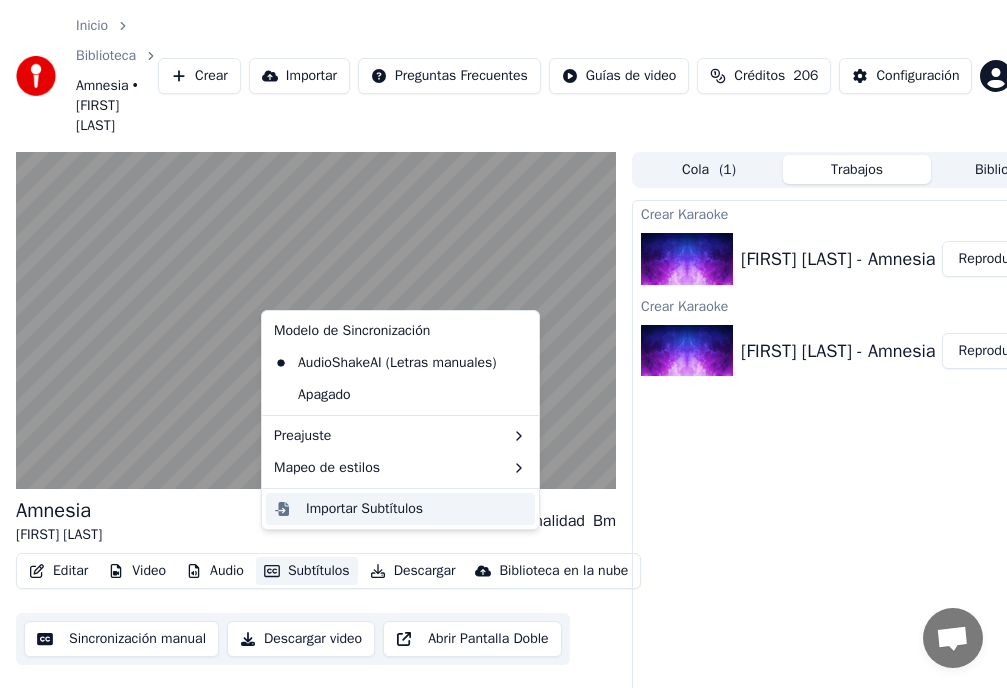 click on "Importar Subtítulos" at bounding box center (364, 509) 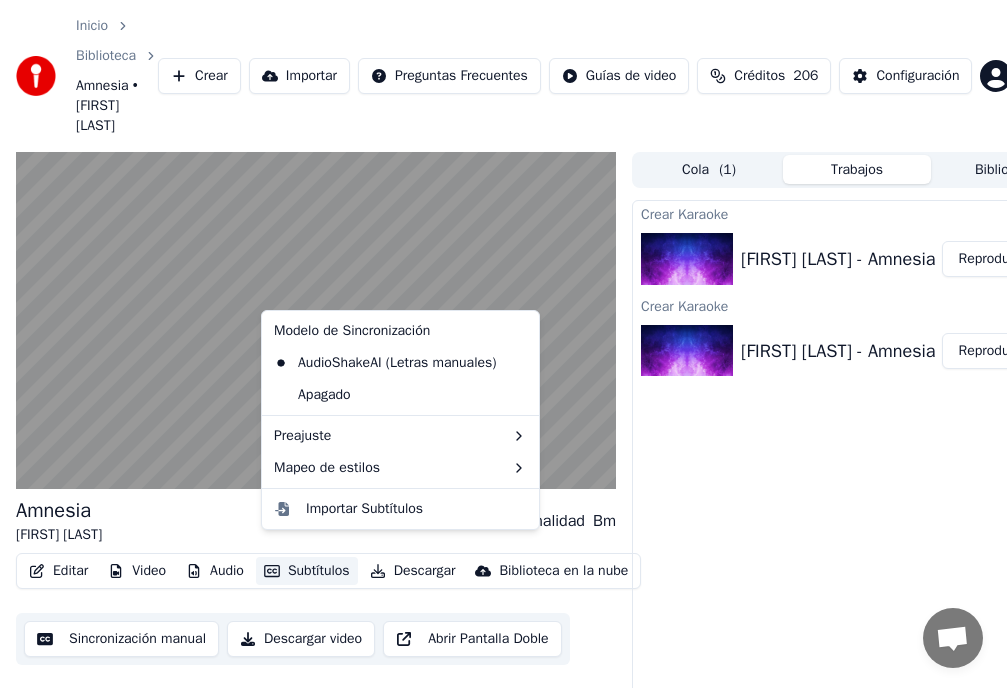 click on "Subtítulos" at bounding box center (307, 571) 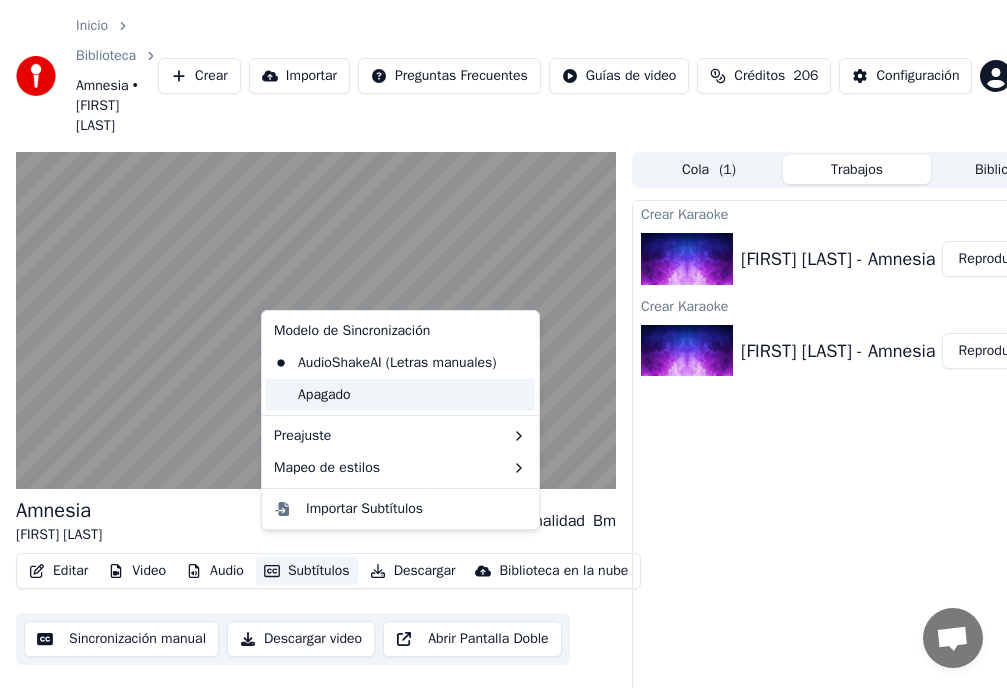 click on "Apagado" at bounding box center [400, 395] 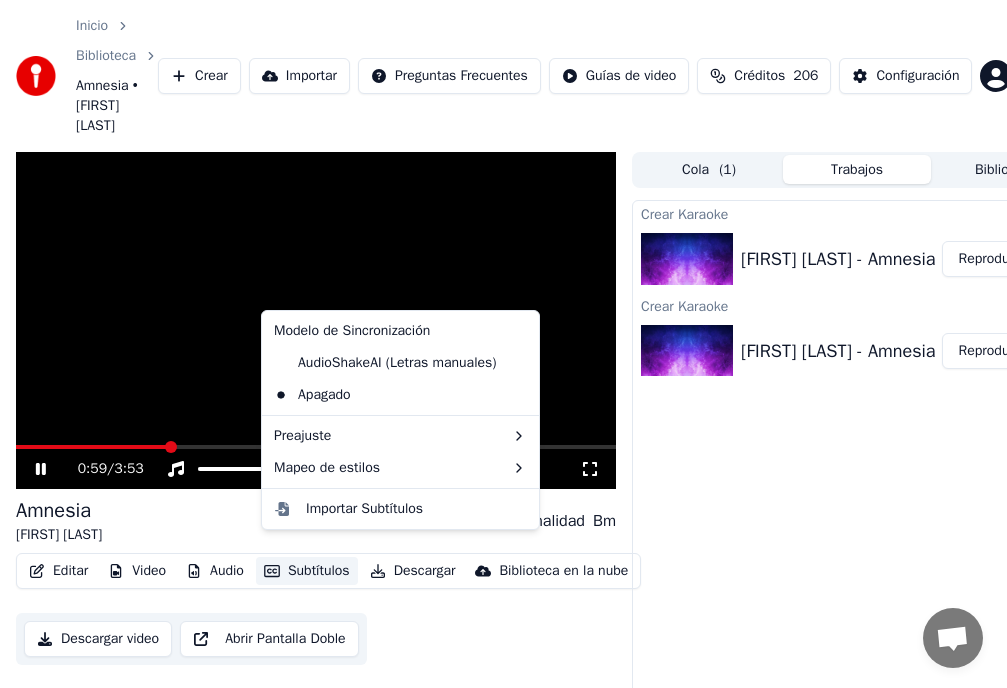 click on "Subtítulos" at bounding box center (307, 571) 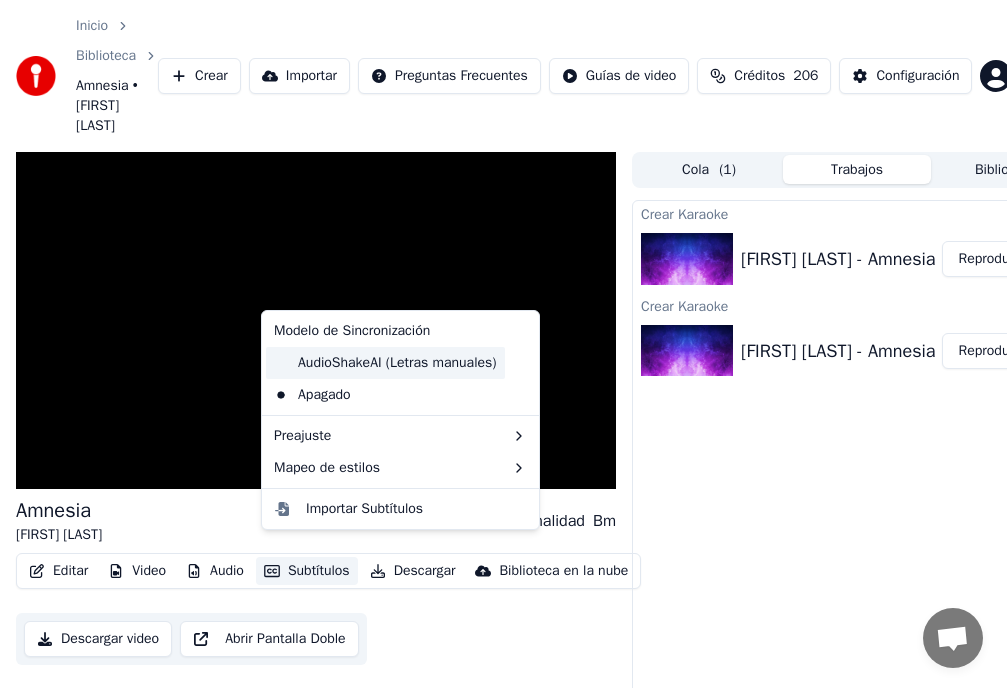 click on "AudioShakeAI (Letras manuales)" at bounding box center [385, 363] 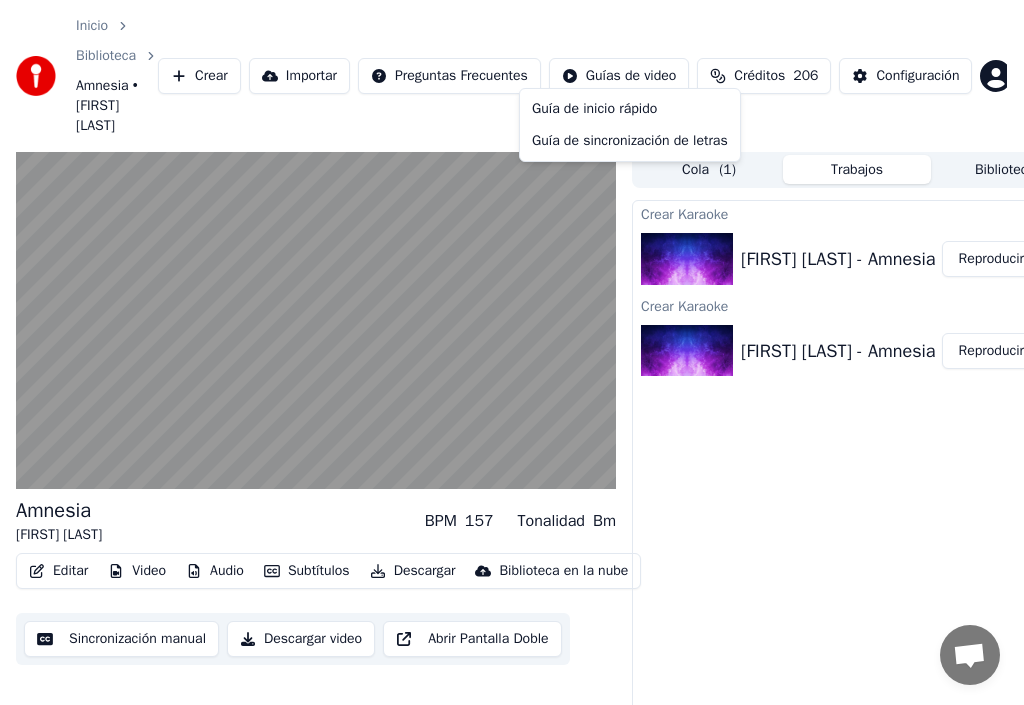 click on "Inicio Biblioteca Amnesia • [FIRST] [LAST] Crear Importar Preguntas Frecuentes Guías de video Créditos 206 Configuración Amnesia [FIRST] [LAST] BPM 157 Tonalidad Bm Editar Video Audio Subtítulos Descargar Biblioteca en la nube Sincronización manual Descargar video Abrir Pantalla Doble Cola ( 1 ) Trabajos Biblioteca Crear Karaoke [FIRST] [LAST] - Amnesia Reproducir Crear Karaoke [FIRST] [LAST] - Amnesia Reproducir Guía de inicio rápido Guía de sincronización de letras" at bounding box center (512, 352) 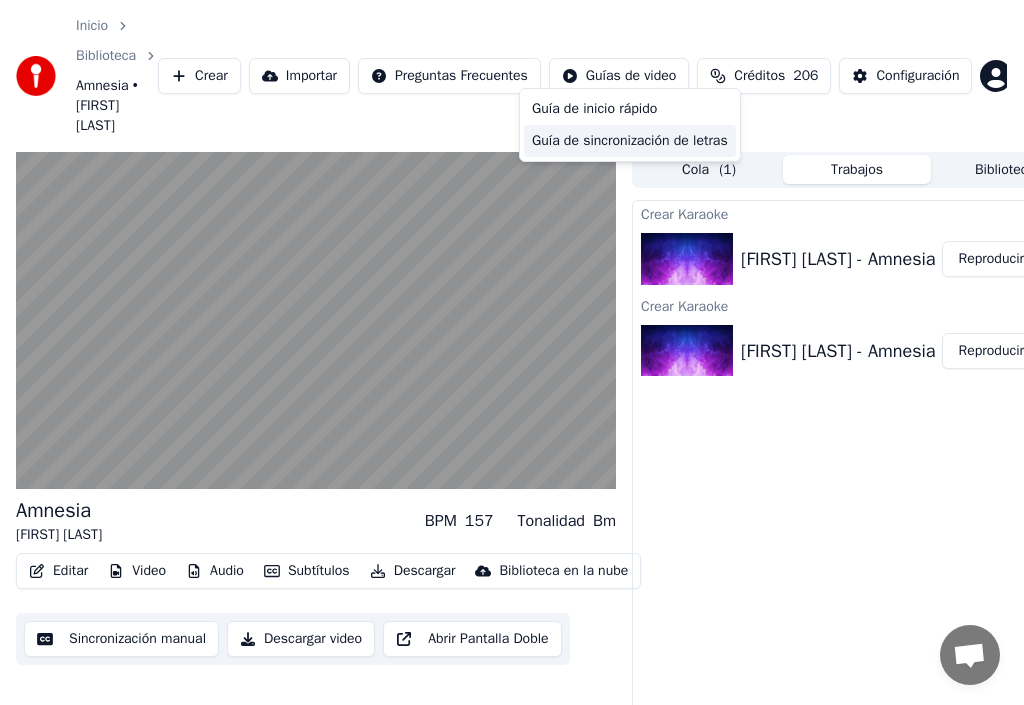 click on "Guía de sincronización de letras" at bounding box center [630, 141] 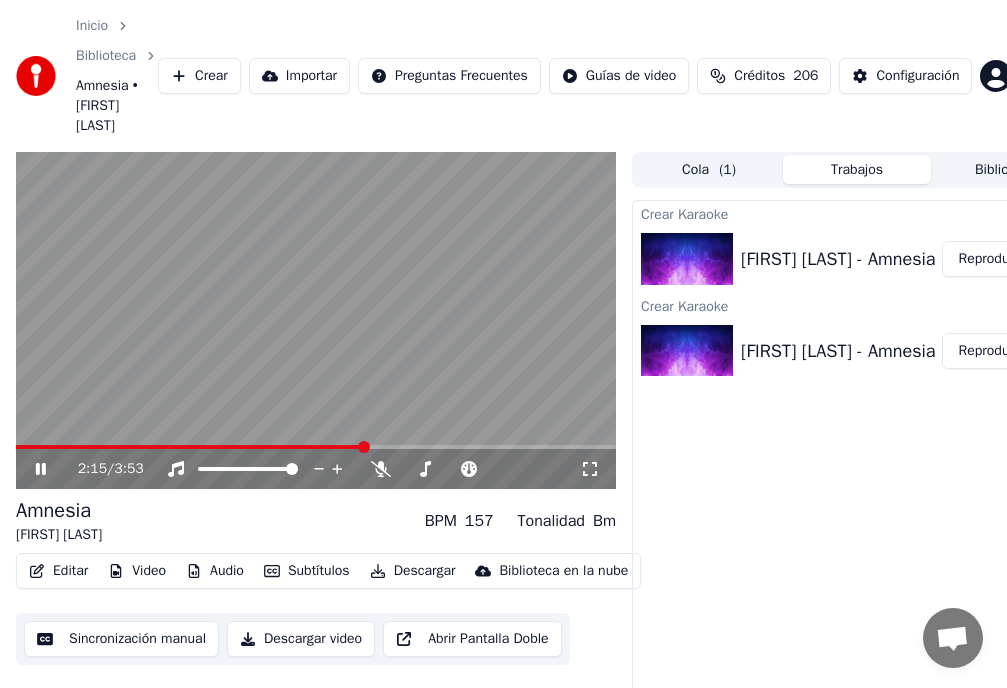 click 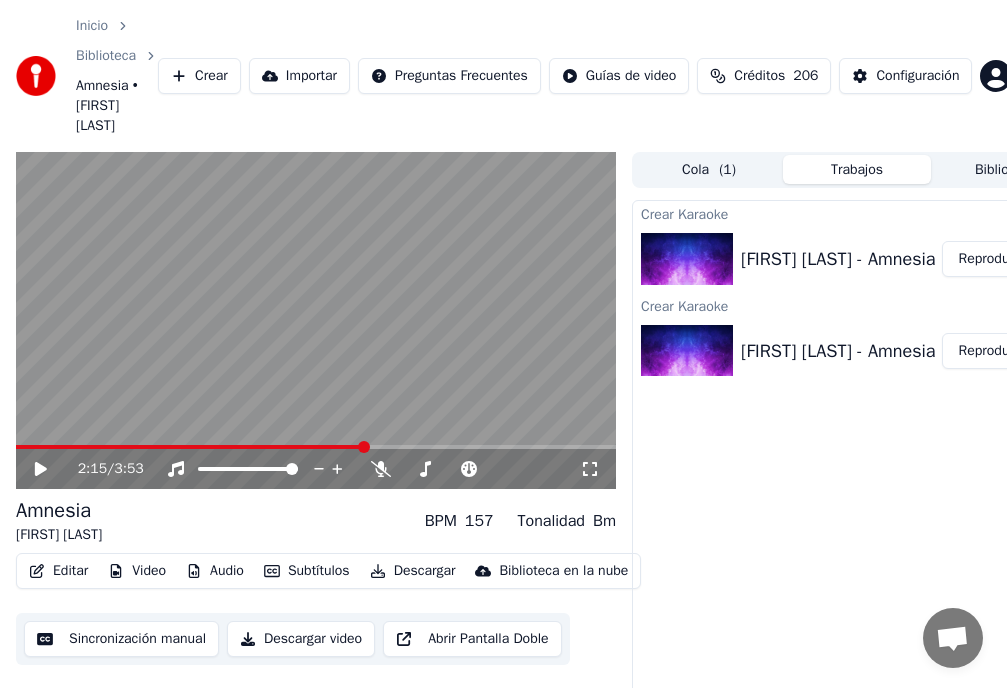 click on "Sincronización manual" at bounding box center (121, 639) 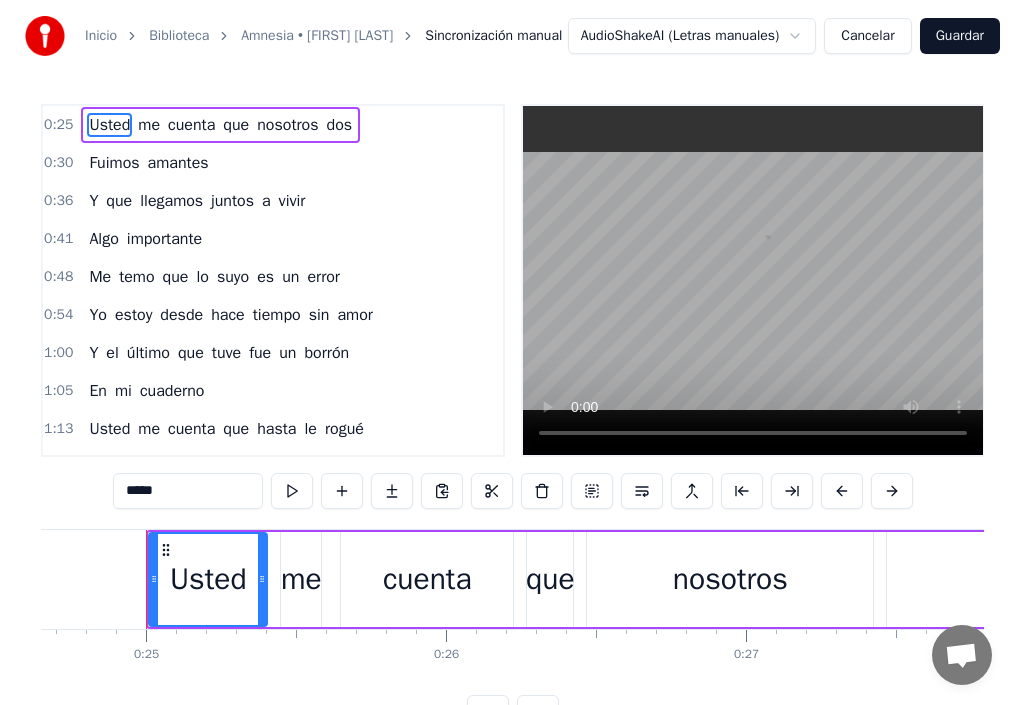 scroll, scrollTop: 0, scrollLeft: 7400, axis: horizontal 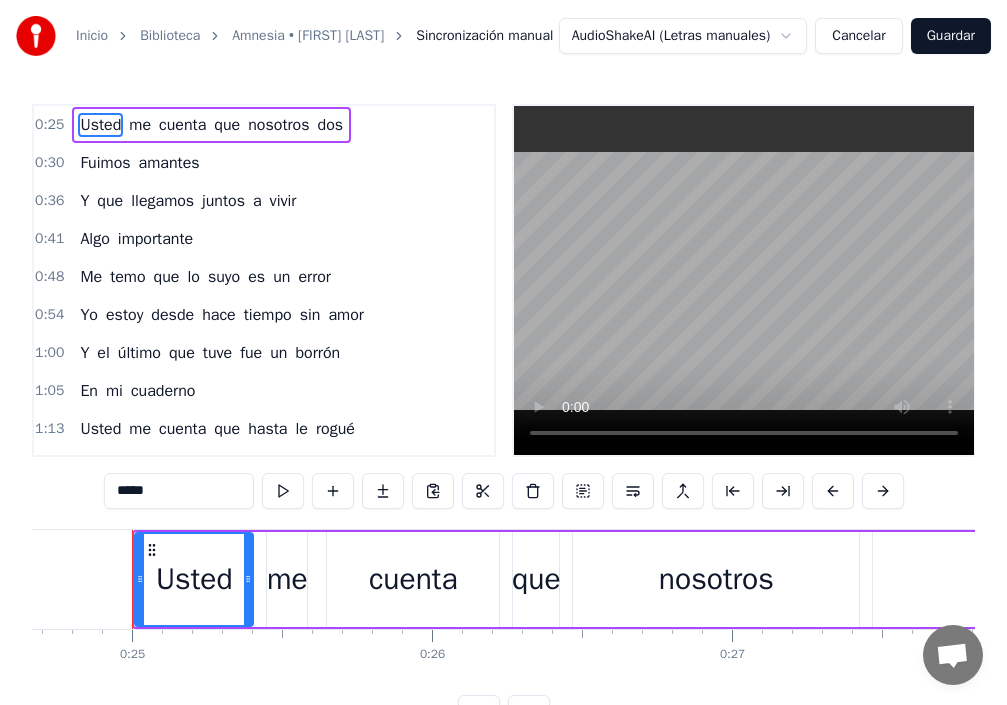 click on "Inicio" at bounding box center (92, 36) 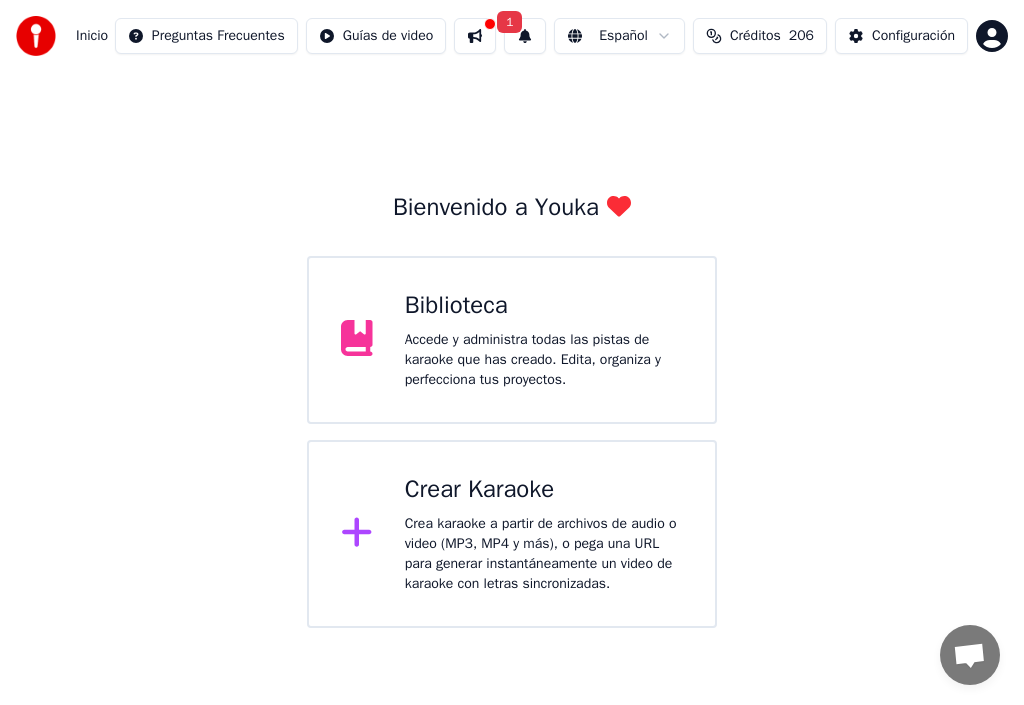 click on "Accede y administra todas las pistas de karaoke que has creado. Edita, organiza y perfecciona tus proyectos." at bounding box center [544, 360] 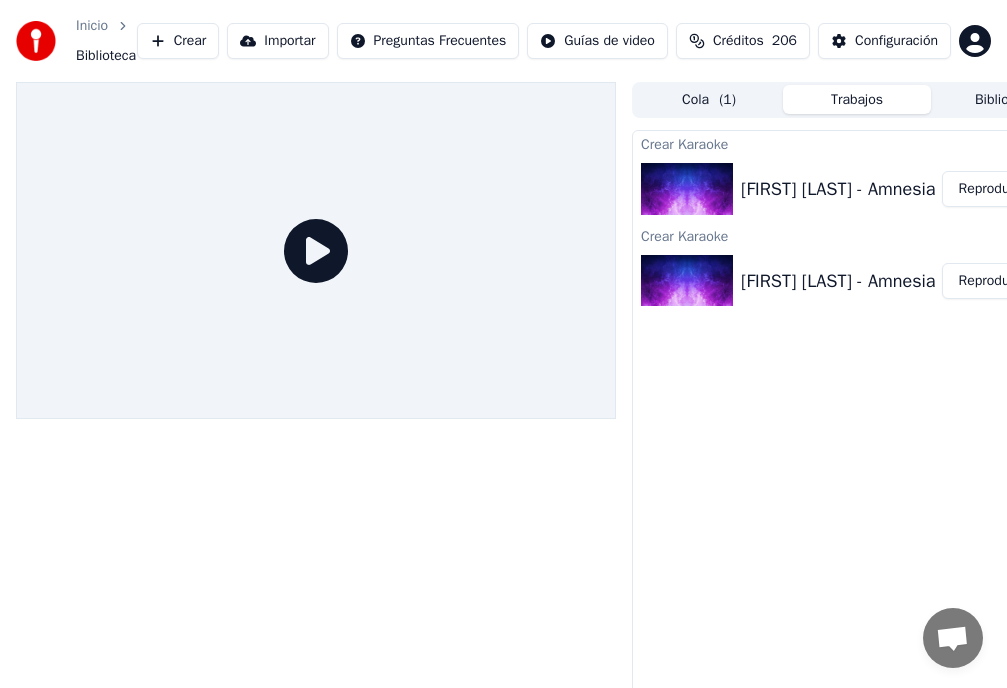 click on "Reproducir" at bounding box center (991, 189) 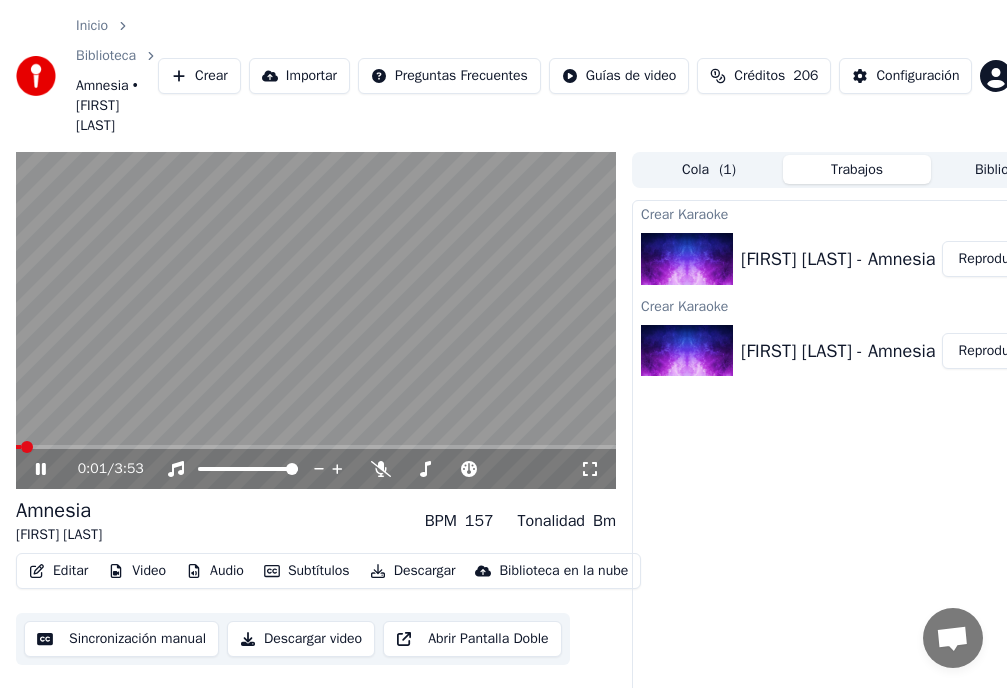 click 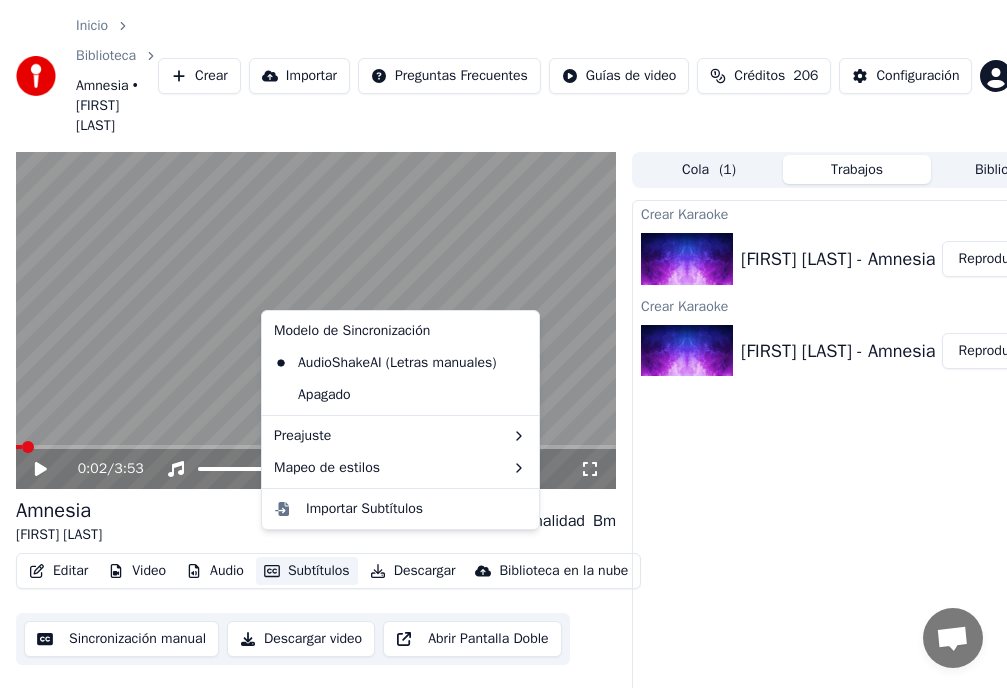 click on "Subtítulos" at bounding box center (307, 571) 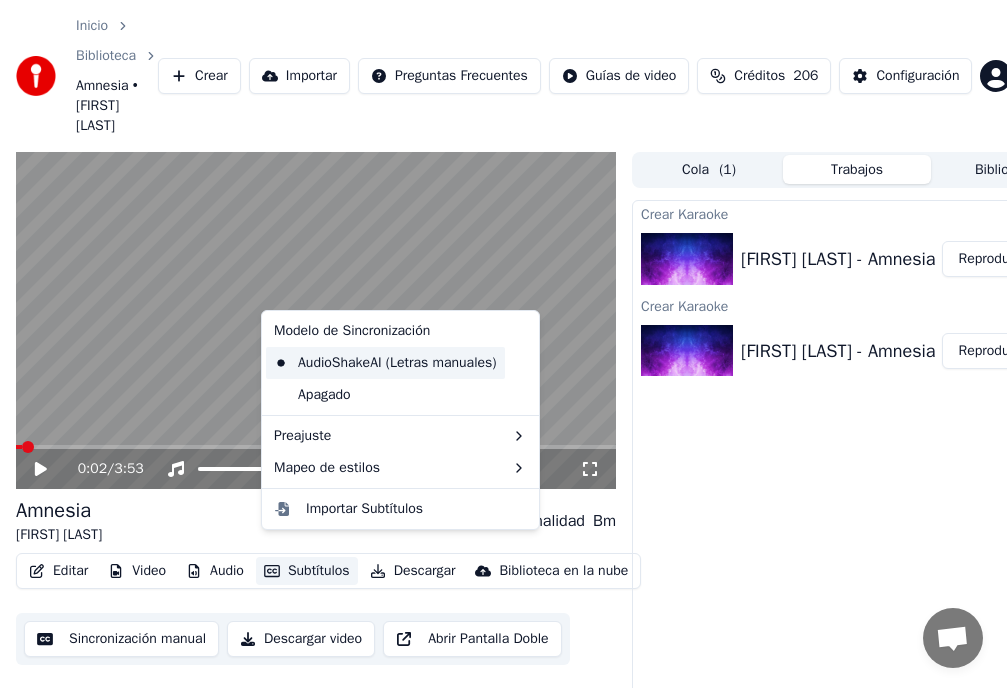 click on "AudioShakeAI (Letras manuales)" at bounding box center [385, 363] 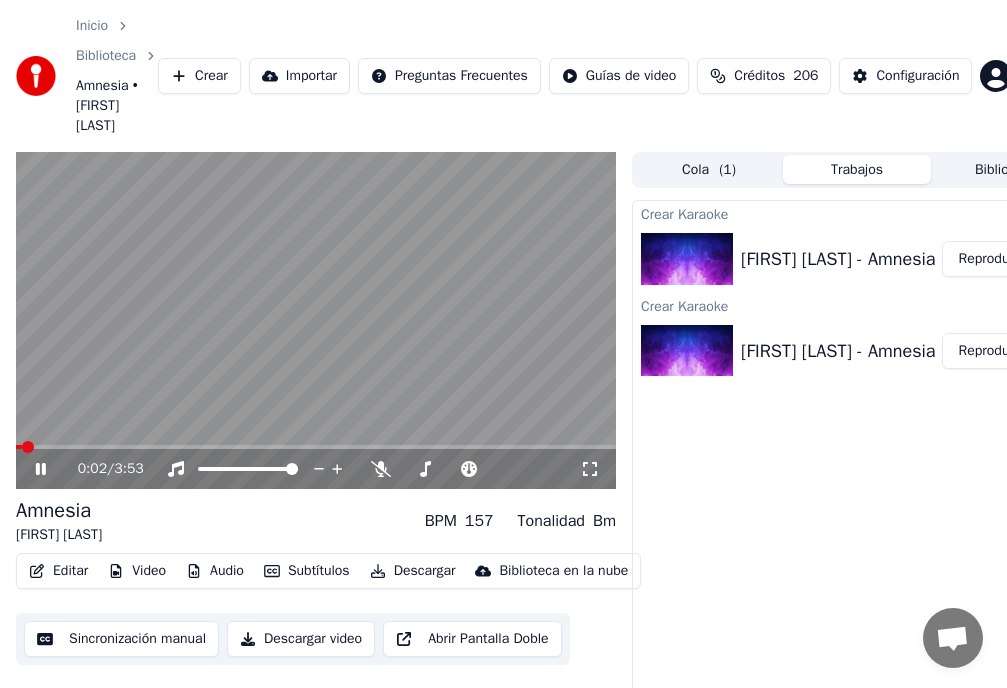 click 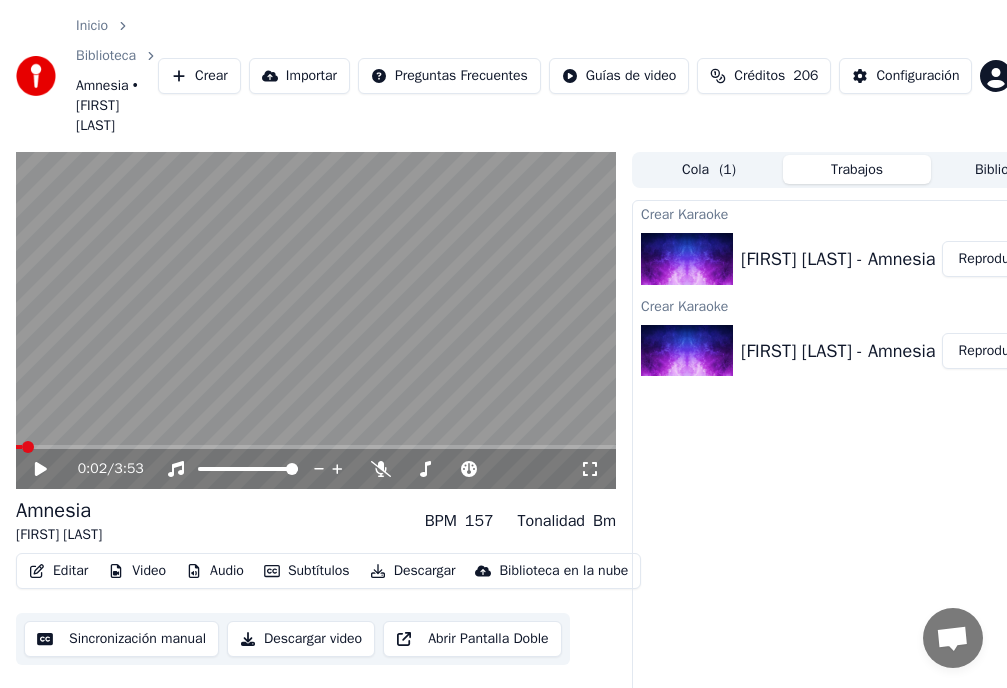 click on "Video" at bounding box center (137, 571) 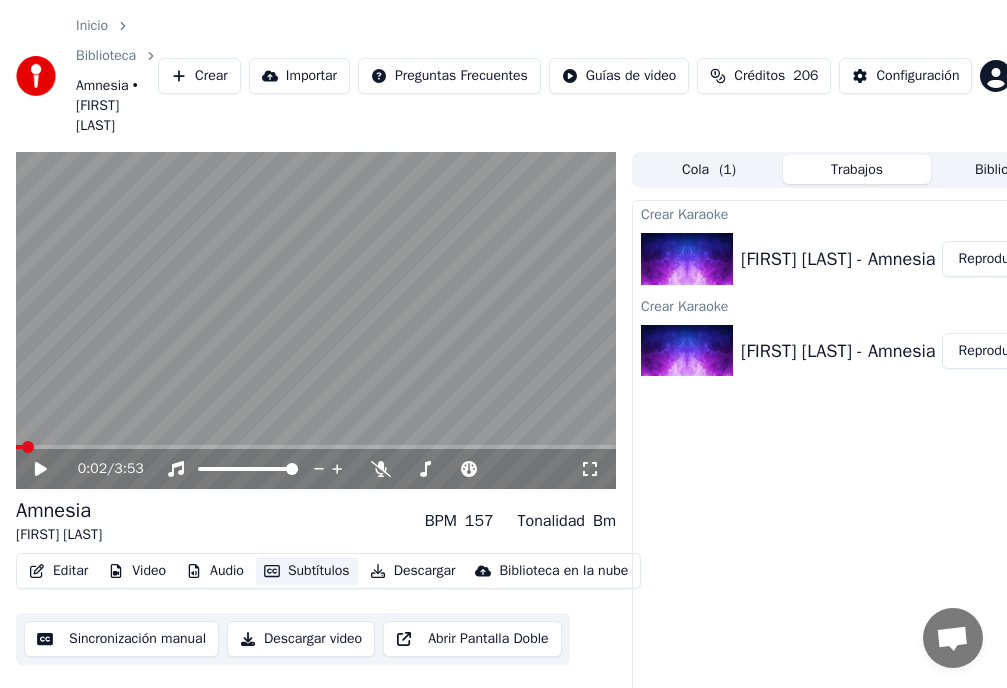 click on "Subtítulos" at bounding box center [307, 571] 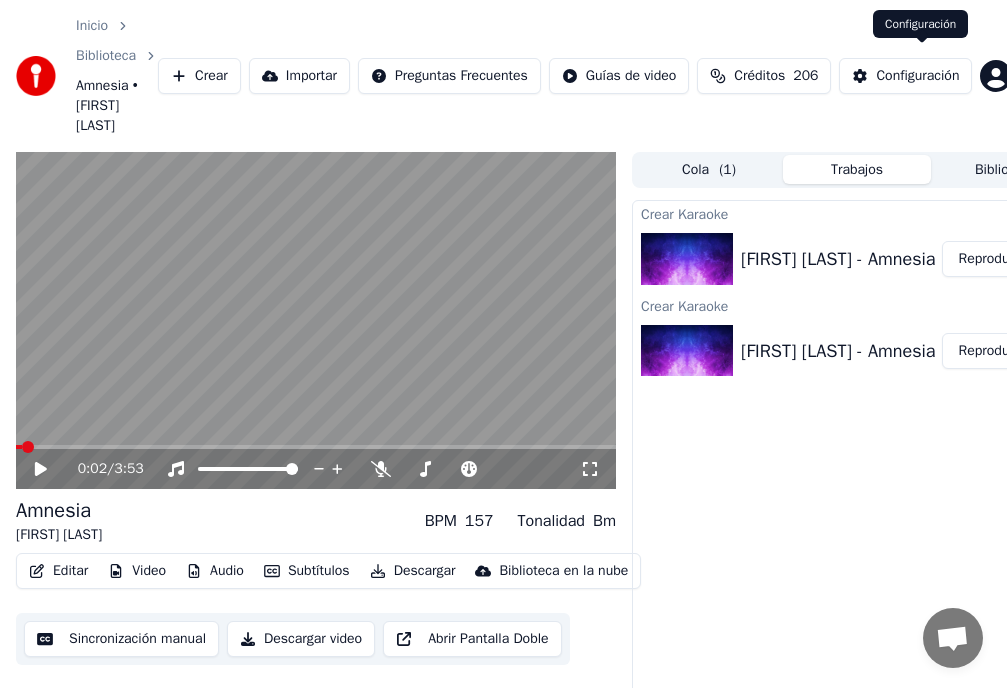 click on "Configuración" at bounding box center (917, 76) 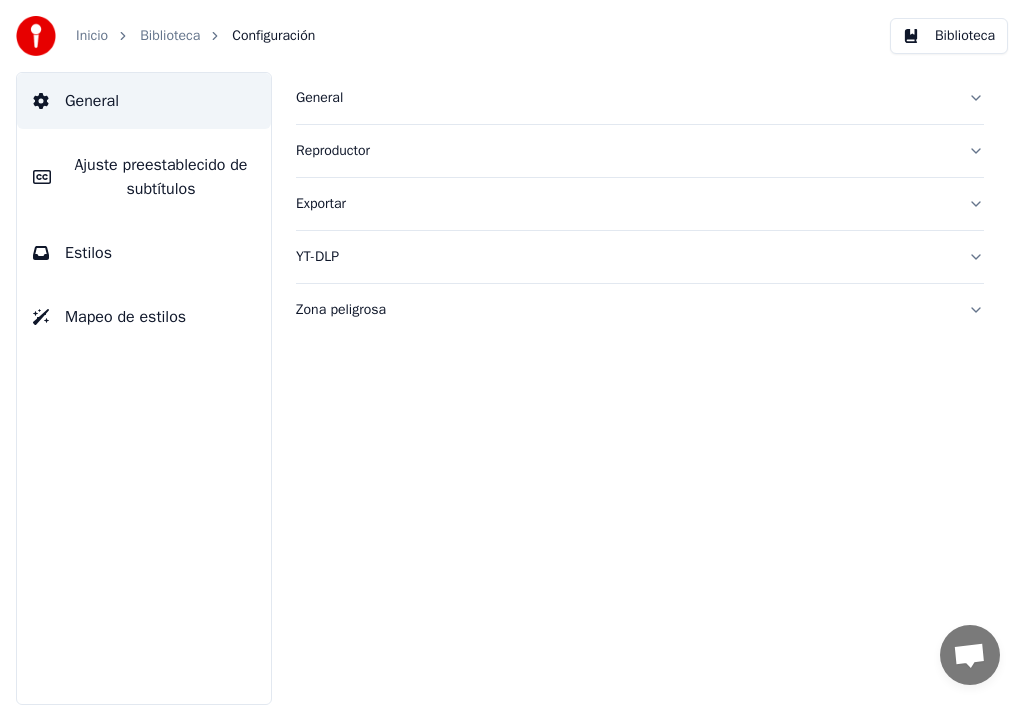 click on "Ajuste preestablecido de subtítulos" at bounding box center [161, 177] 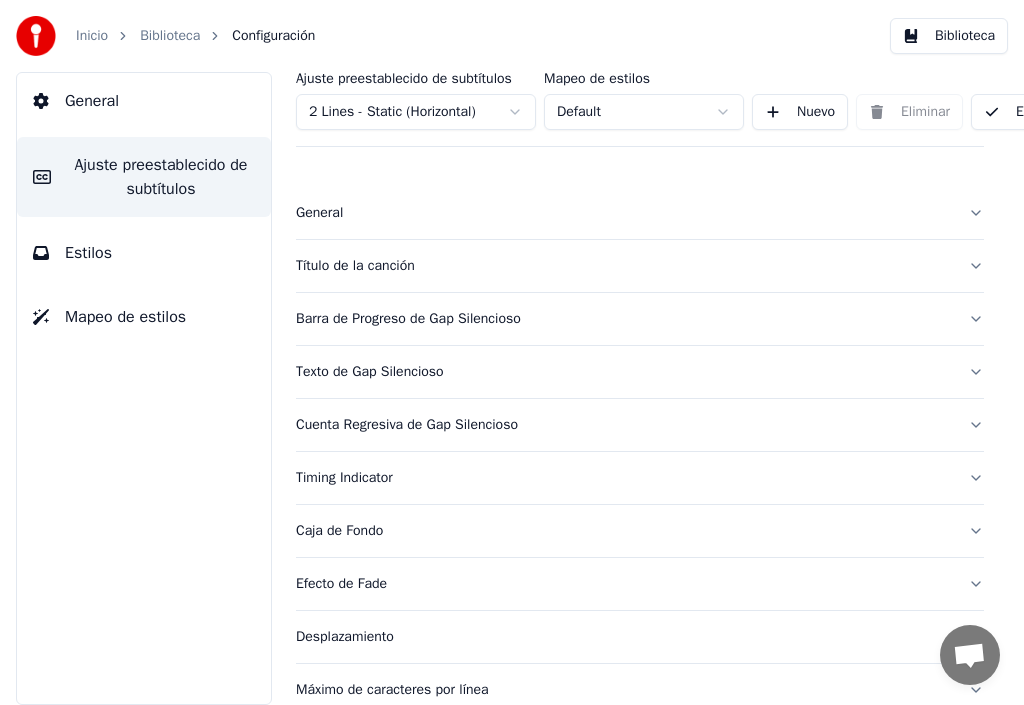 click on "Título de la canción" at bounding box center (640, 266) 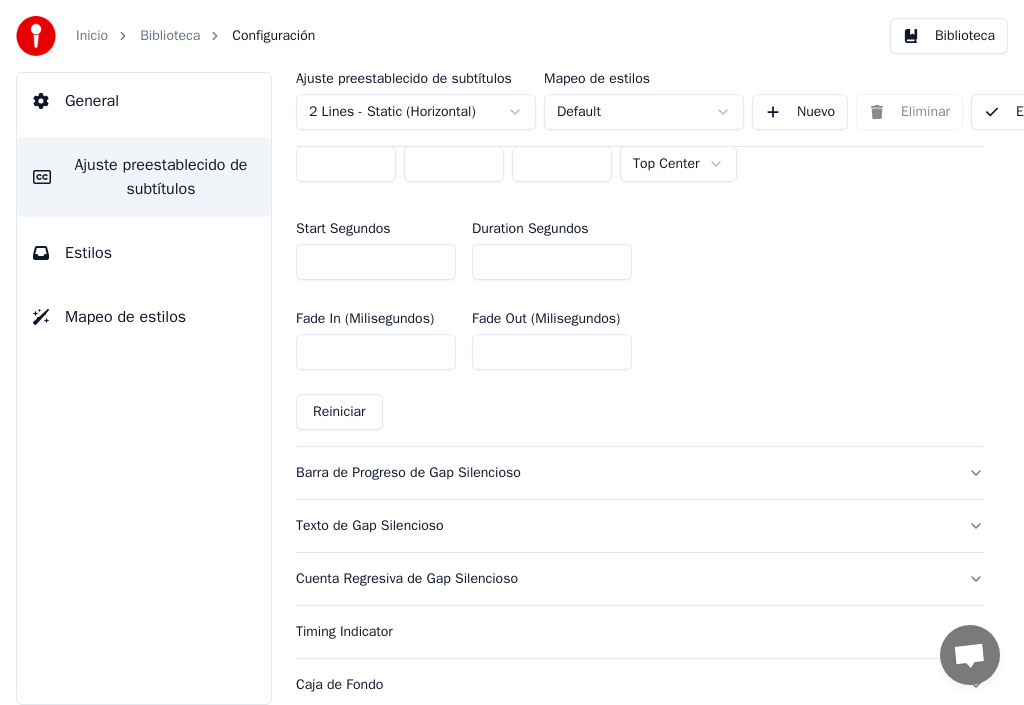 scroll, scrollTop: 1000, scrollLeft: 0, axis: vertical 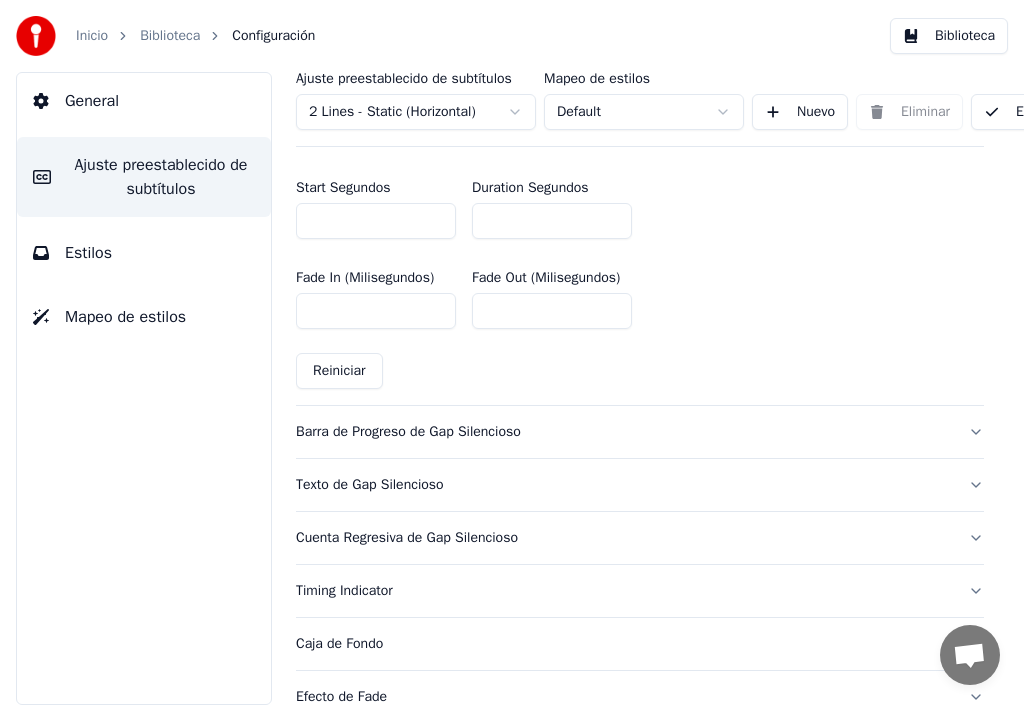 click on "Cuenta Regresiva de Gap Silencioso" at bounding box center [624, 538] 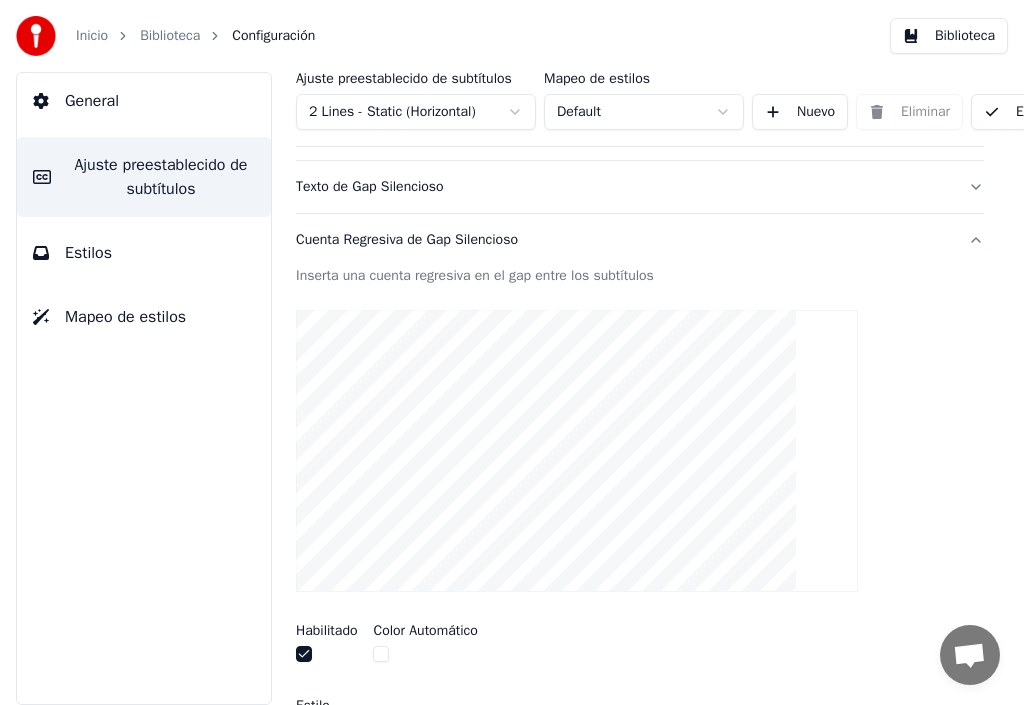 scroll, scrollTop: 149, scrollLeft: 0, axis: vertical 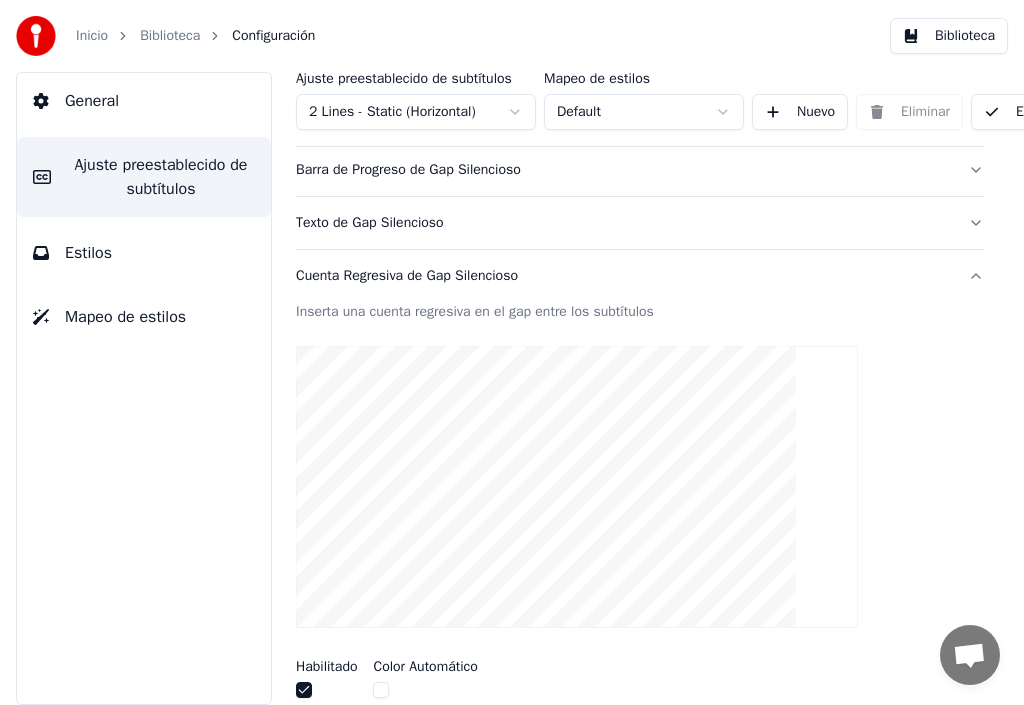 click on "Barra de Progreso de Gap Silencioso" at bounding box center [640, 170] 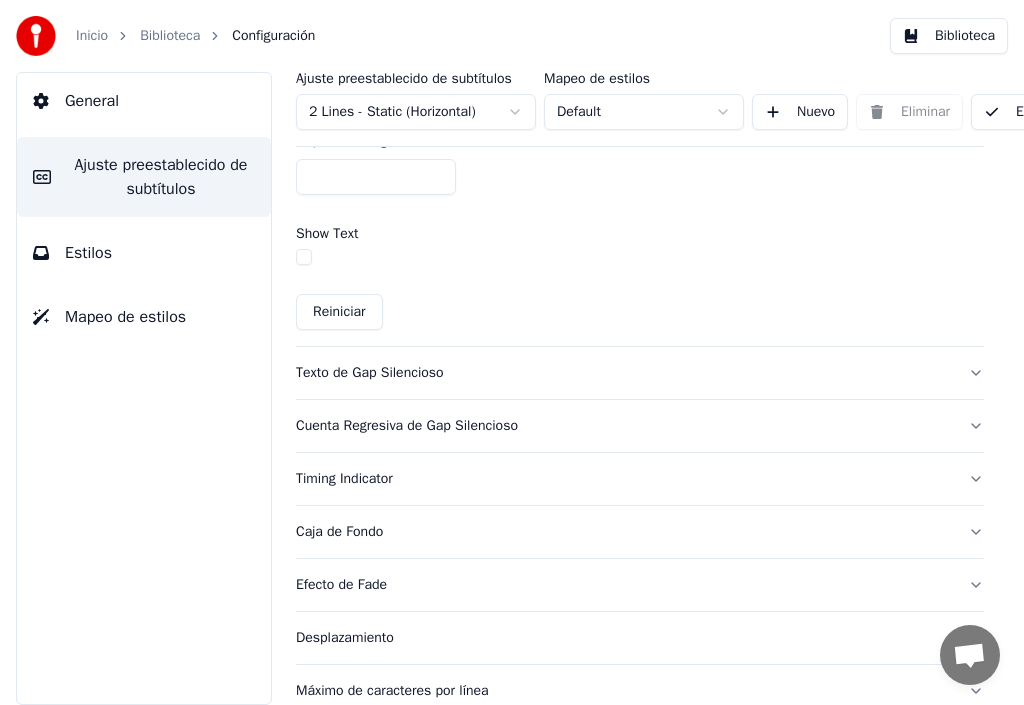 scroll, scrollTop: 1249, scrollLeft: 0, axis: vertical 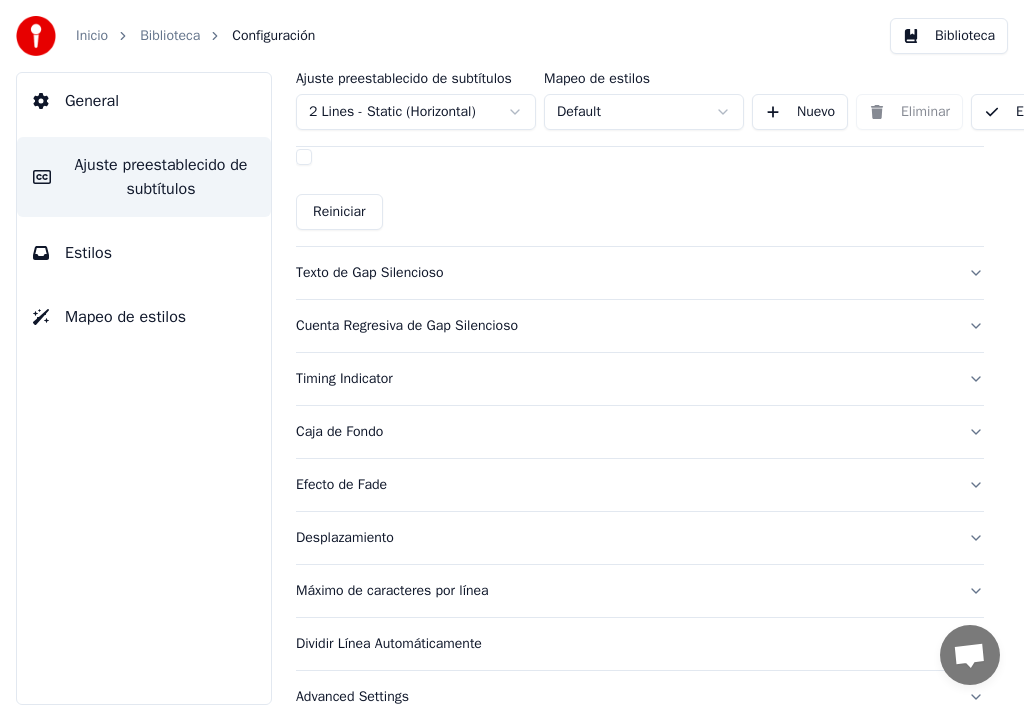 click on "Desplazamiento" at bounding box center (640, 538) 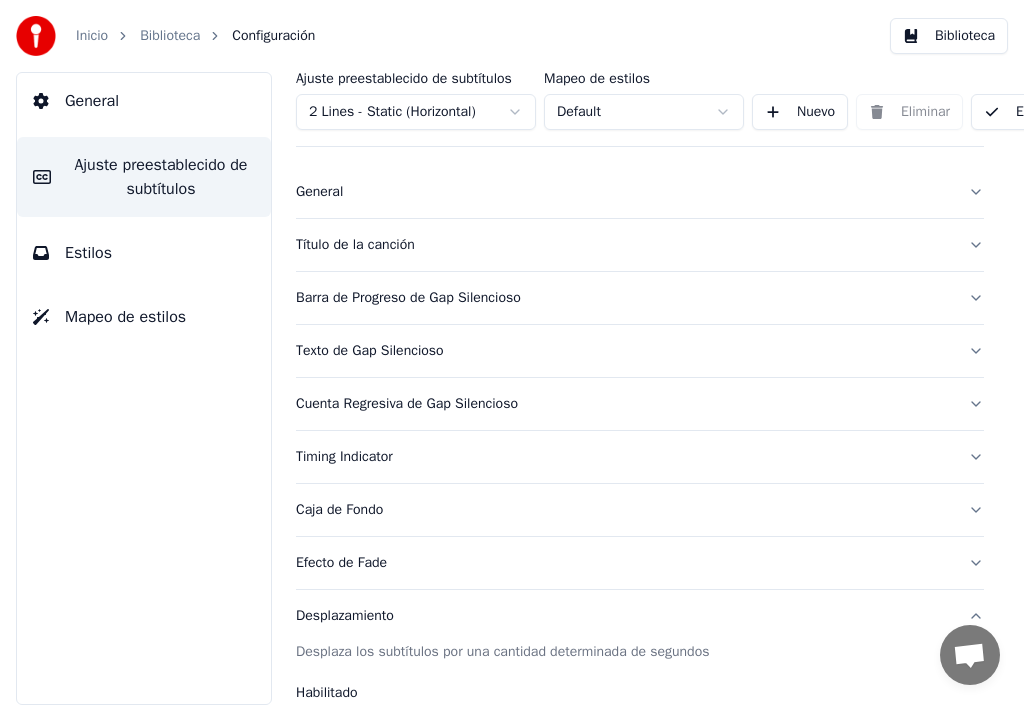 scroll, scrollTop: 0, scrollLeft: 0, axis: both 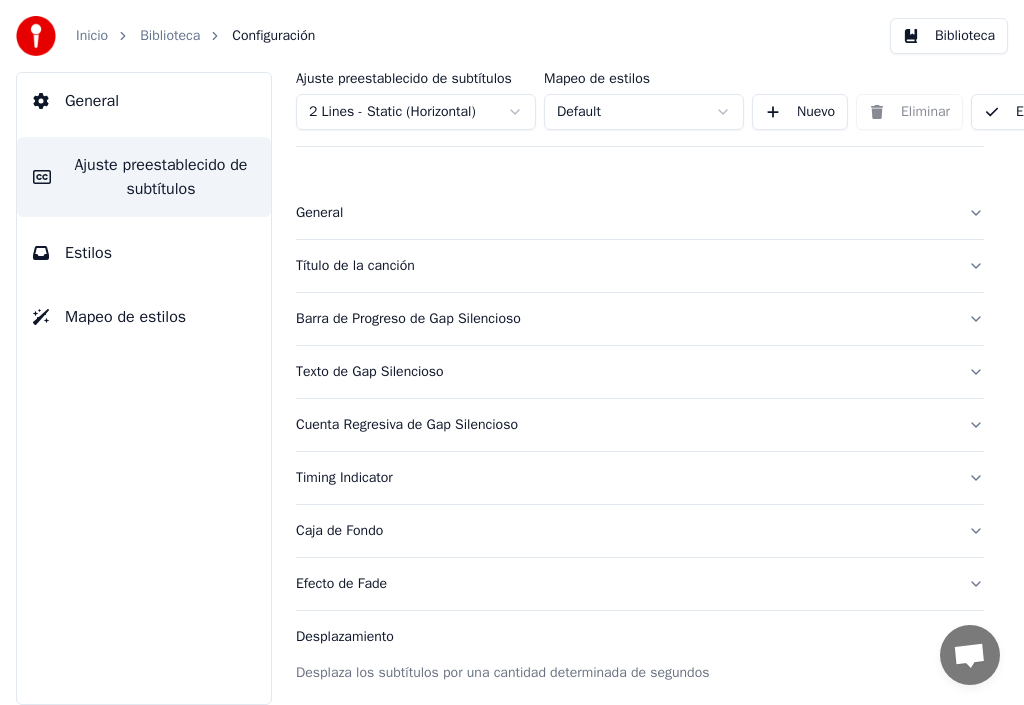 click on "General Ajuste preestablecido de subtítulos Estilos Mapeo de estilos" at bounding box center (144, 388) 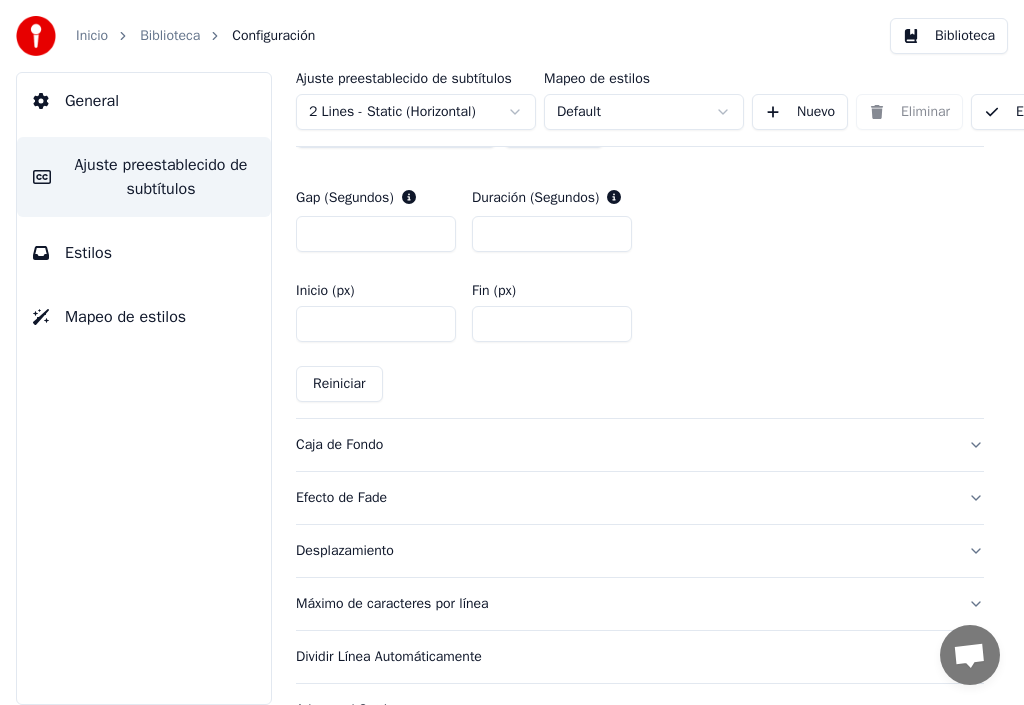 scroll, scrollTop: 1000, scrollLeft: 0, axis: vertical 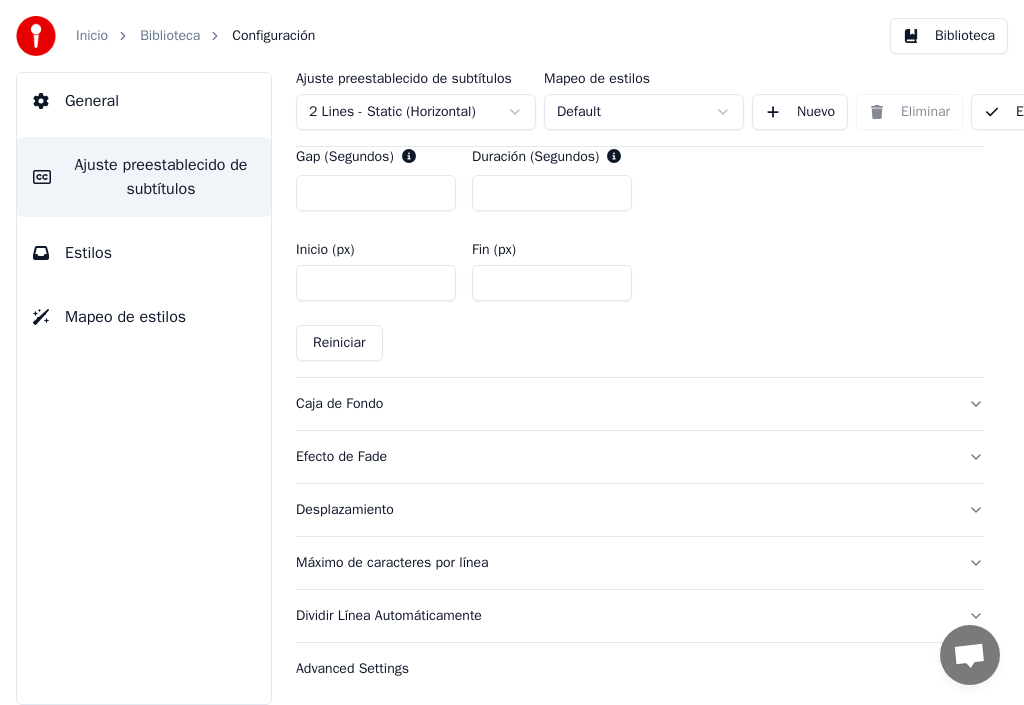 click on "Desplazamiento" at bounding box center [624, 510] 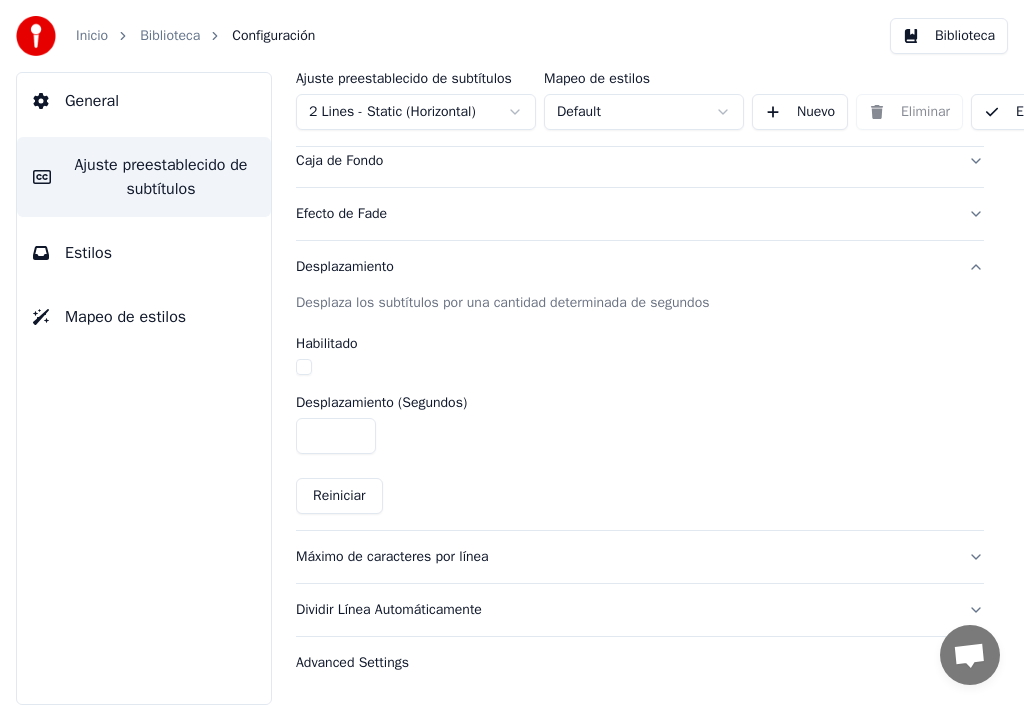 scroll, scrollTop: 386, scrollLeft: 0, axis: vertical 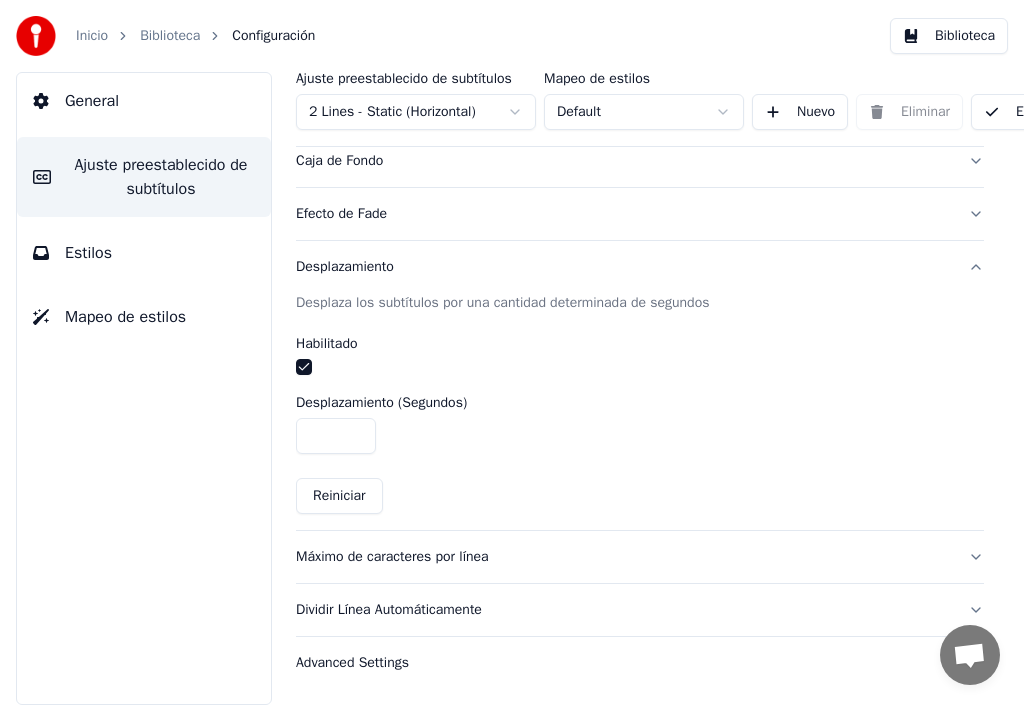 click at bounding box center (304, 367) 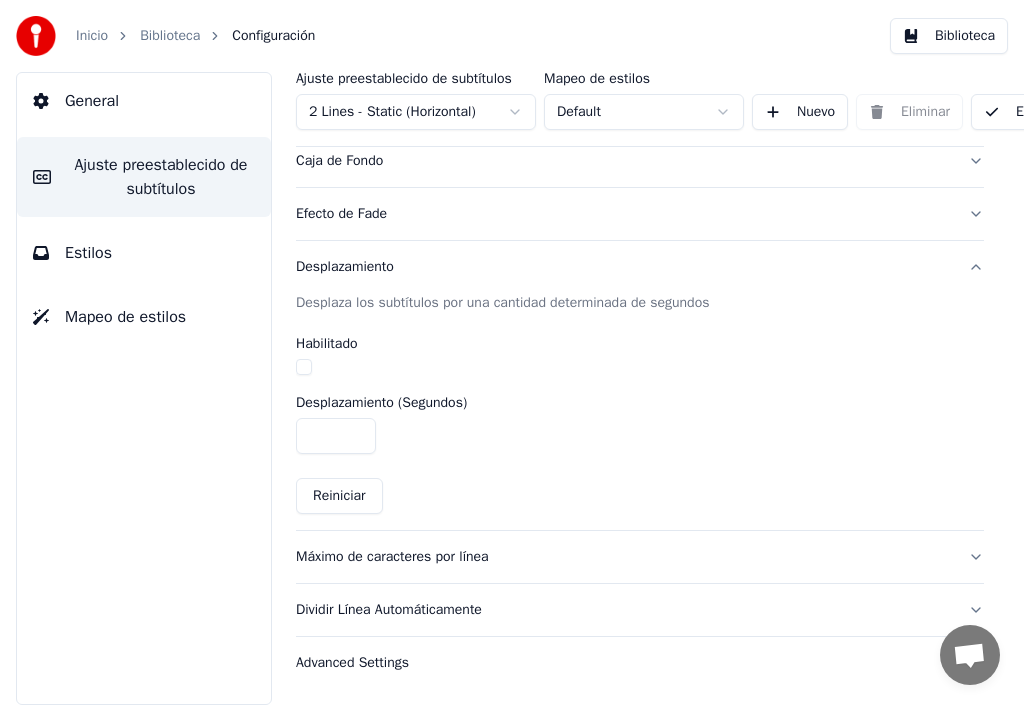 click at bounding box center (304, 367) 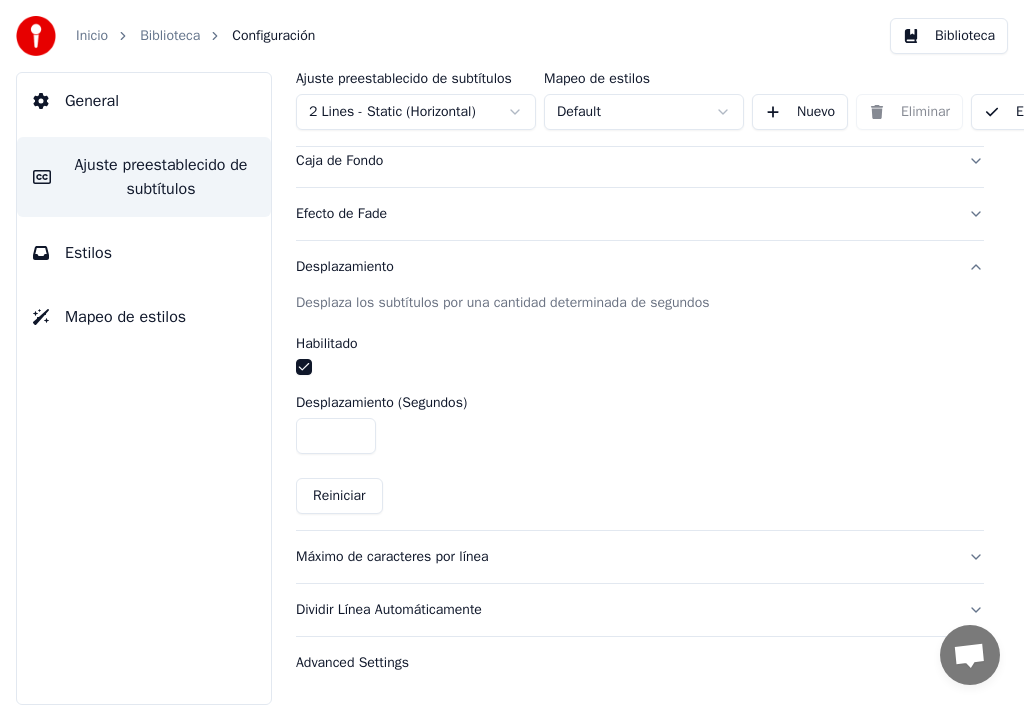 click at bounding box center (304, 367) 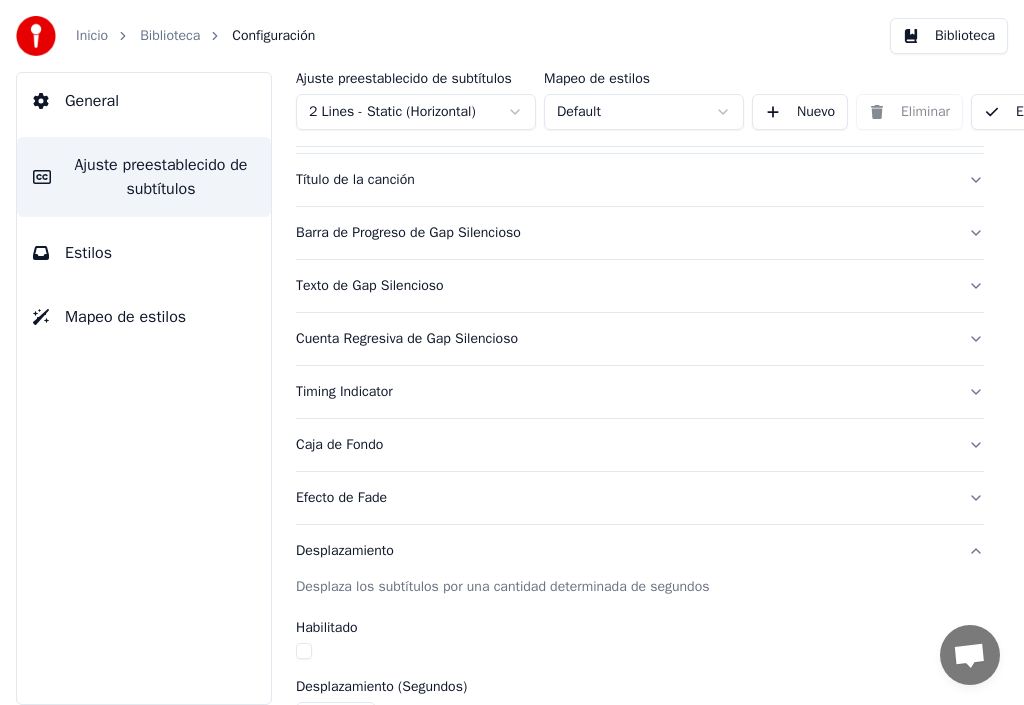 scroll, scrollTop: 0, scrollLeft: 0, axis: both 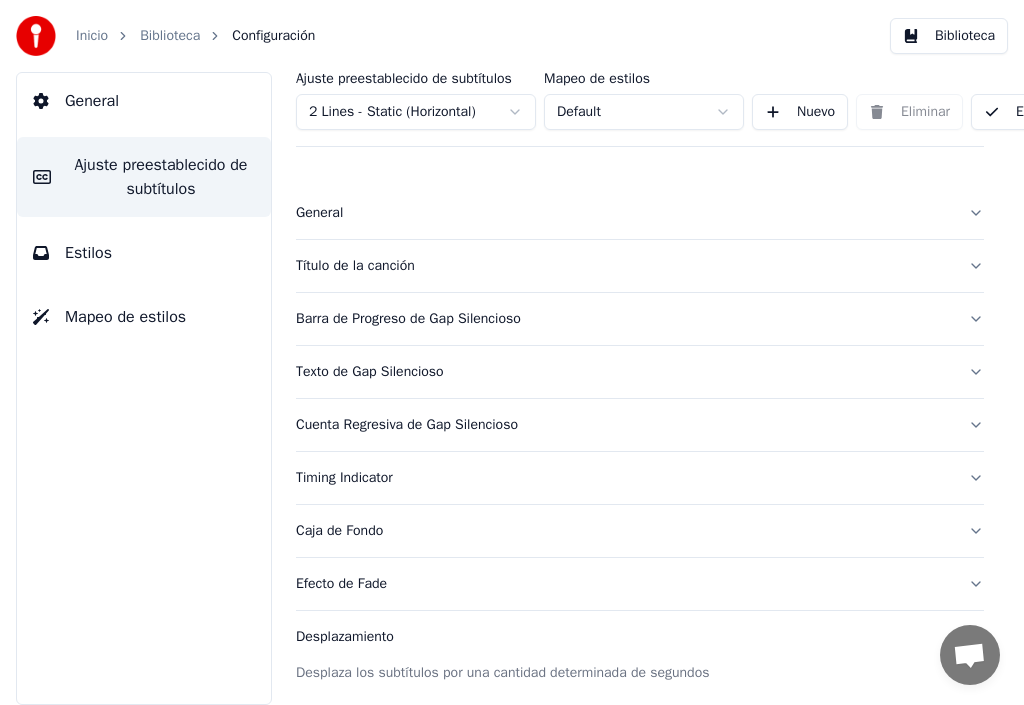 click on "Título de la canción" at bounding box center (640, 266) 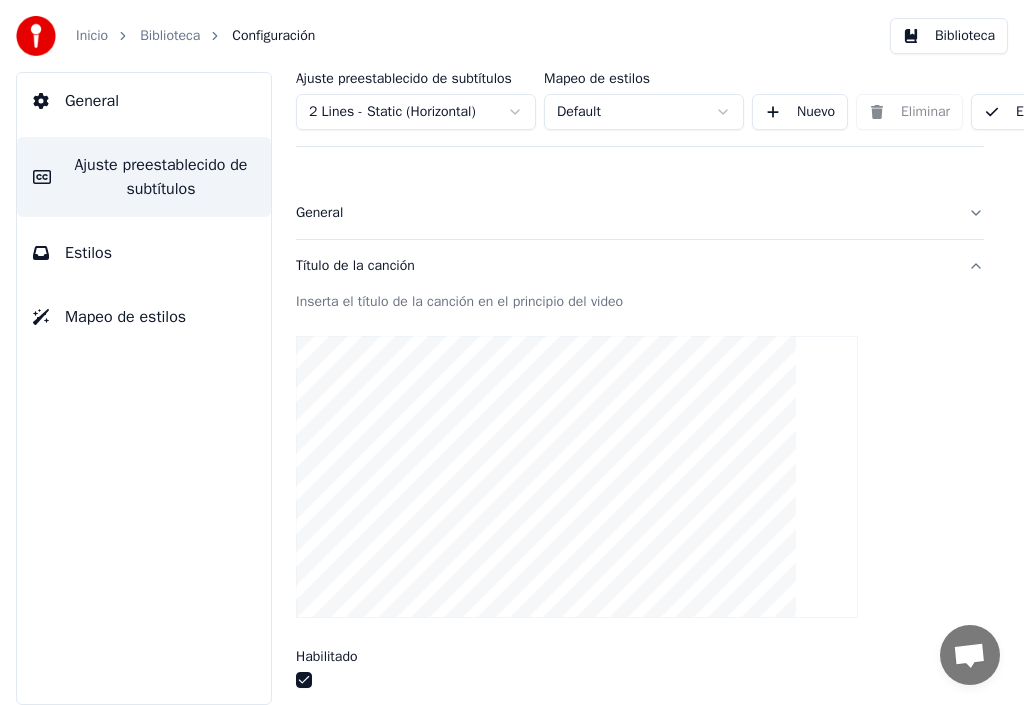 click on "Título de la canción" at bounding box center [640, 266] 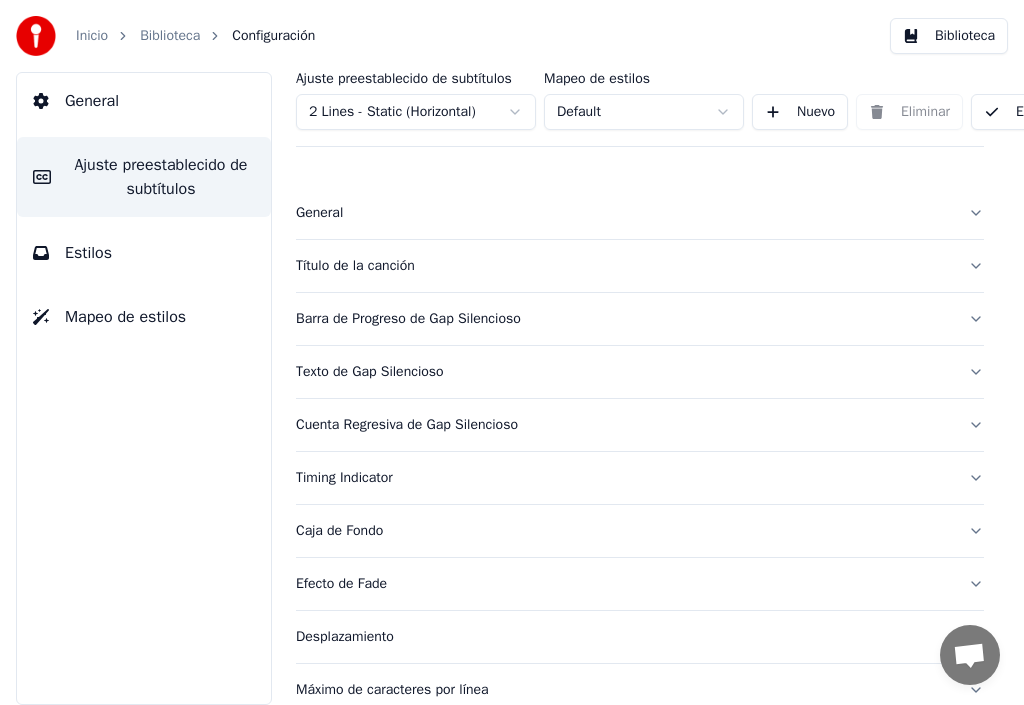 click on "General" at bounding box center (624, 213) 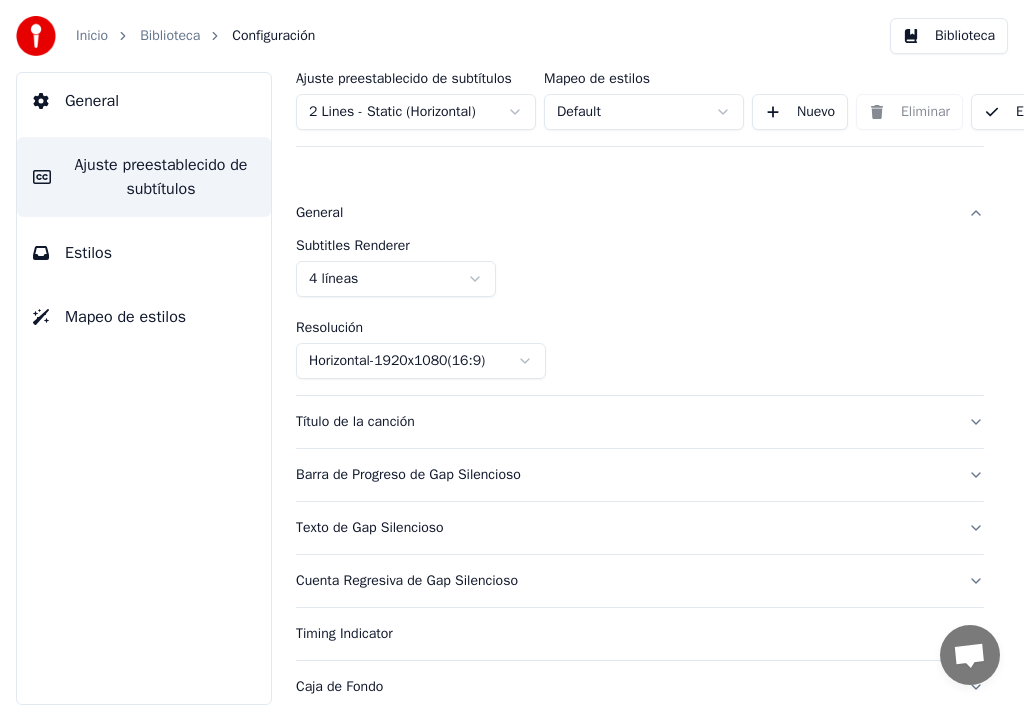 click on "Inicio Biblioteca Configuración Biblioteca General Ajuste preestablecido de subtítulos Estilos Mapeo de estilos Ajuste preestablecido de subtítulos 2 Lines - Static (Horizontal) Mapeo de estilos Default Nuevo Eliminar Establecer como Predeterminado General Subtitles Renderer 4 líneas Resolución Horizontal  -  1920 x 1080  ( 16 : 9 ) Título de la canción Barra de Progreso de Gap Silencioso Texto de Gap Silencioso Cuenta Regresiva de Gap Silencioso Timing Indicator Caja de Fondo Efecto de Fade Desplazamiento Máximo de caracteres por línea Dividir Línea Automáticamente Advanced Settings" at bounding box center (512, 352) 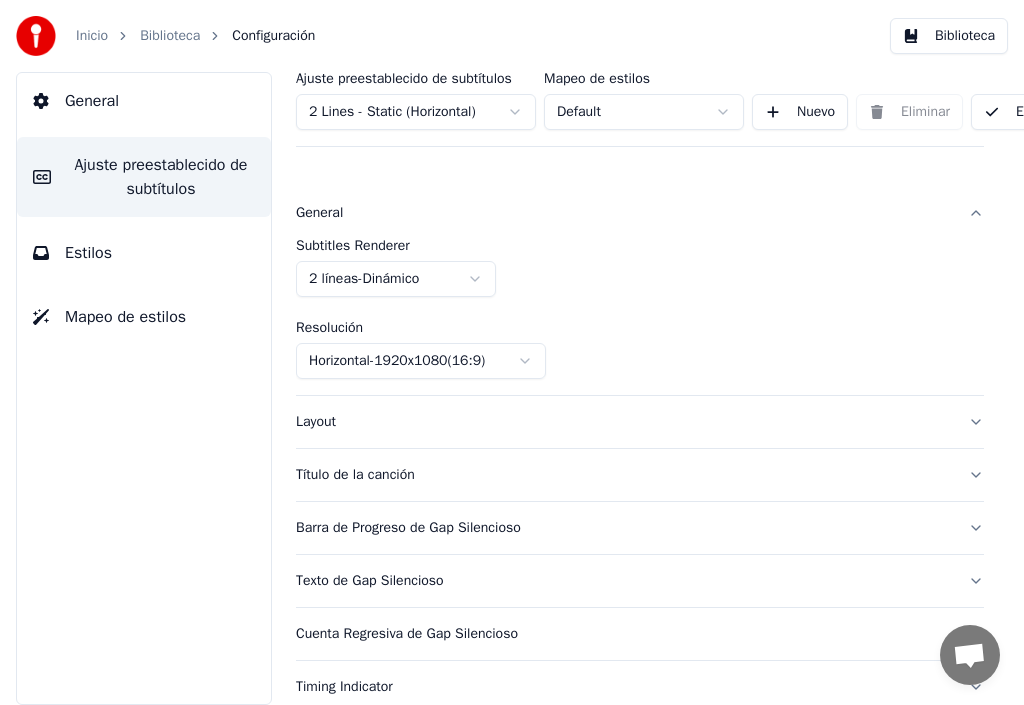 scroll, scrollTop: 100, scrollLeft: 0, axis: vertical 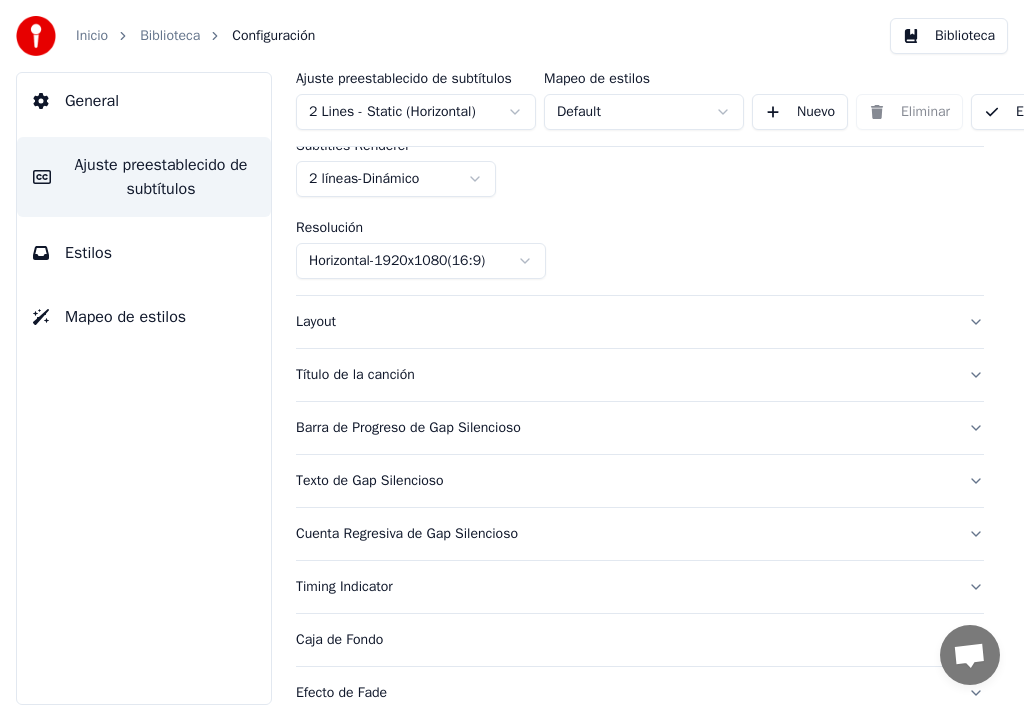 click on "Estilos" at bounding box center (144, 253) 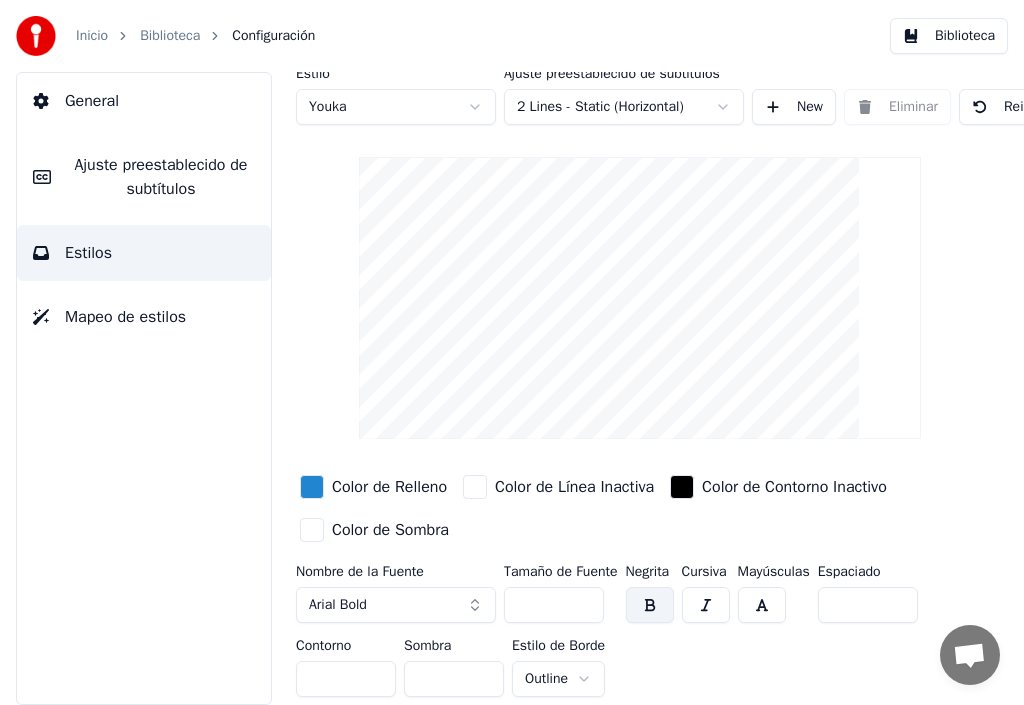 scroll, scrollTop: 20, scrollLeft: 0, axis: vertical 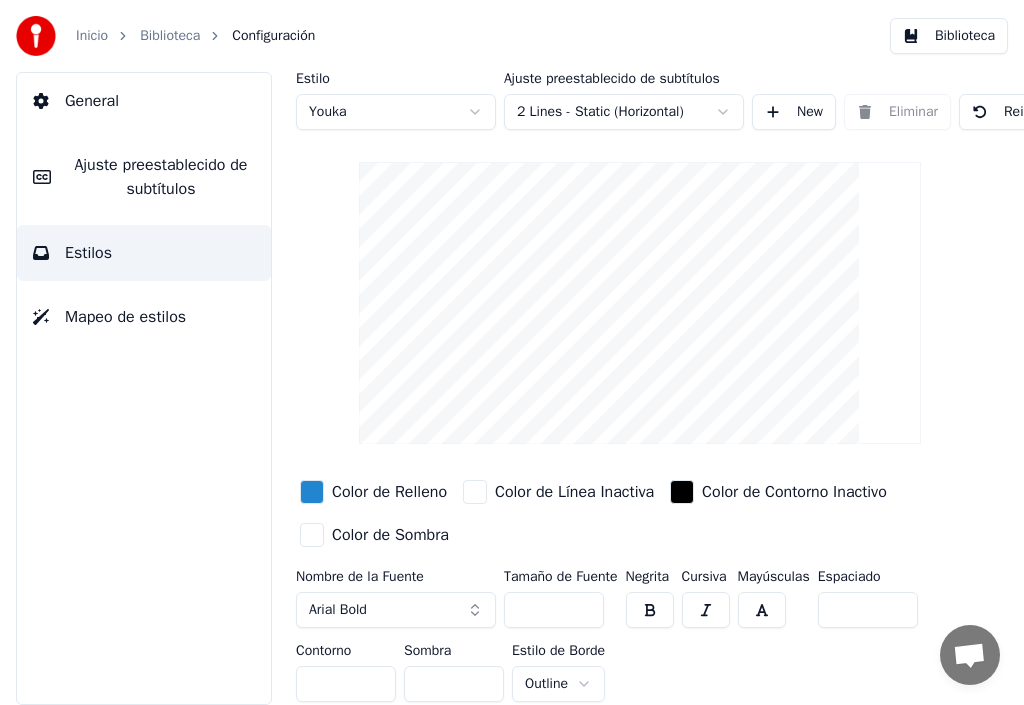 click on "New" at bounding box center [794, 112] 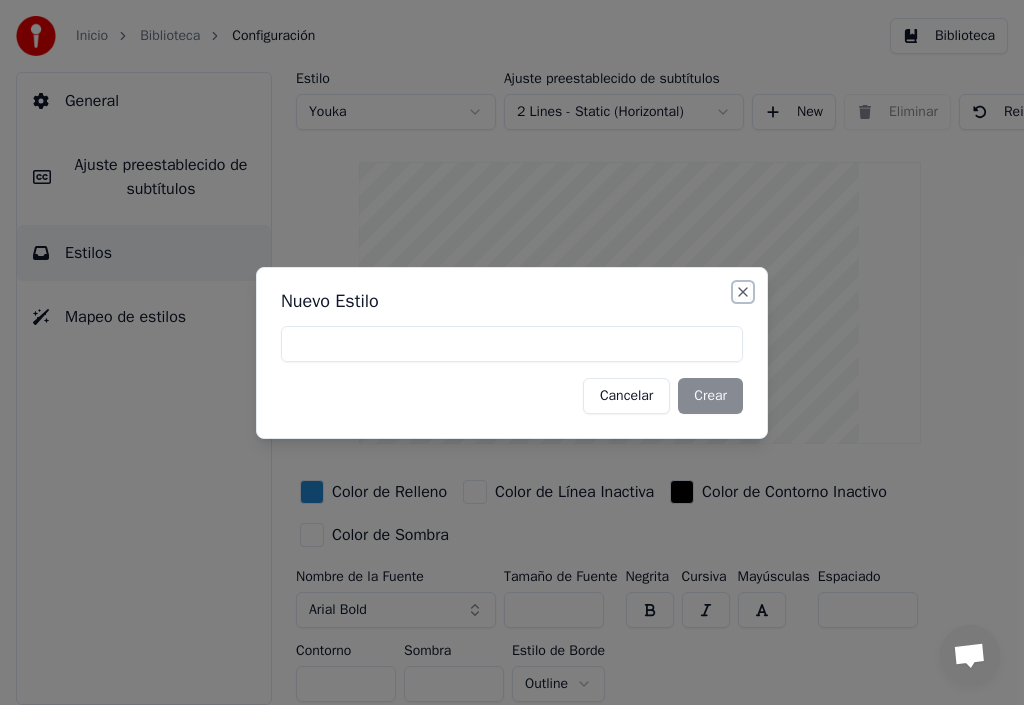 click on "Close" at bounding box center [743, 292] 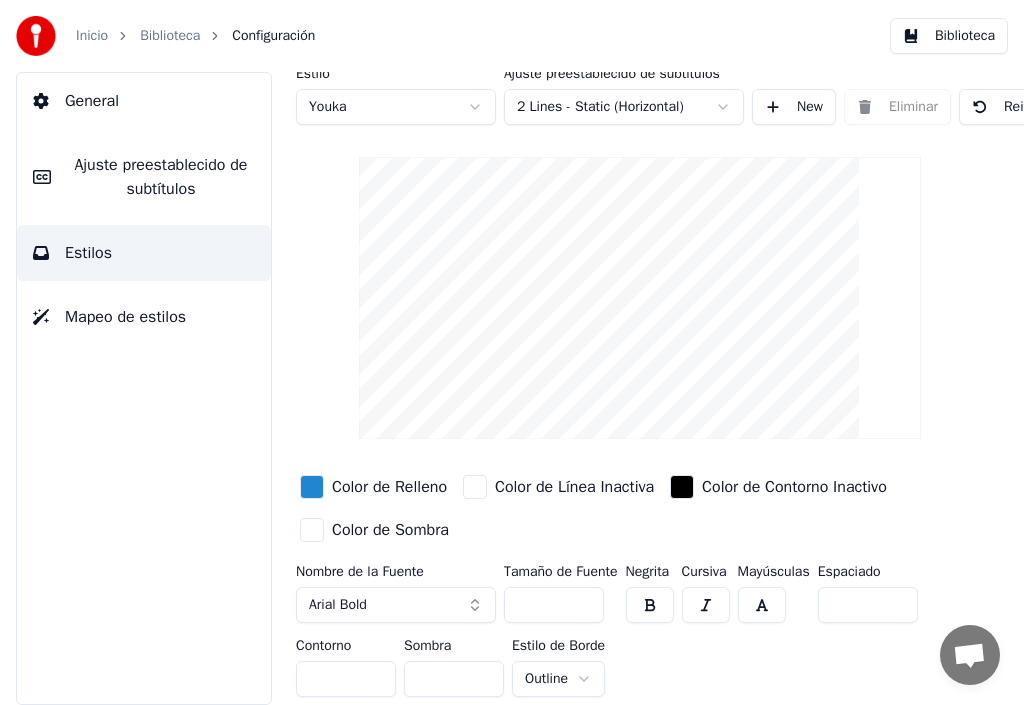 scroll, scrollTop: 0, scrollLeft: 0, axis: both 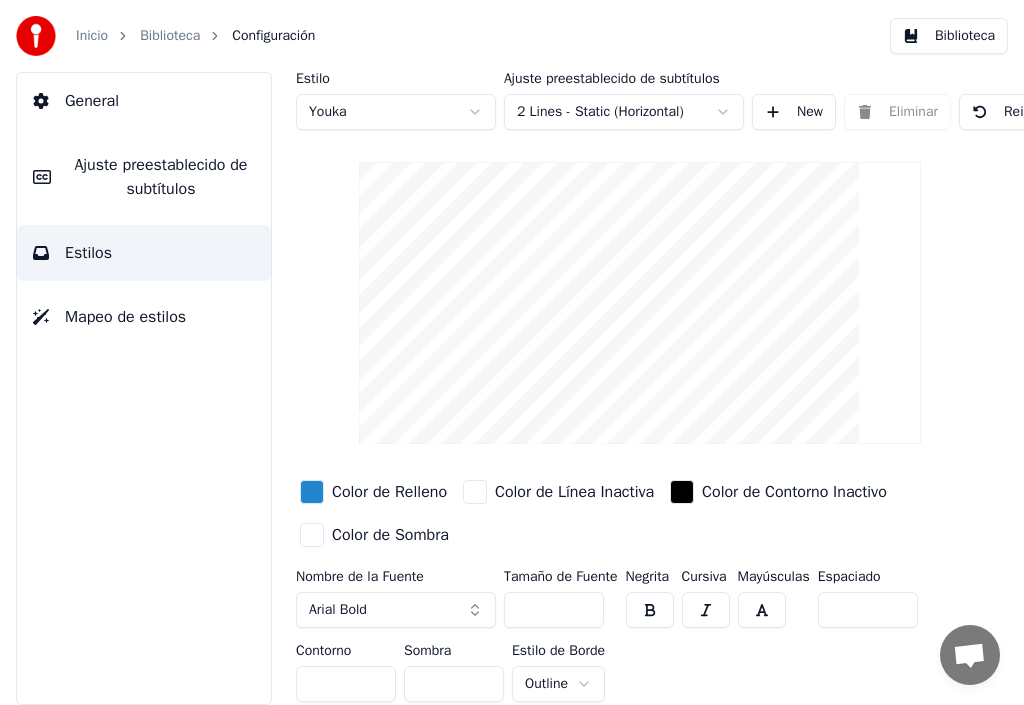click on "Reiniciar" at bounding box center [1014, 112] 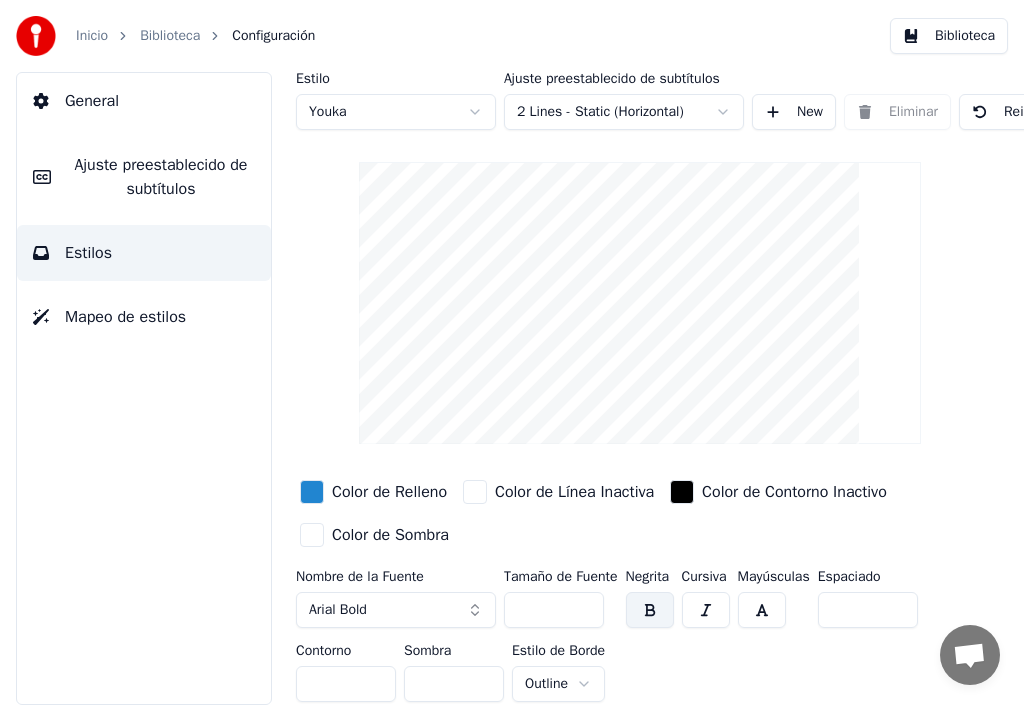 click on "Reiniciar" at bounding box center [1014, 112] 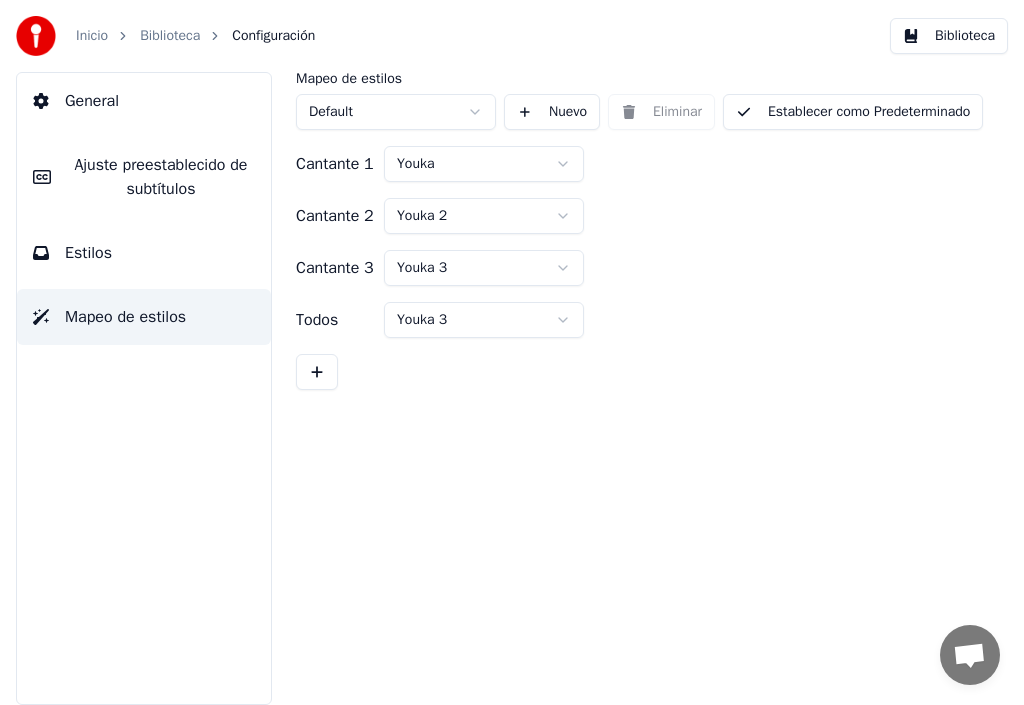 click on "Estilos" at bounding box center [144, 253] 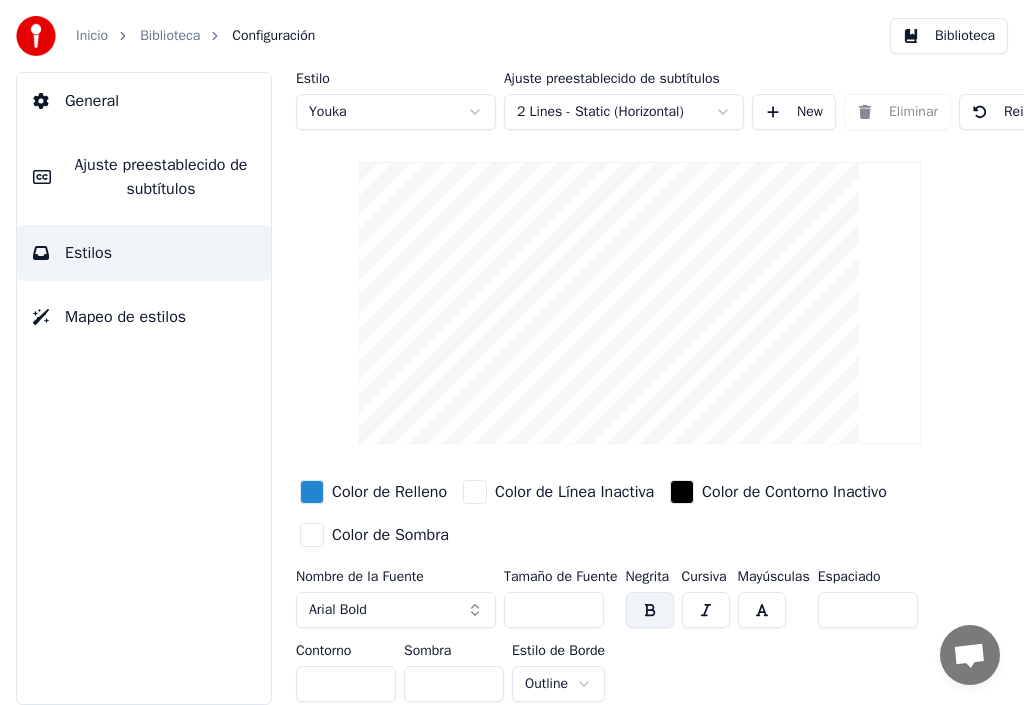 scroll, scrollTop: 20, scrollLeft: 0, axis: vertical 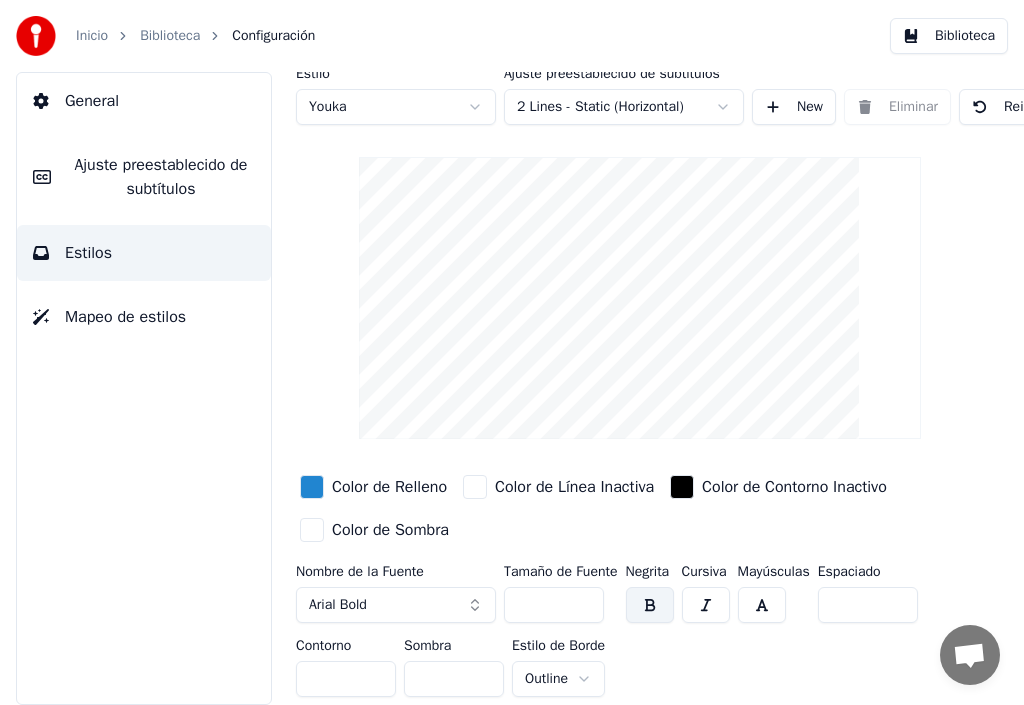 click on "**" at bounding box center [554, 605] 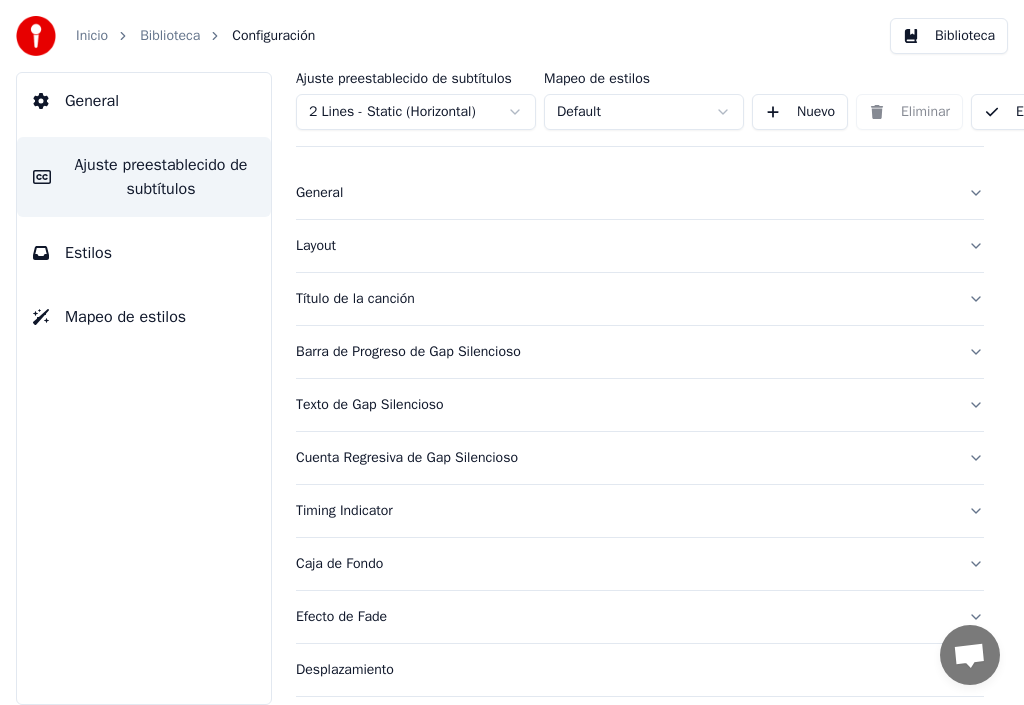 click on "General" at bounding box center (640, 193) 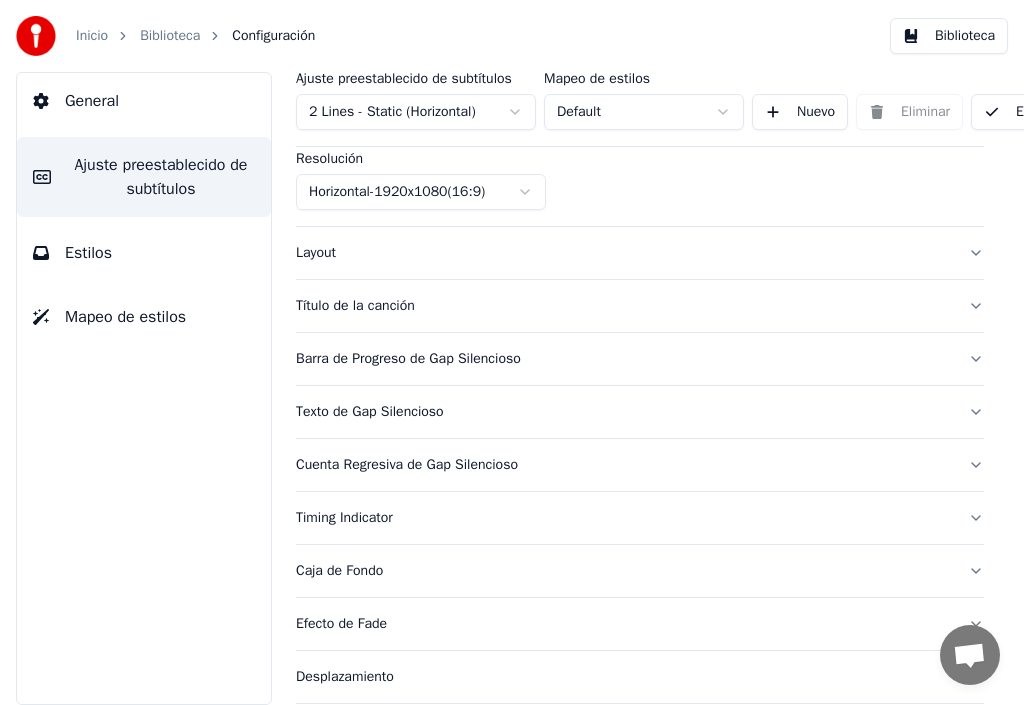 scroll, scrollTop: 220, scrollLeft: 0, axis: vertical 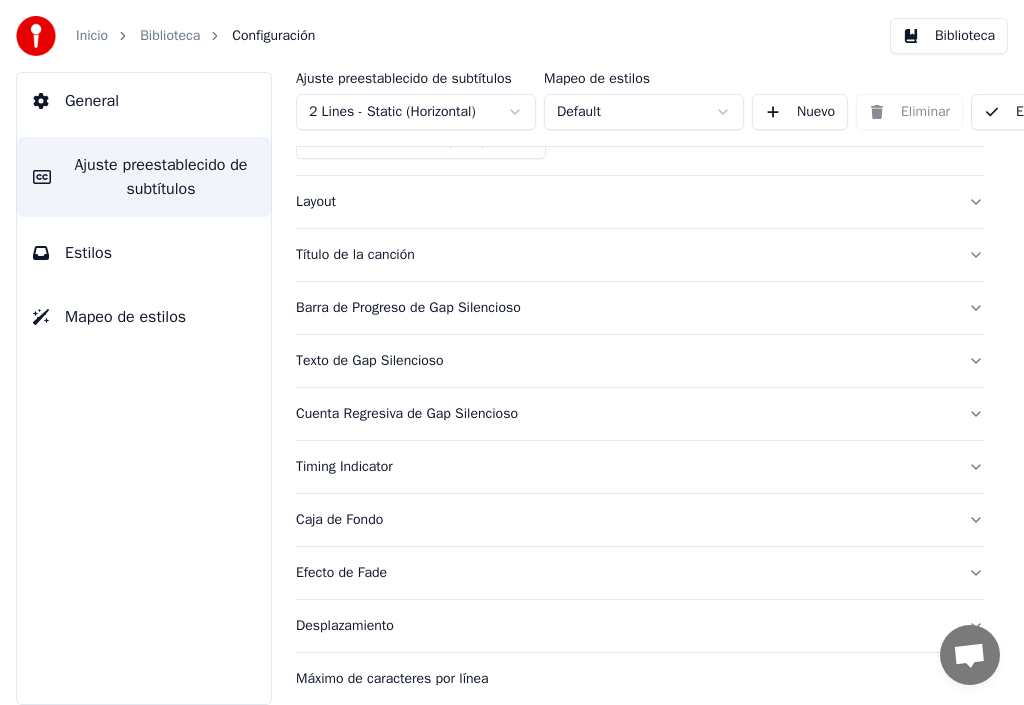 click on "Barra de Progreso de Gap Silencioso" at bounding box center (640, 308) 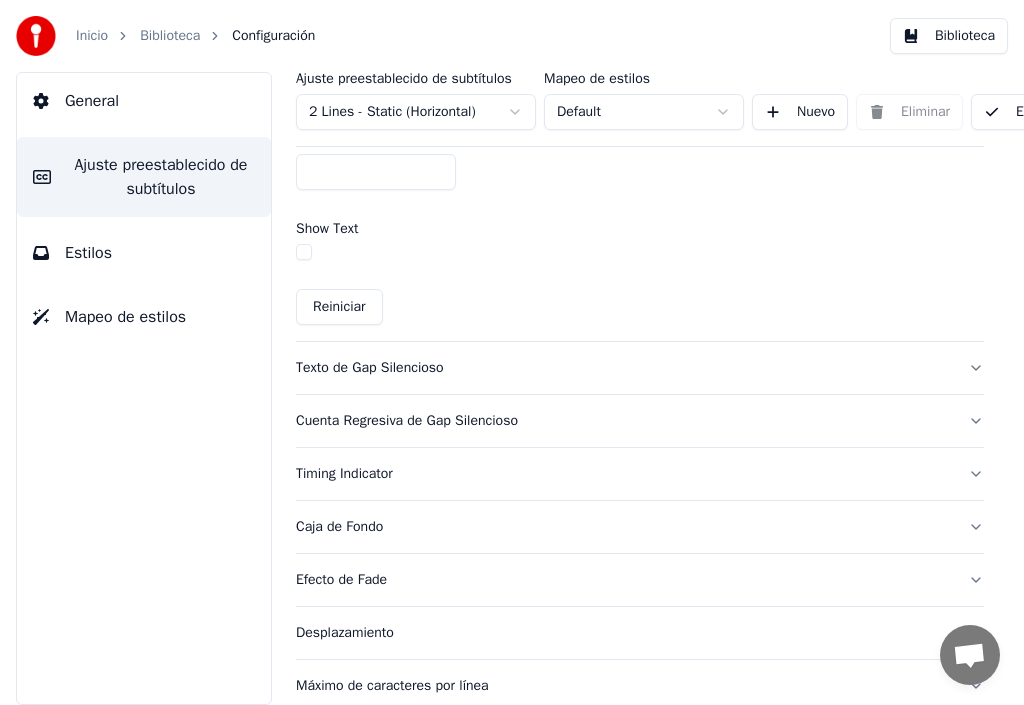 scroll, scrollTop: 1298, scrollLeft: 0, axis: vertical 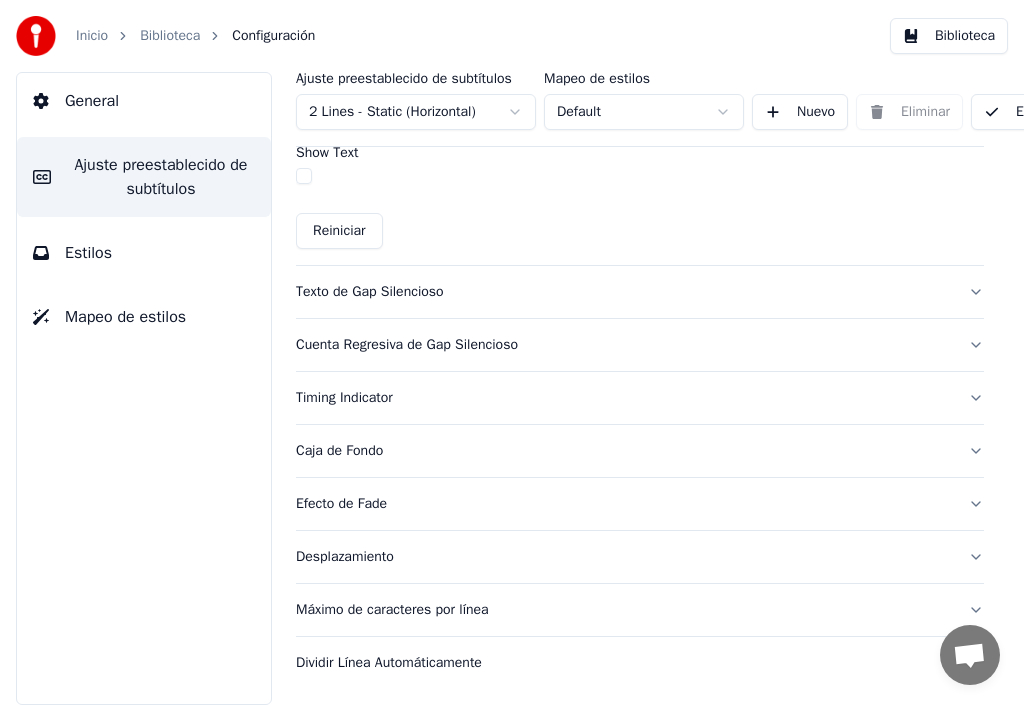 click on "Desplazamiento" at bounding box center [640, 557] 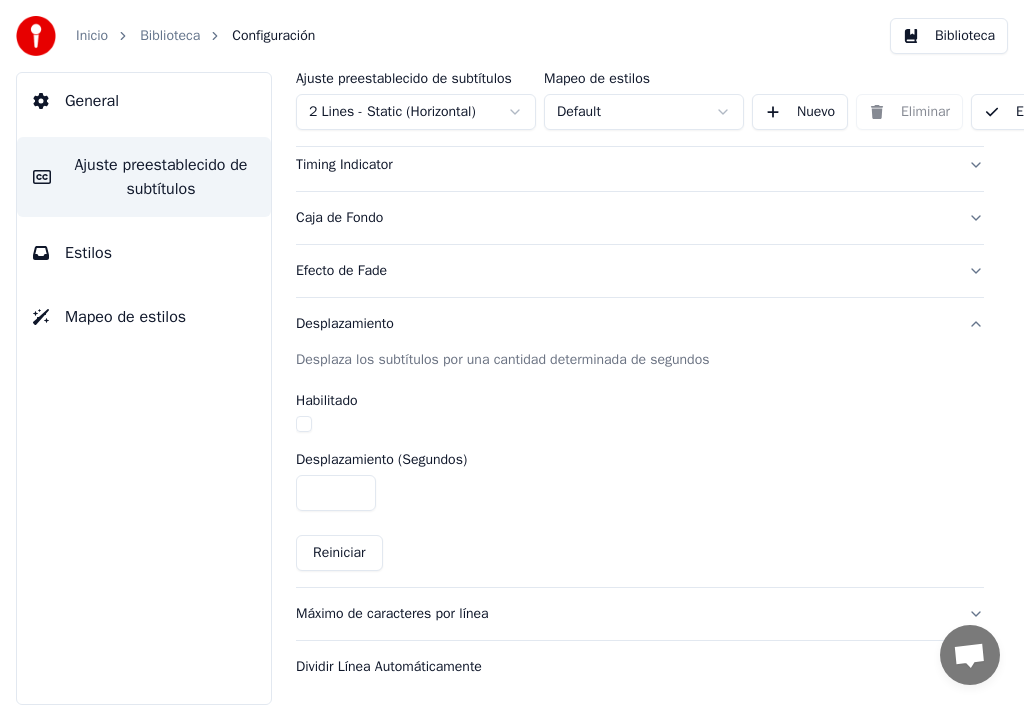 scroll, scrollTop: 386, scrollLeft: 0, axis: vertical 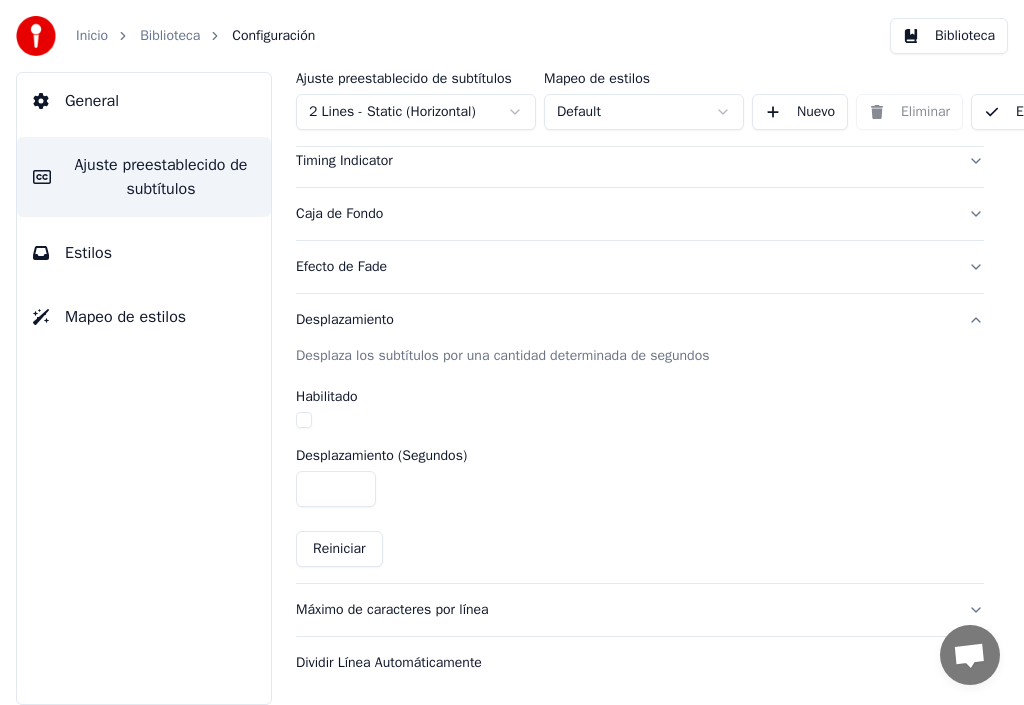 click at bounding box center [304, 420] 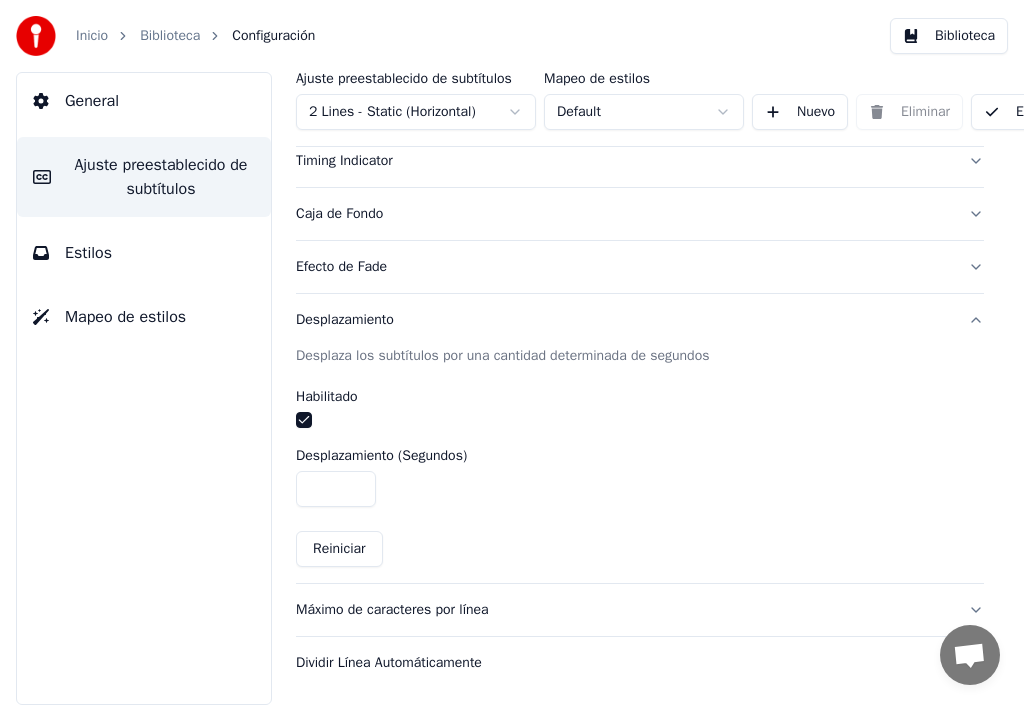 click at bounding box center [304, 420] 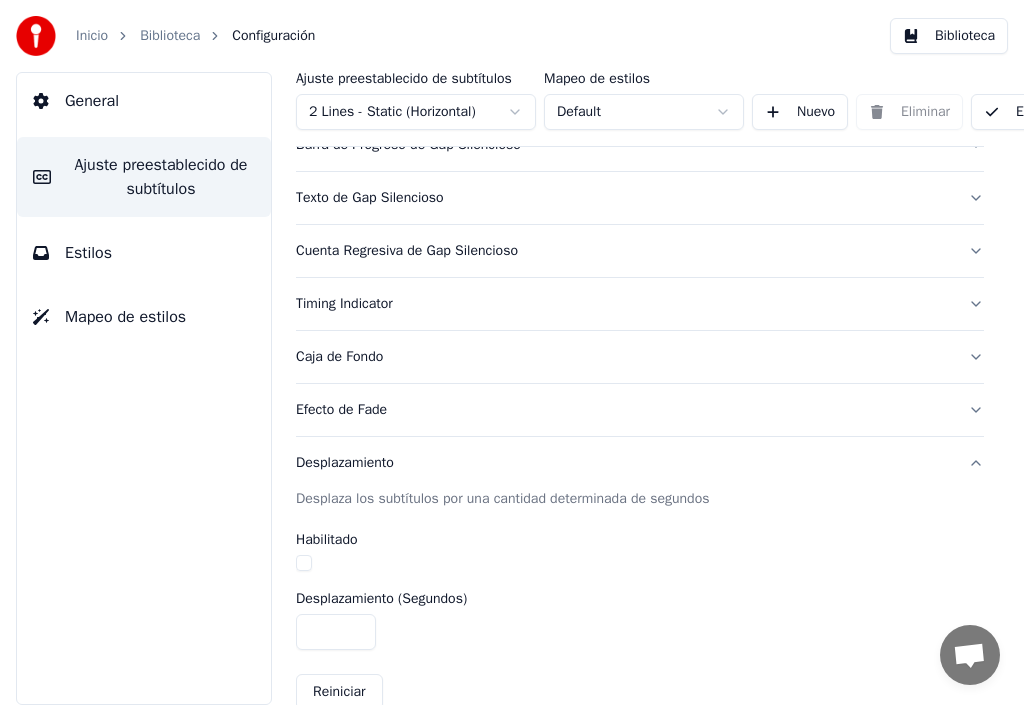 scroll, scrollTop: 186, scrollLeft: 0, axis: vertical 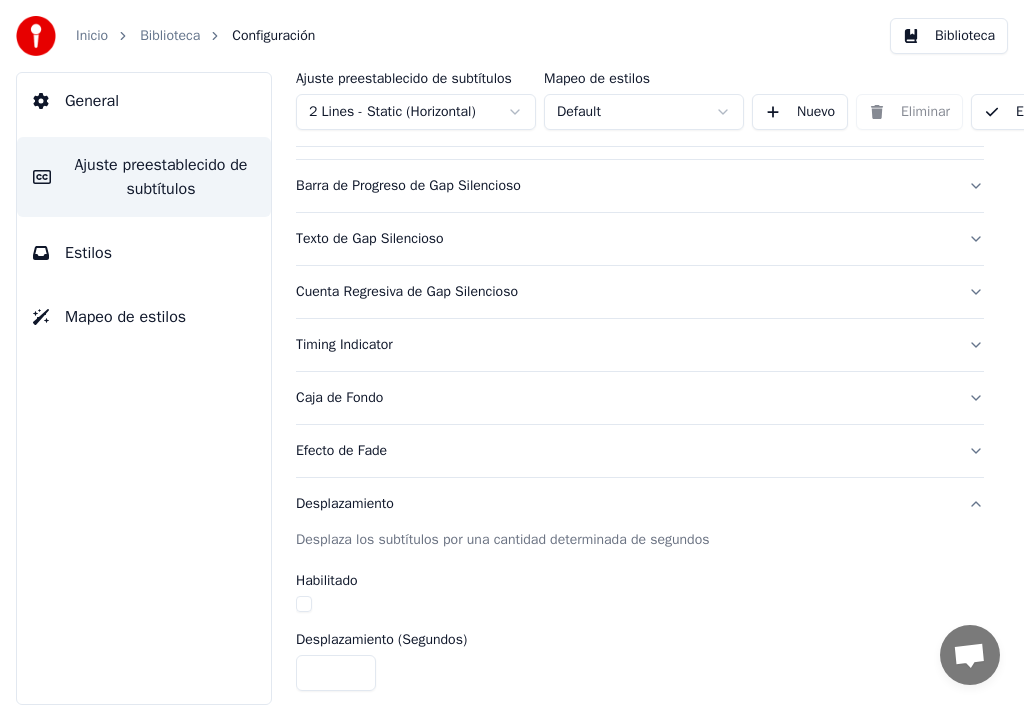 click on "Estilos" at bounding box center [88, 253] 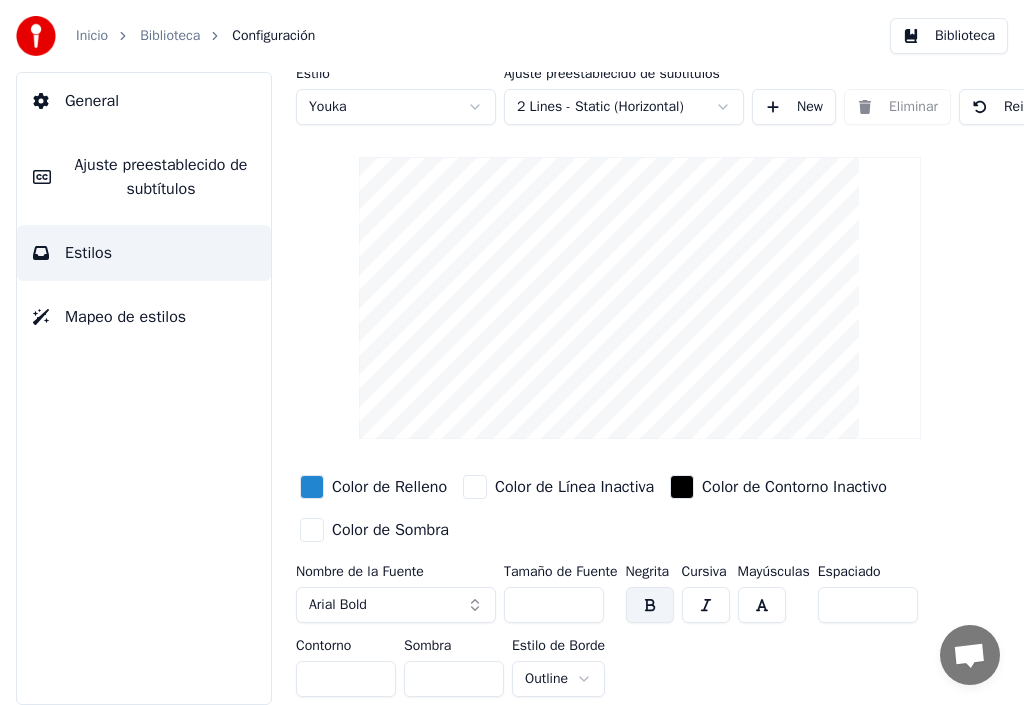 scroll, scrollTop: 20, scrollLeft: 0, axis: vertical 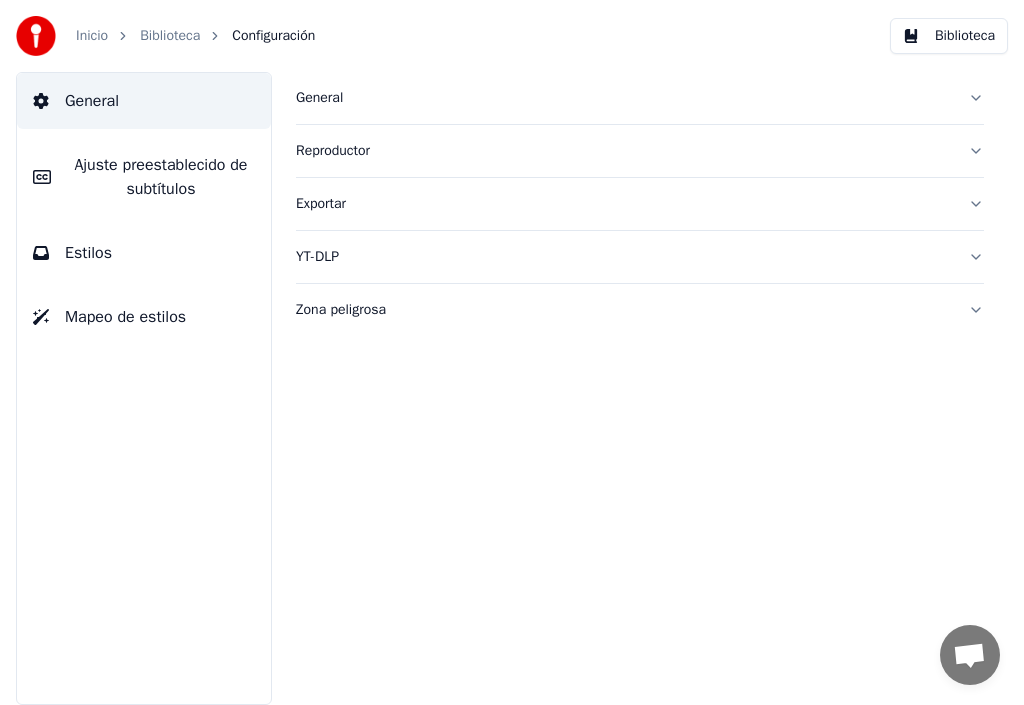 click on "Reproductor" at bounding box center [640, 151] 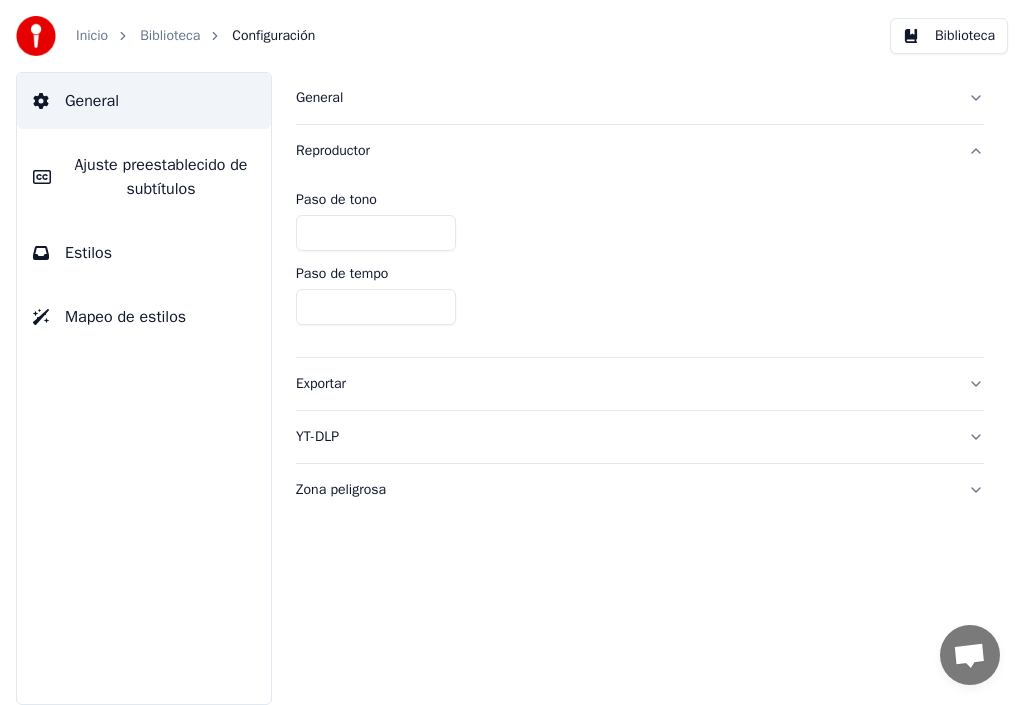 click on "General" at bounding box center [640, 98] 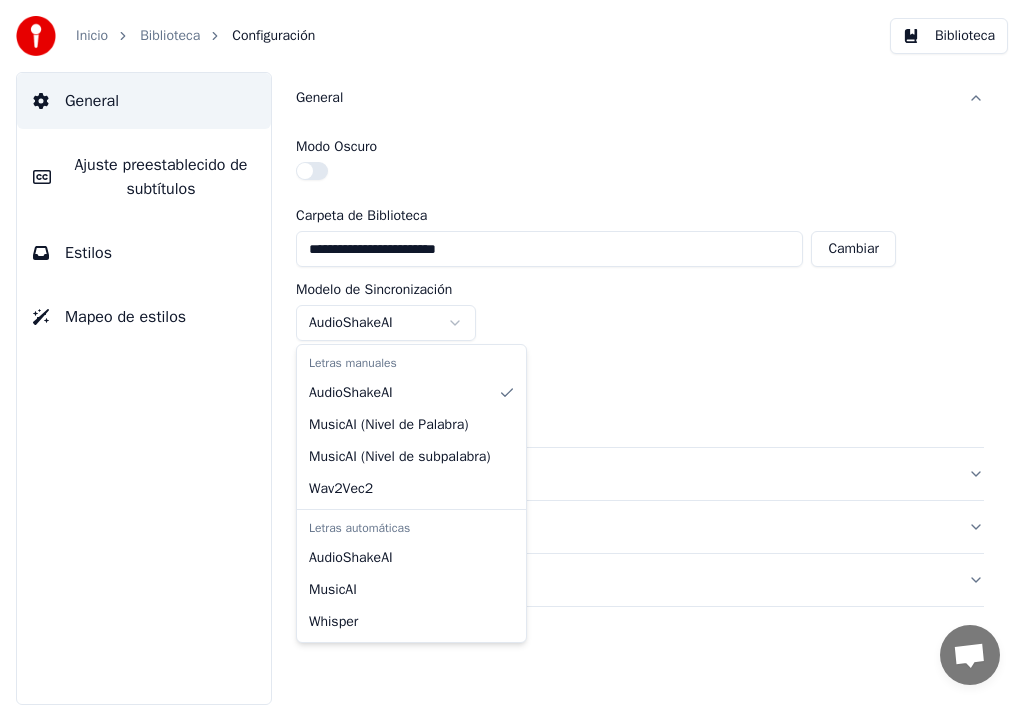 click on "**********" at bounding box center [512, 352] 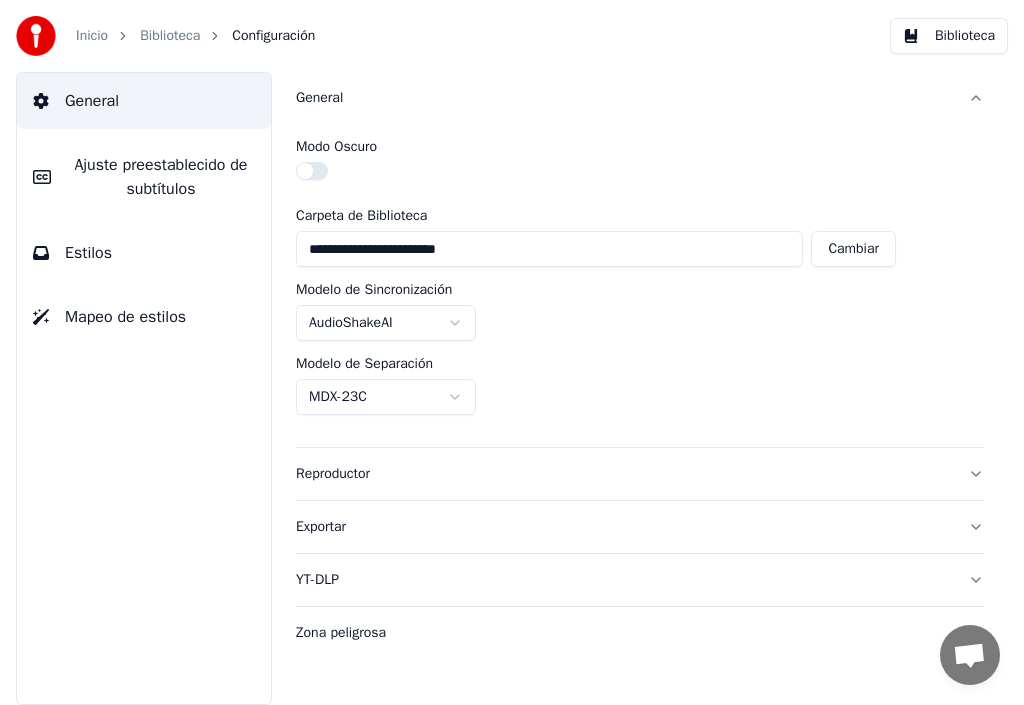 click on "**********" at bounding box center (512, 352) 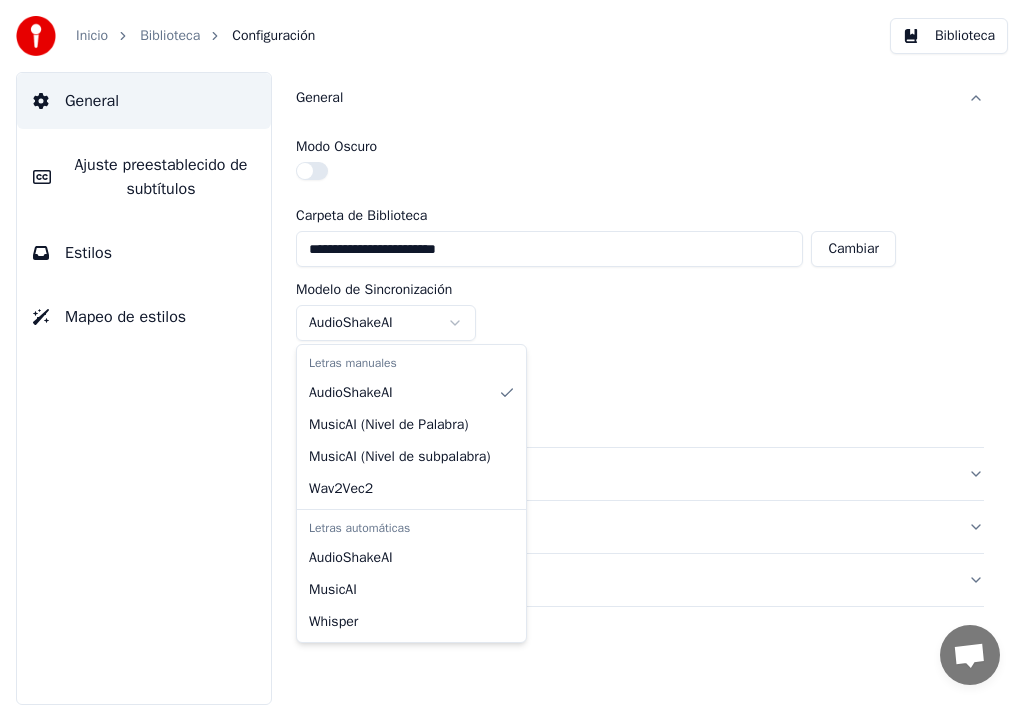 click on "**********" at bounding box center [512, 352] 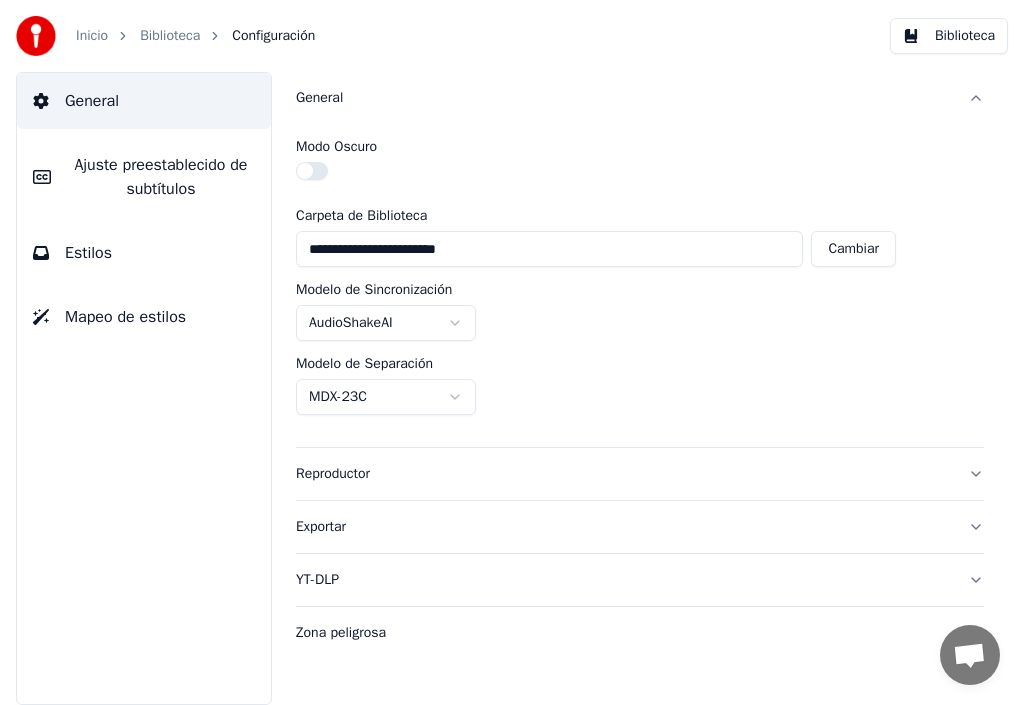 click on "**********" at bounding box center (512, 352) 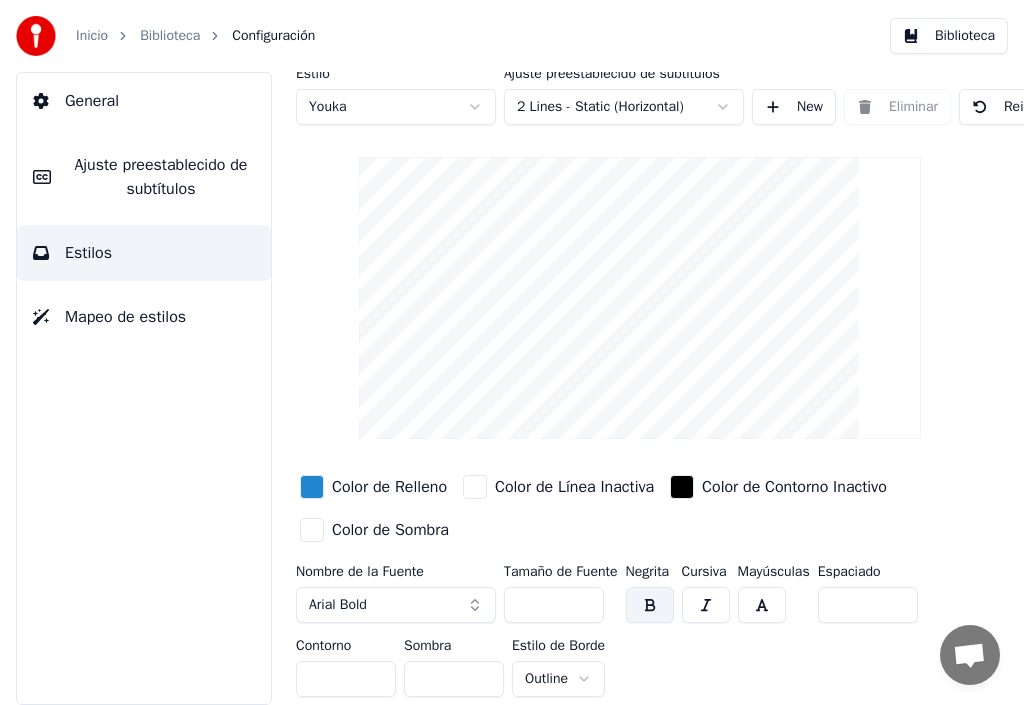 scroll, scrollTop: 20, scrollLeft: 0, axis: vertical 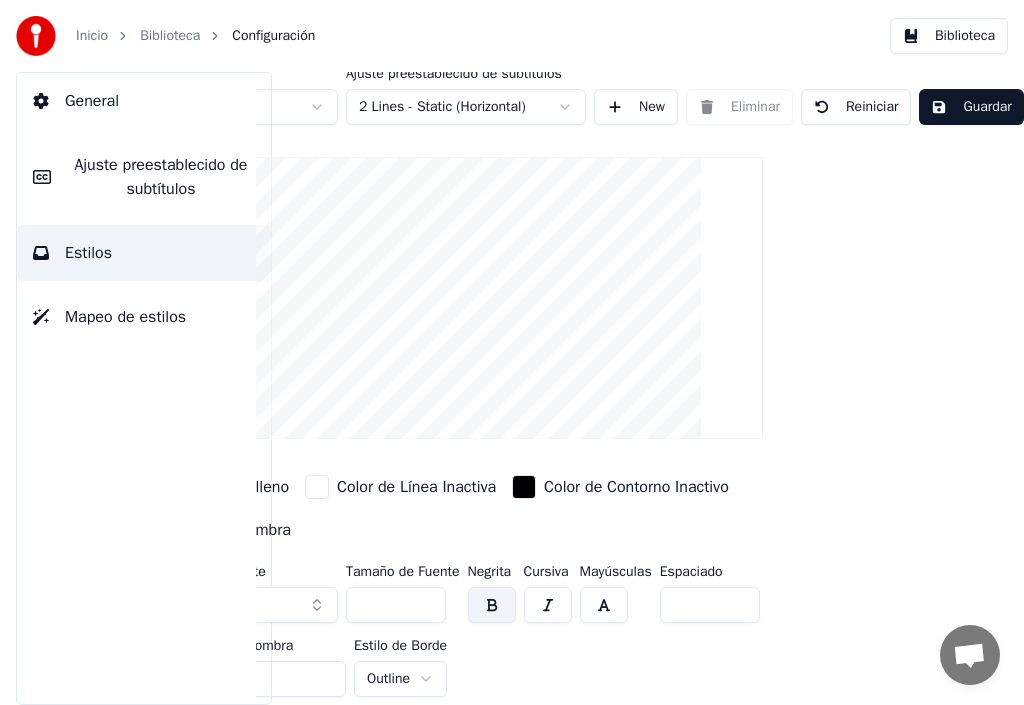 click on "General" at bounding box center [92, 101] 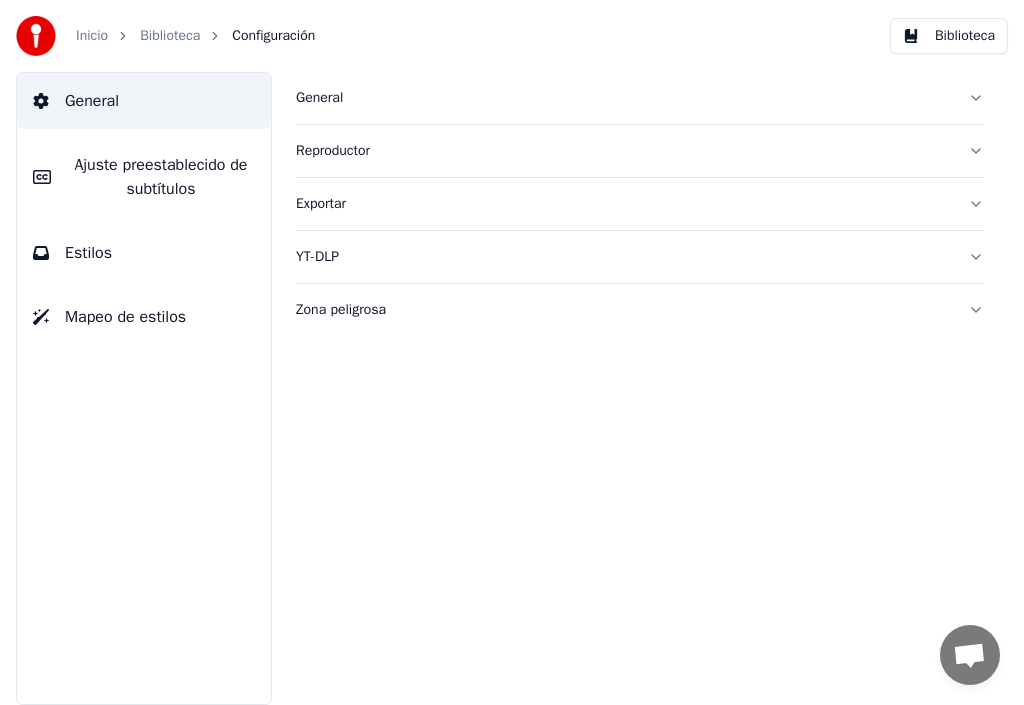 scroll, scrollTop: 0, scrollLeft: 0, axis: both 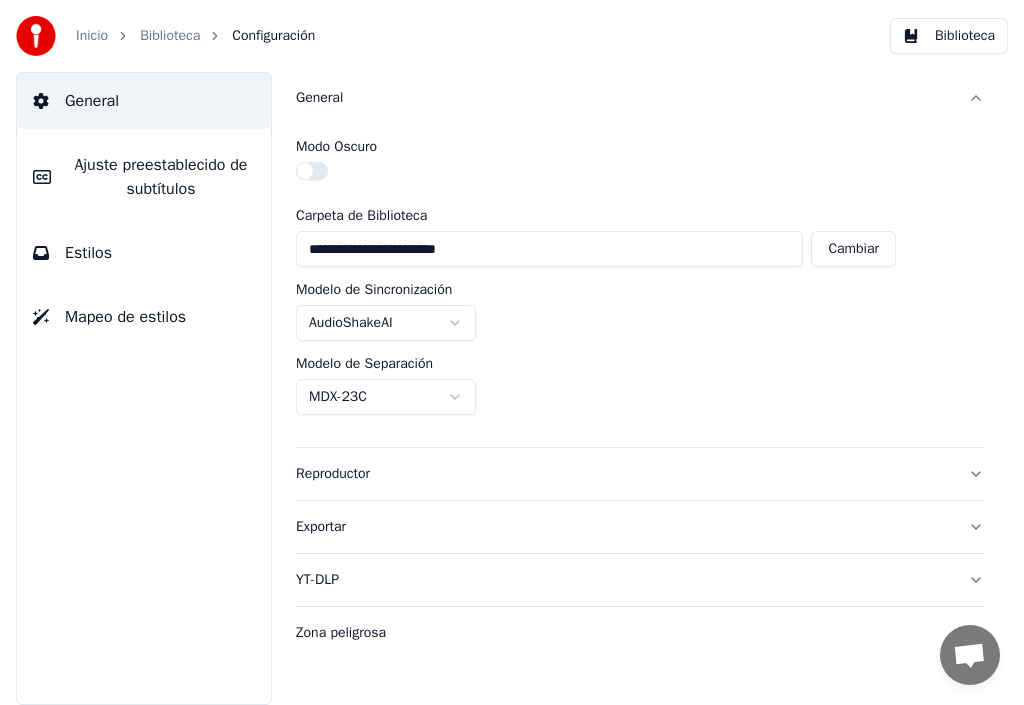 click on "Ajuste preestablecido de subtítulos" at bounding box center [161, 177] 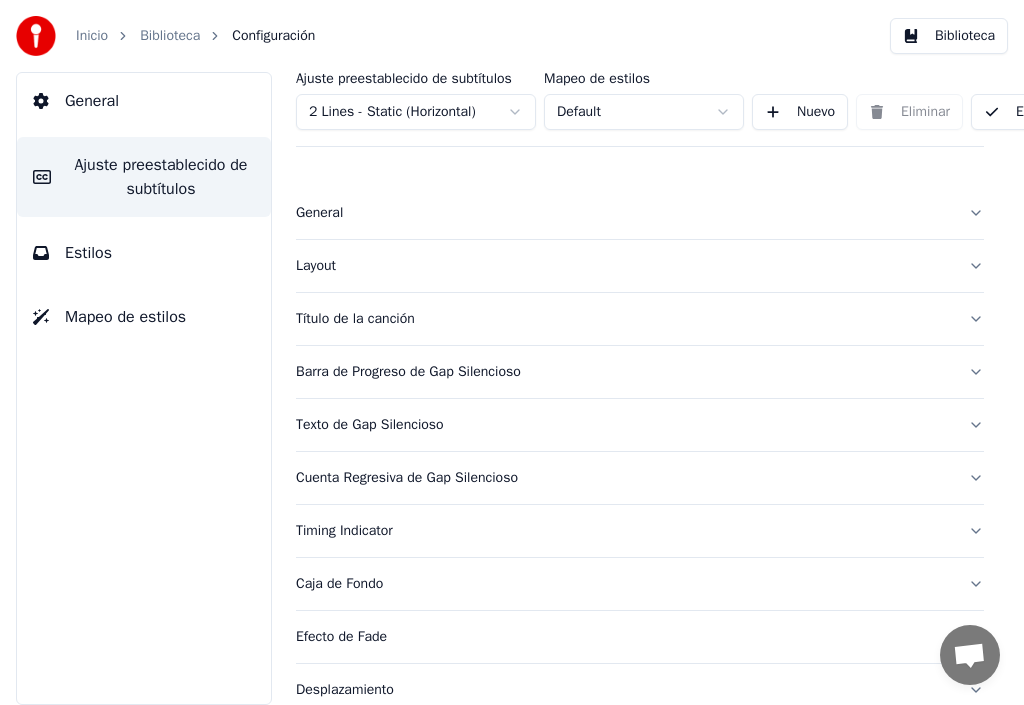 click on "General" at bounding box center [624, 213] 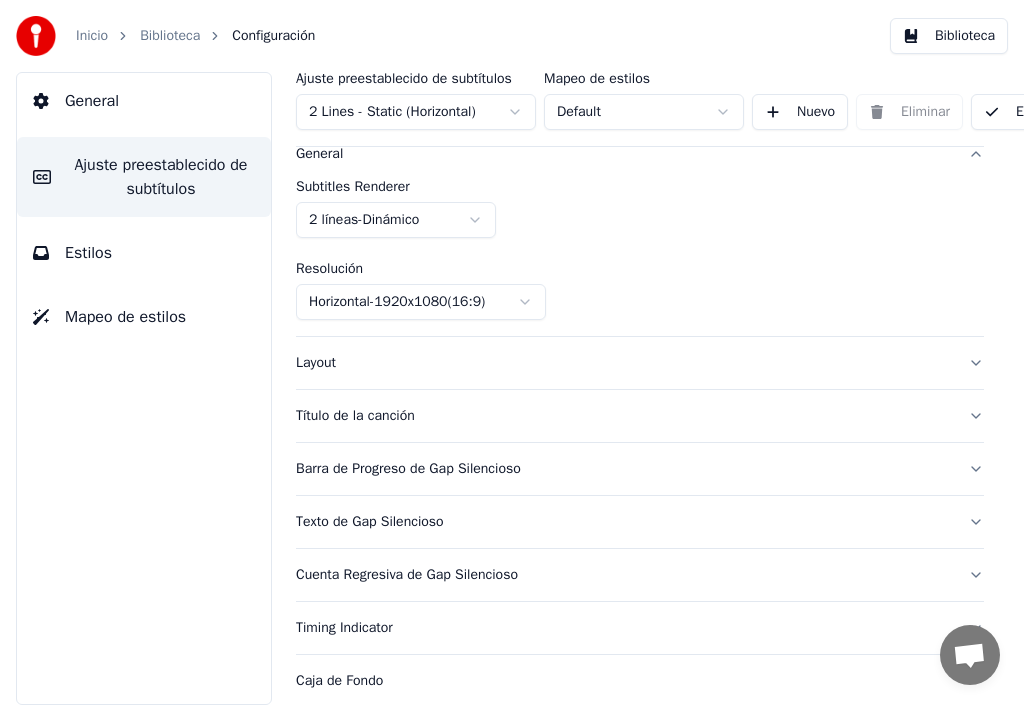scroll, scrollTop: 100, scrollLeft: 0, axis: vertical 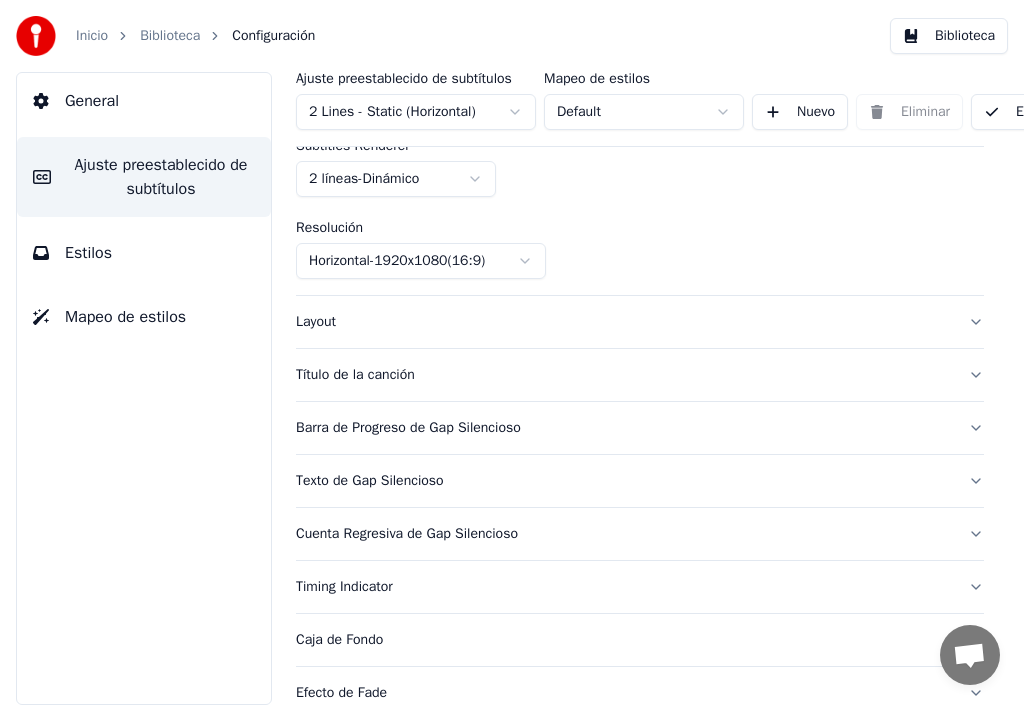 click on "Título de la canción" at bounding box center (640, 375) 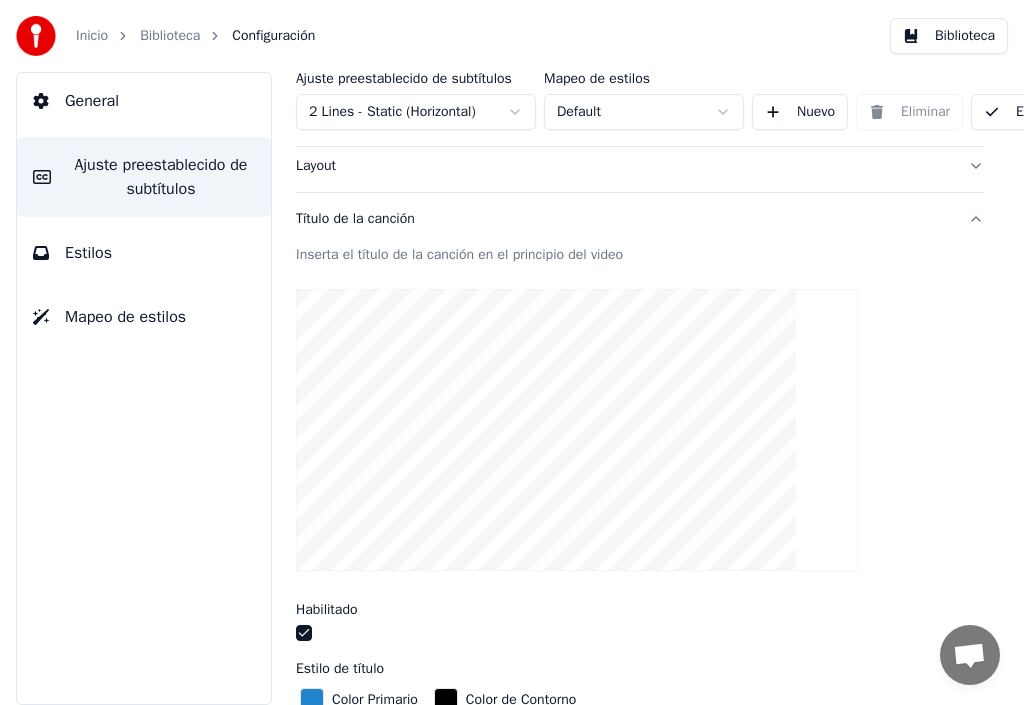scroll, scrollTop: 0, scrollLeft: 0, axis: both 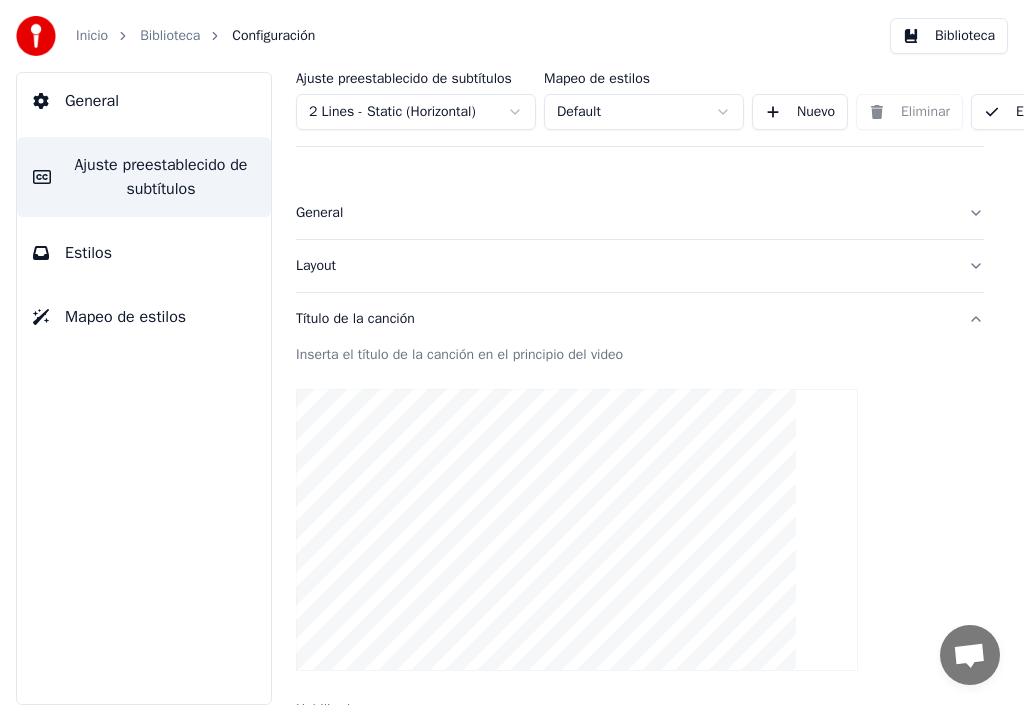 click on "General" at bounding box center (144, 101) 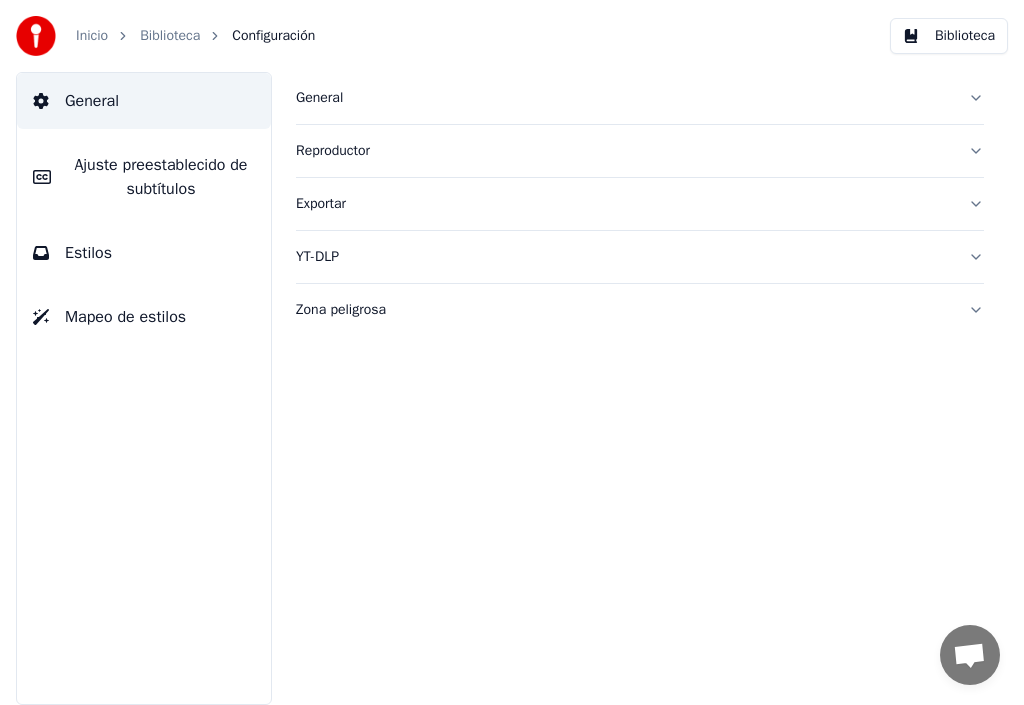 click on "General" at bounding box center [640, 98] 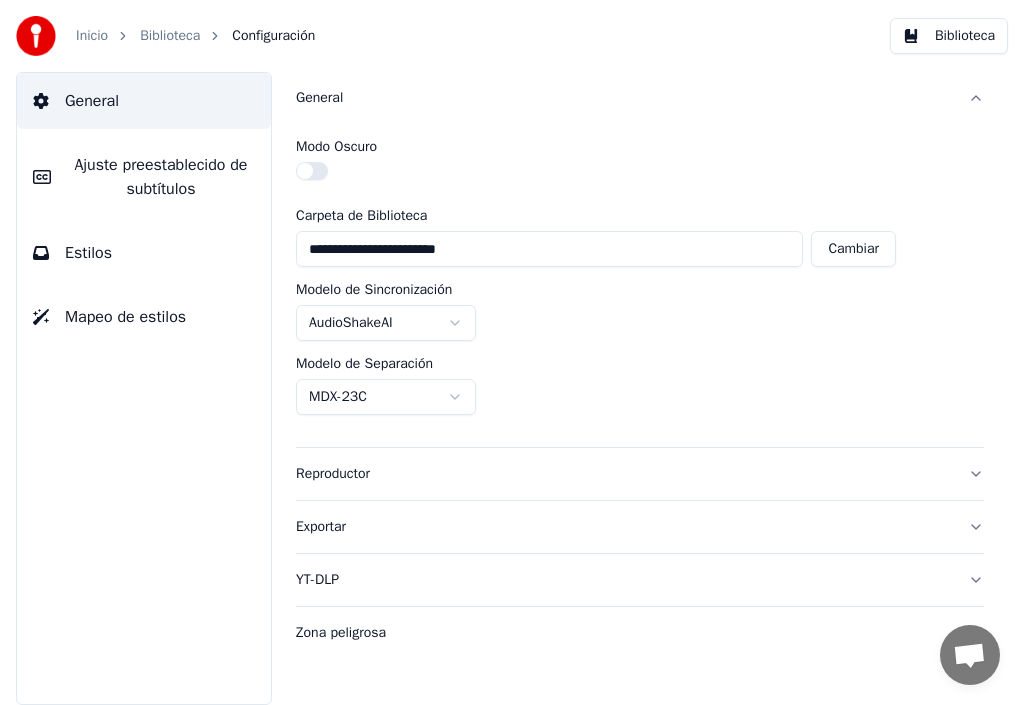 click on "Estilos" at bounding box center (144, 253) 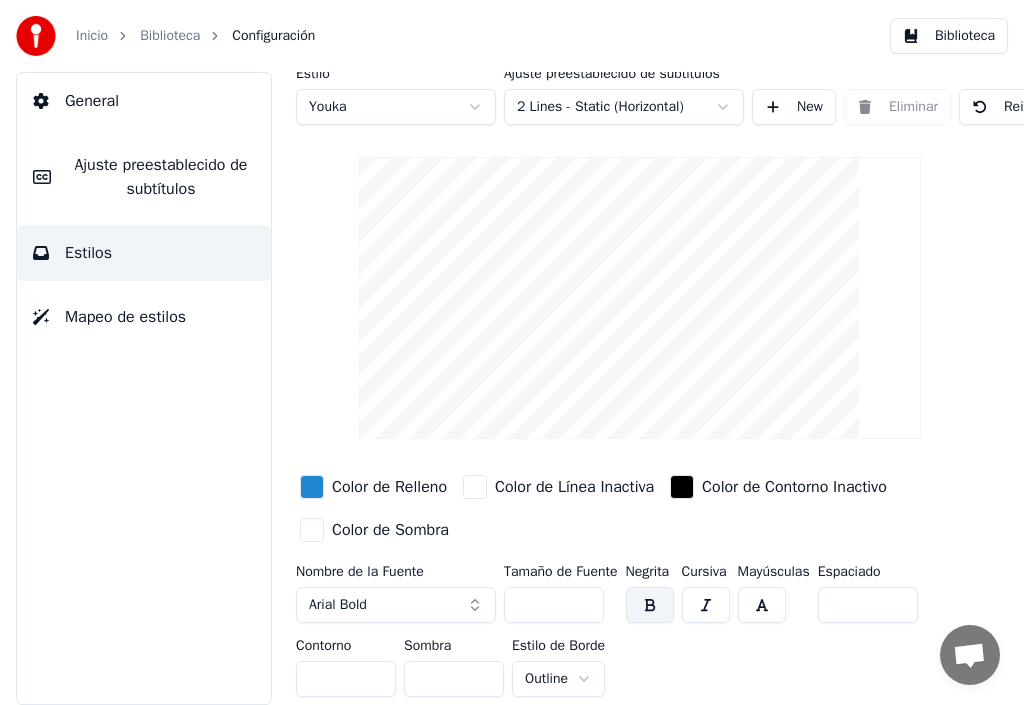 scroll, scrollTop: 20, scrollLeft: 0, axis: vertical 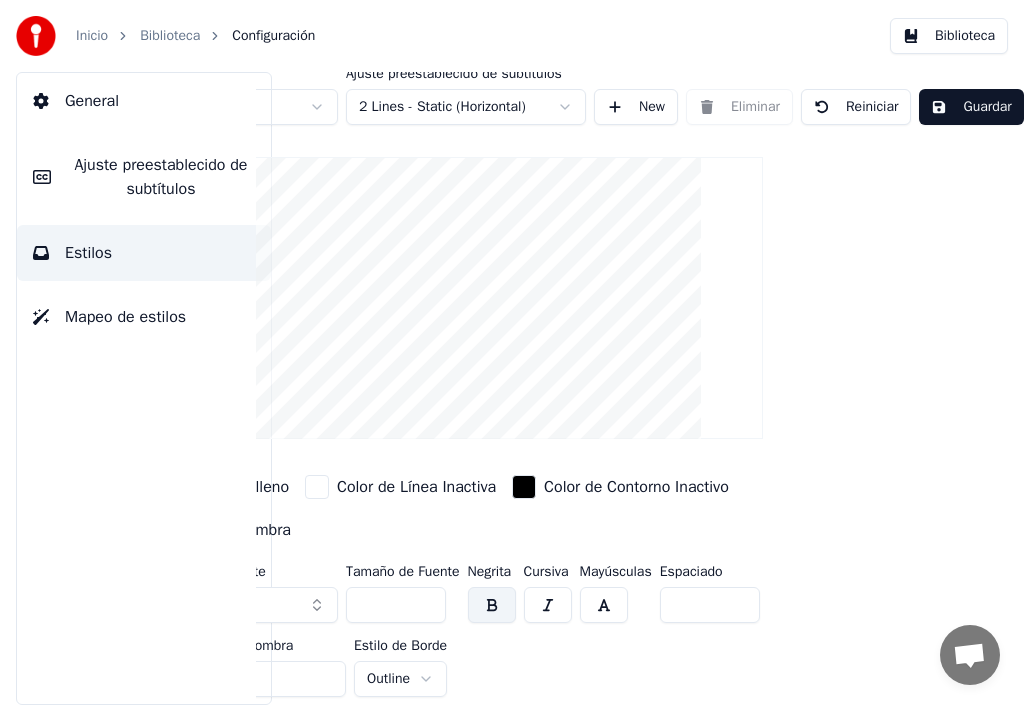 click on "Guardar" at bounding box center [971, 107] 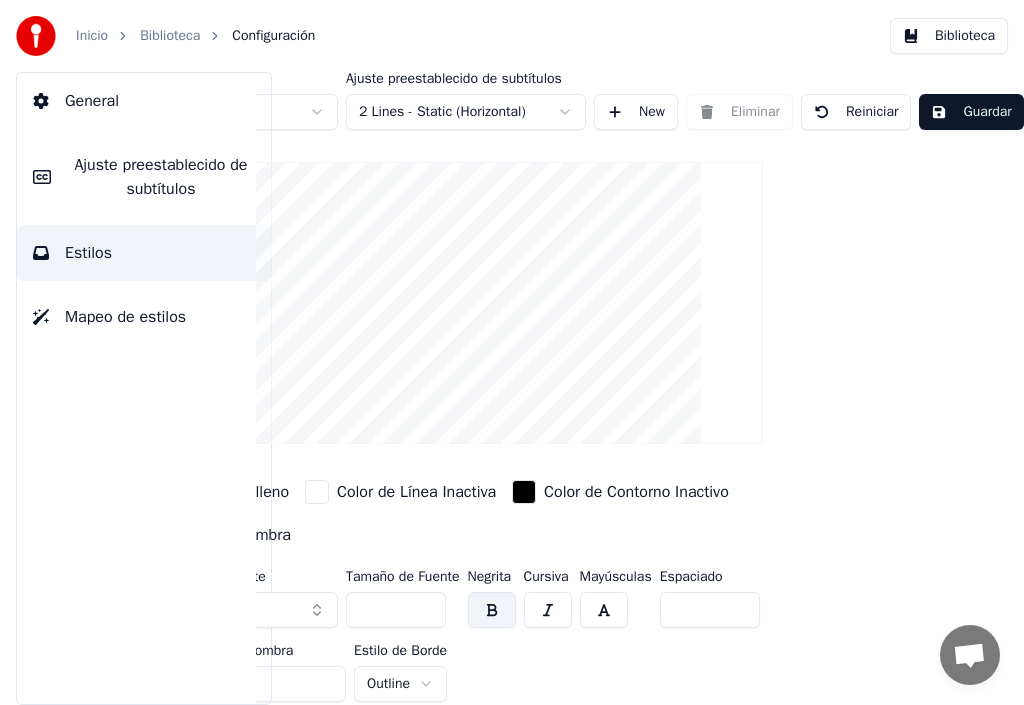 click on "Ajuste preestablecido de subtítulos" at bounding box center (161, 177) 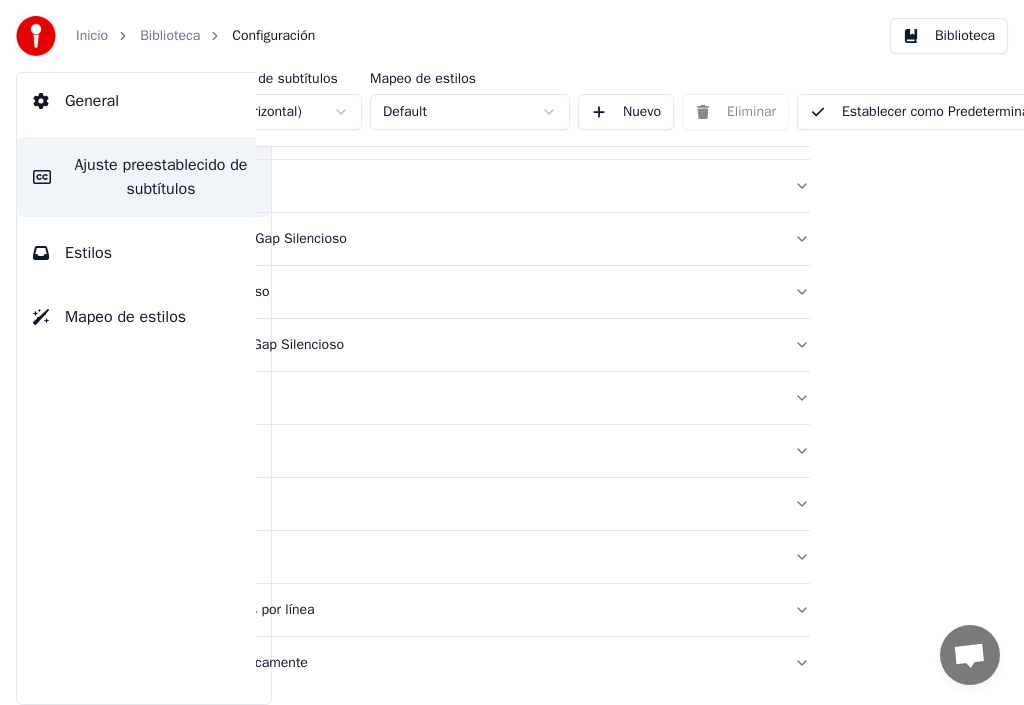 scroll, scrollTop: 150, scrollLeft: 0, axis: vertical 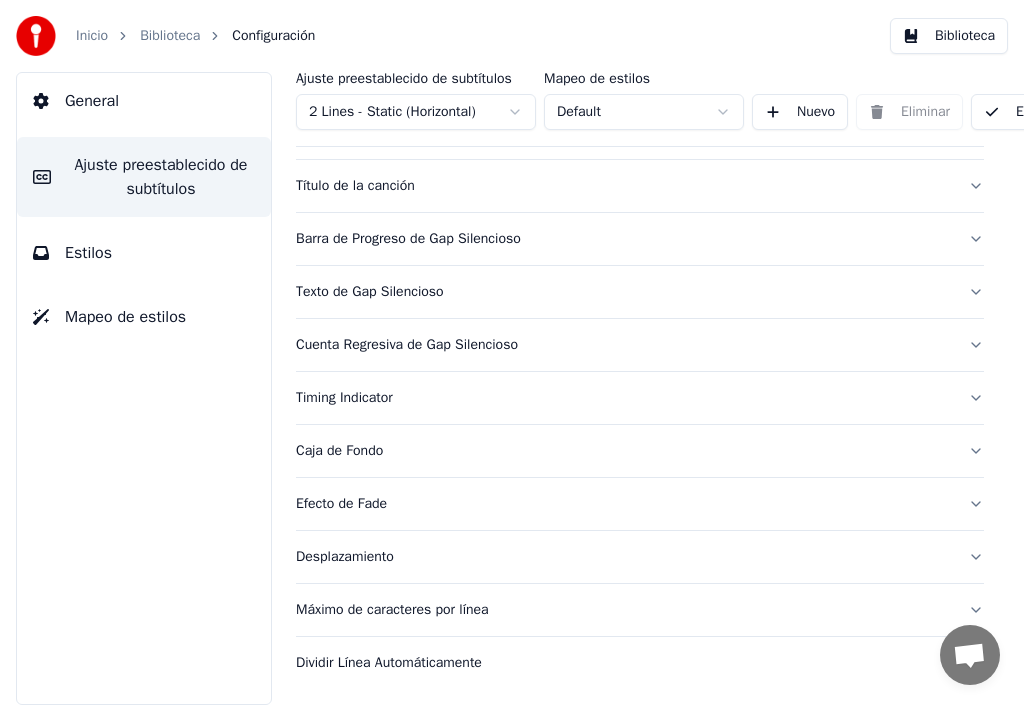 click on "Cuenta Regresiva de Gap Silencioso" at bounding box center [640, 345] 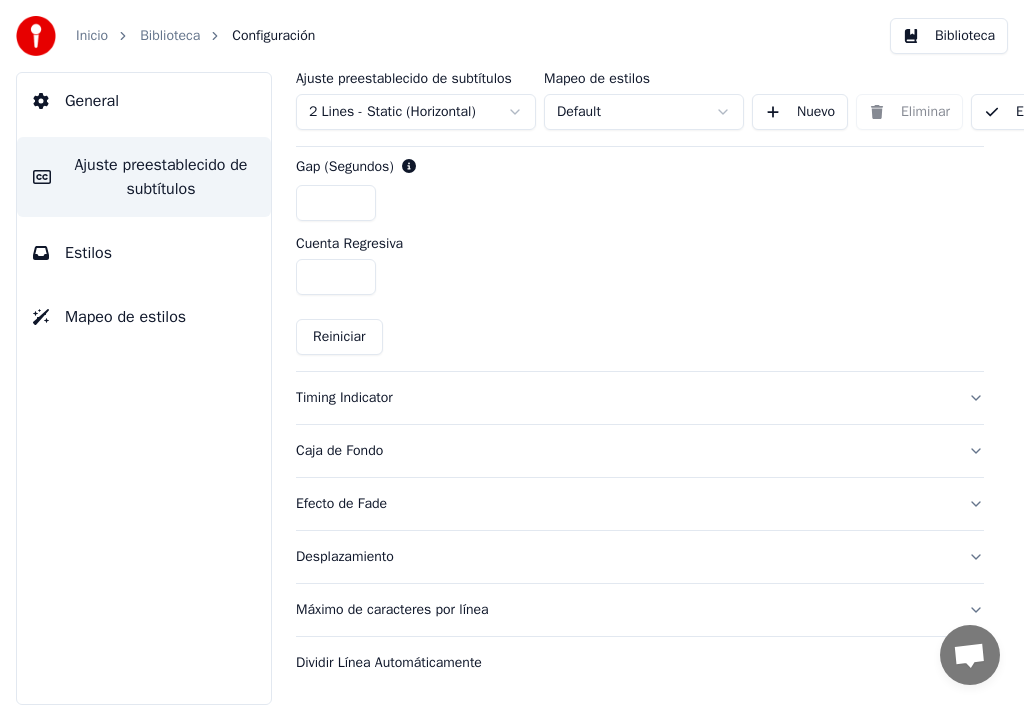 scroll, scrollTop: 949, scrollLeft: 0, axis: vertical 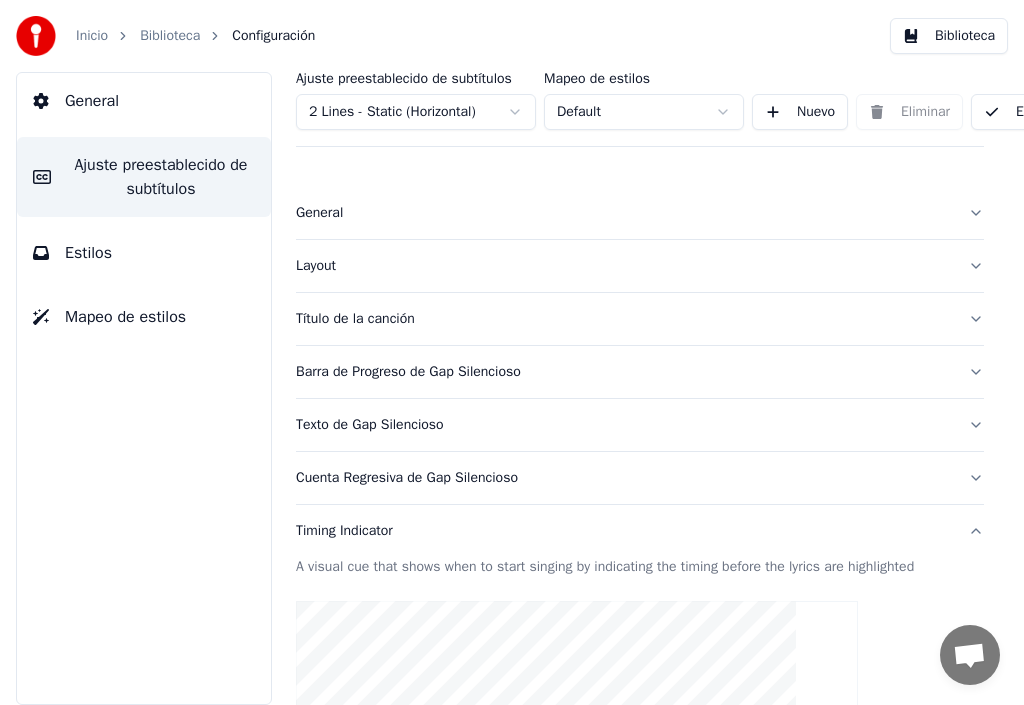 click on "Layout" at bounding box center (624, 266) 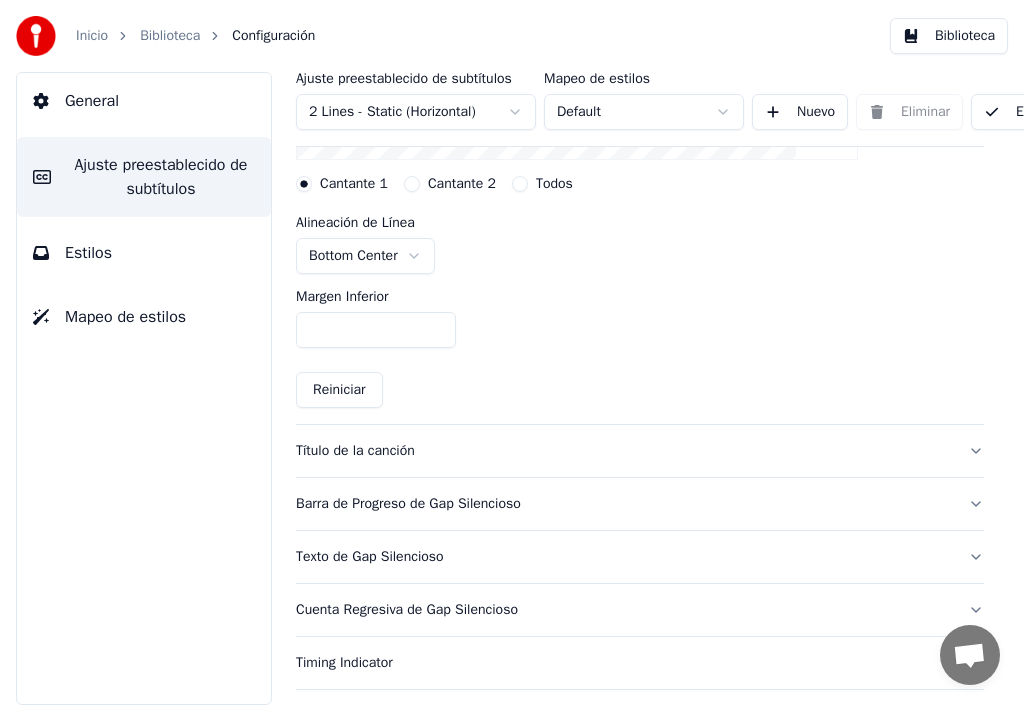 scroll, scrollTop: 500, scrollLeft: 0, axis: vertical 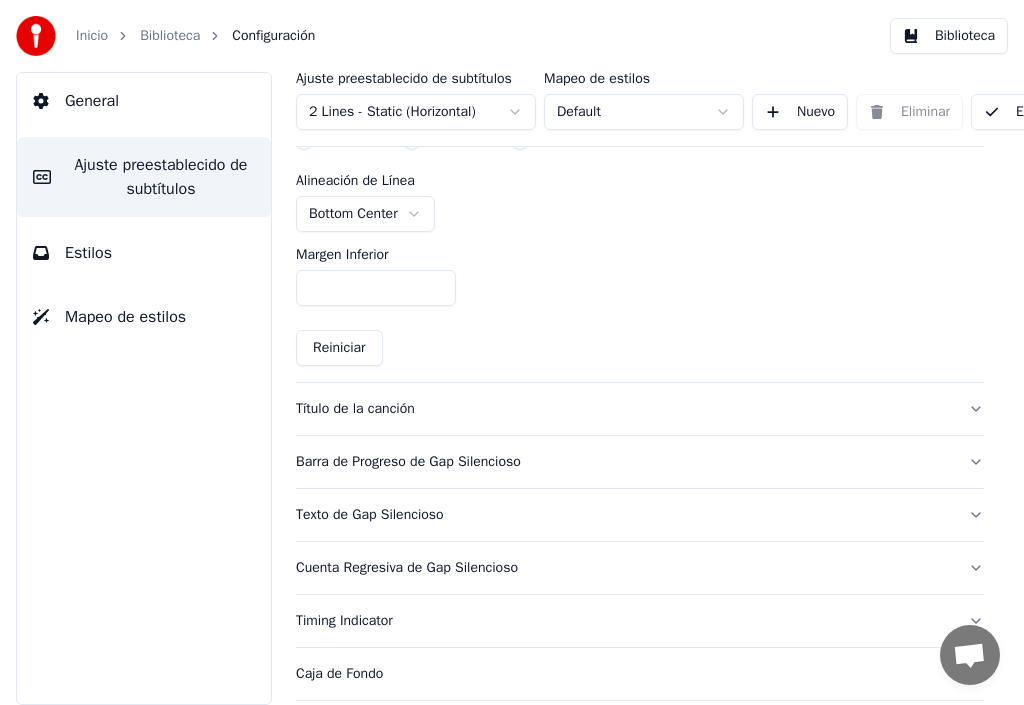 click on "Título de la canción" at bounding box center [624, 409] 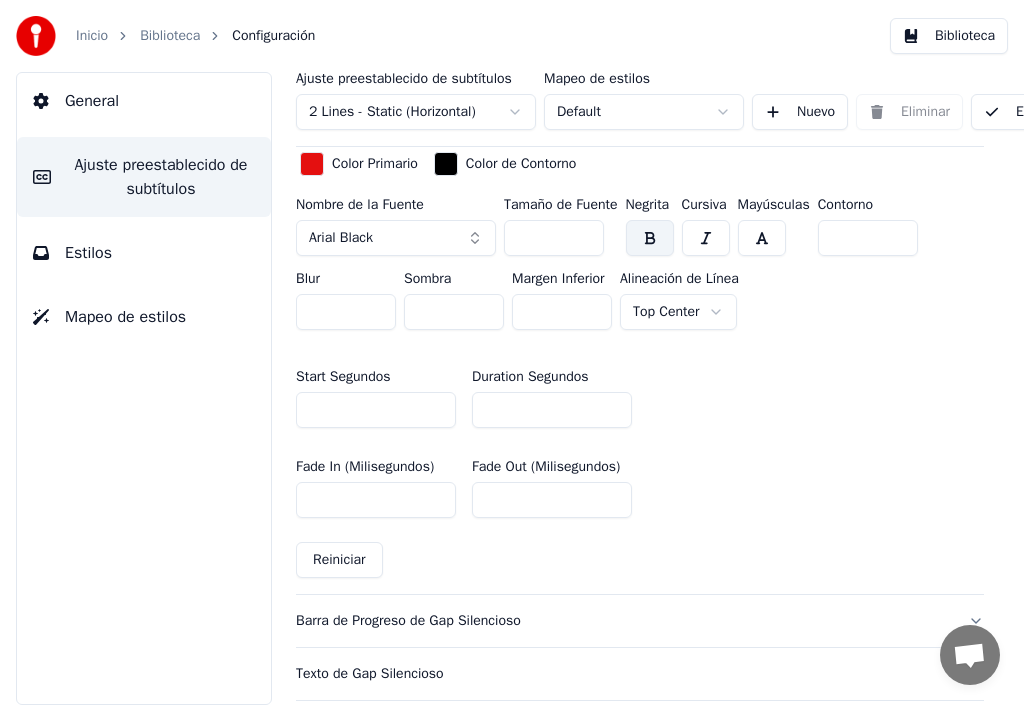 scroll, scrollTop: 1000, scrollLeft: 0, axis: vertical 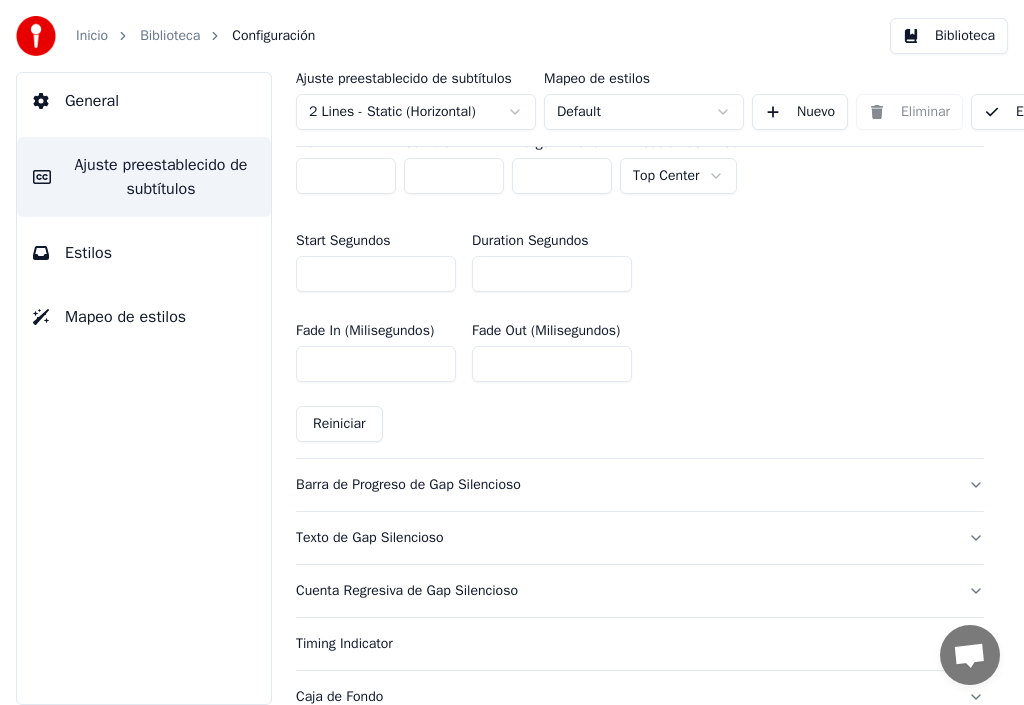 click on "Barra de Progreso de Gap Silencioso" at bounding box center [640, 485] 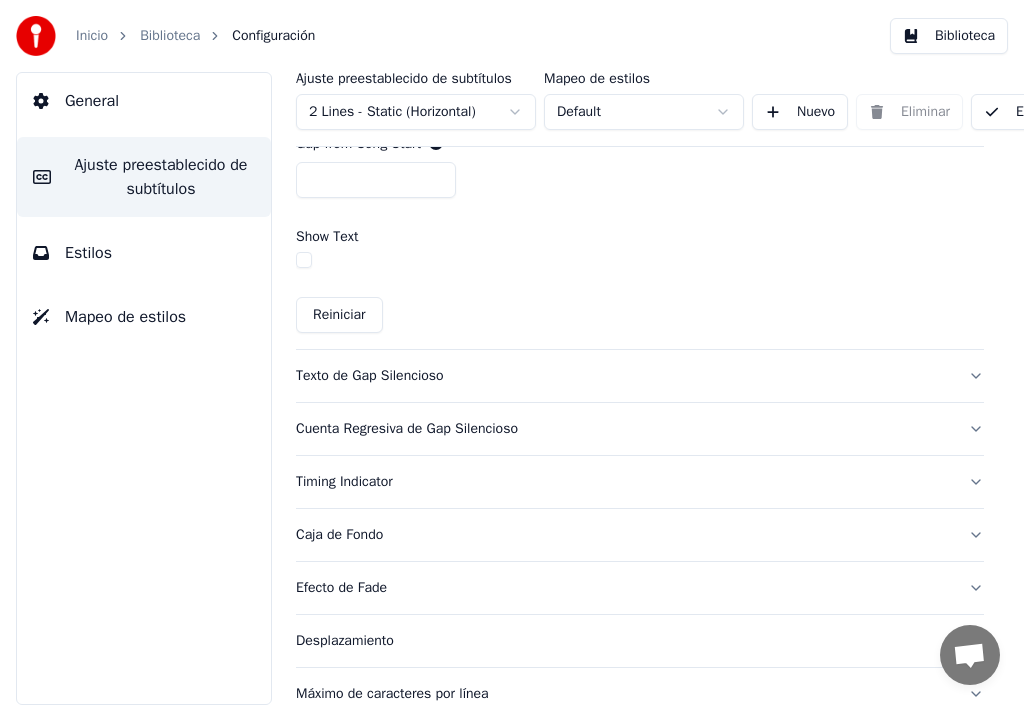 scroll, scrollTop: 1200, scrollLeft: 0, axis: vertical 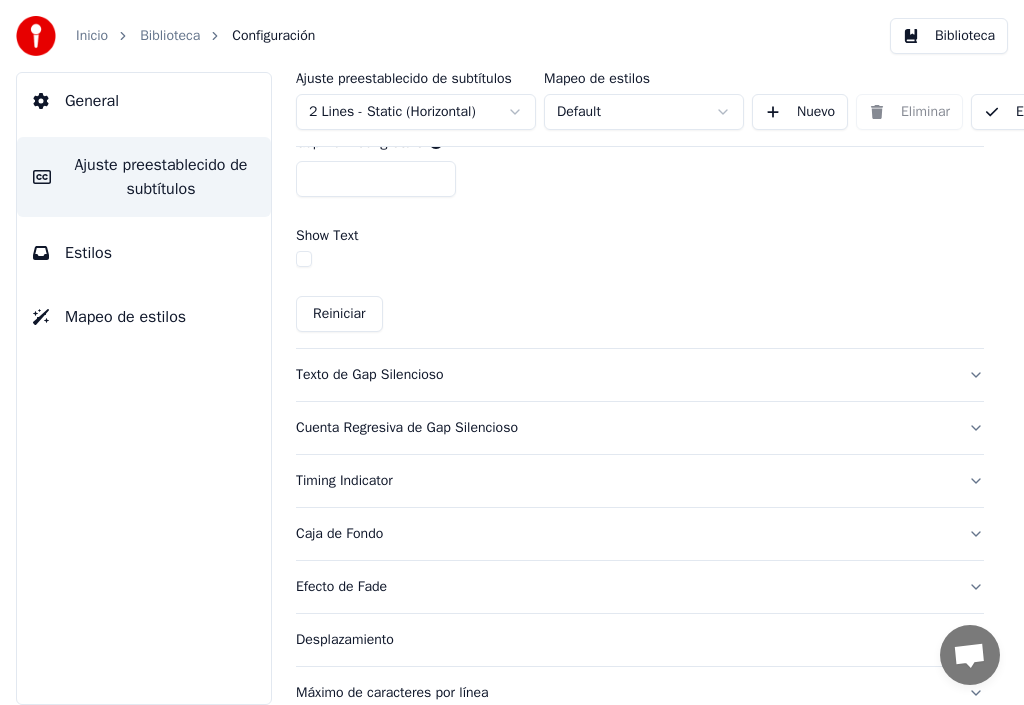 click on "Cuenta Regresiva de Gap Silencioso" at bounding box center [624, 428] 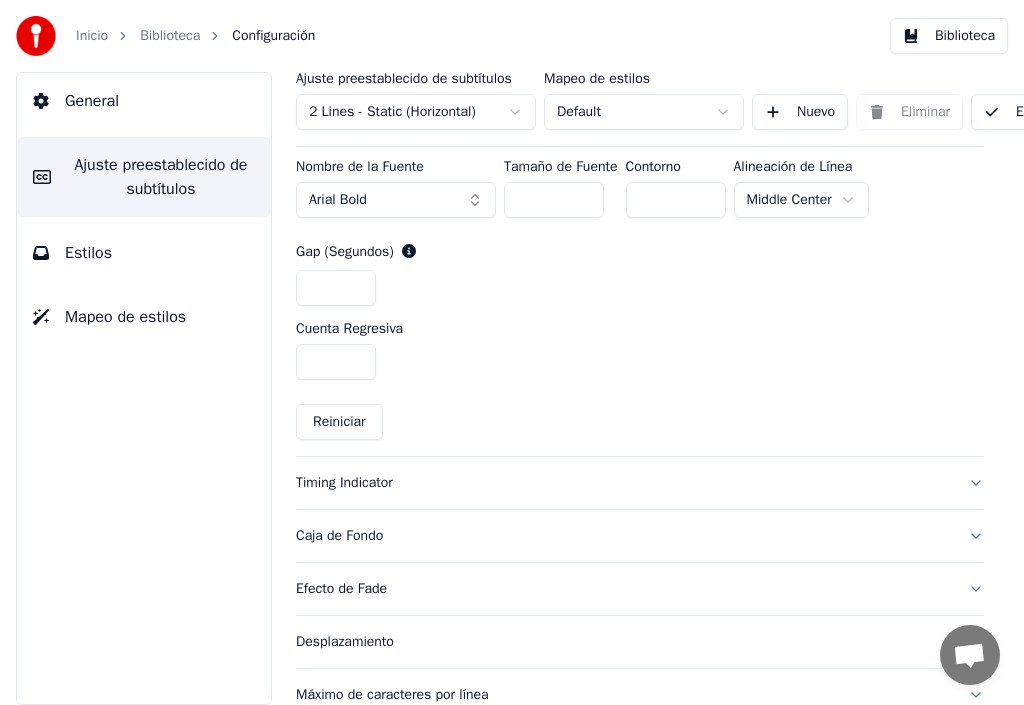 scroll, scrollTop: 949, scrollLeft: 0, axis: vertical 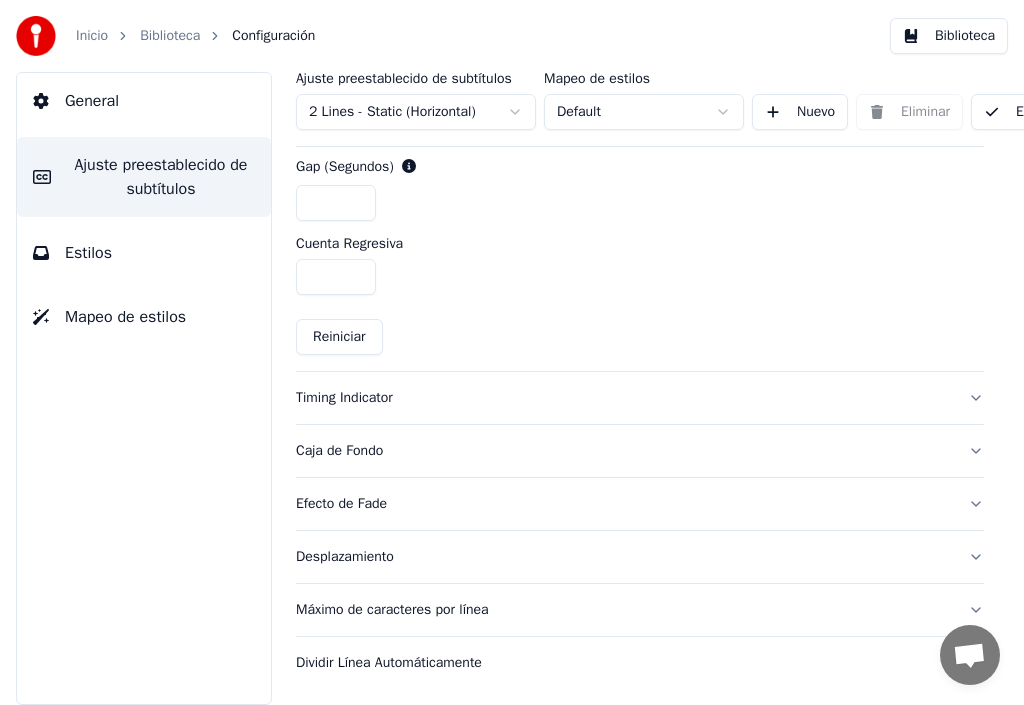 click on "Timing Indicator" at bounding box center [624, 398] 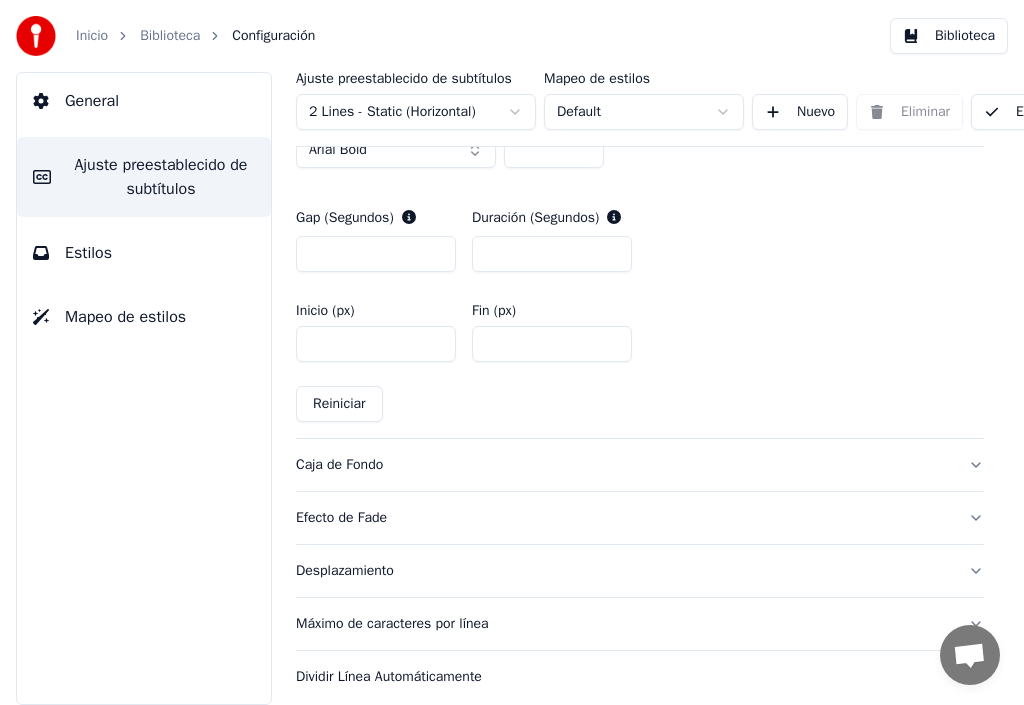 scroll, scrollTop: 1022, scrollLeft: 0, axis: vertical 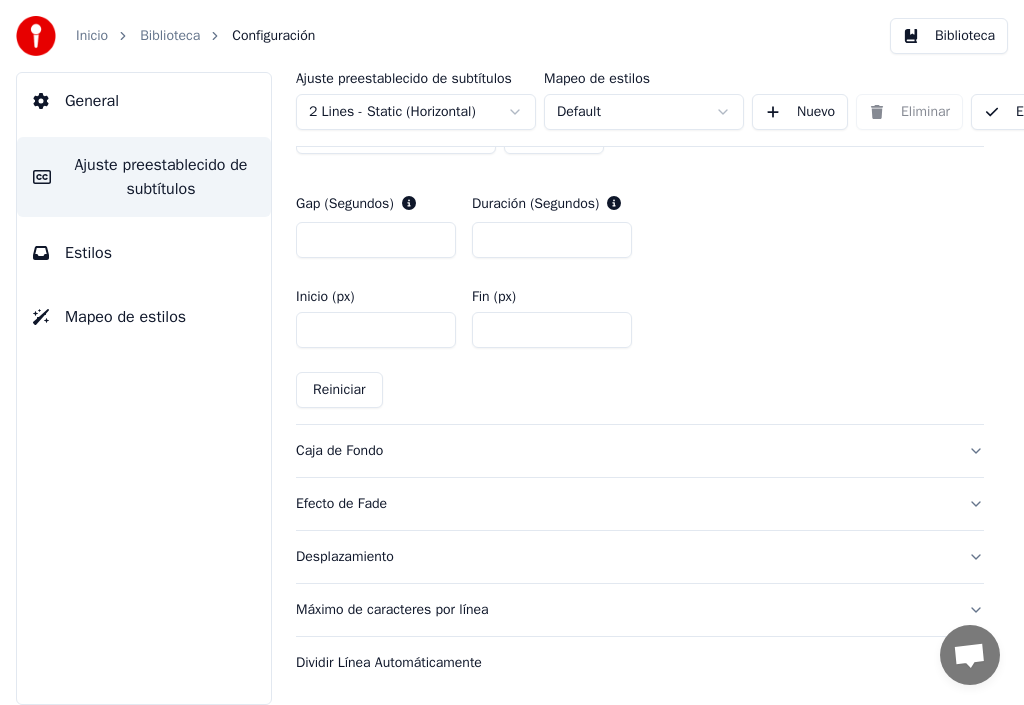 click on "Caja de Fondo" at bounding box center (624, 451) 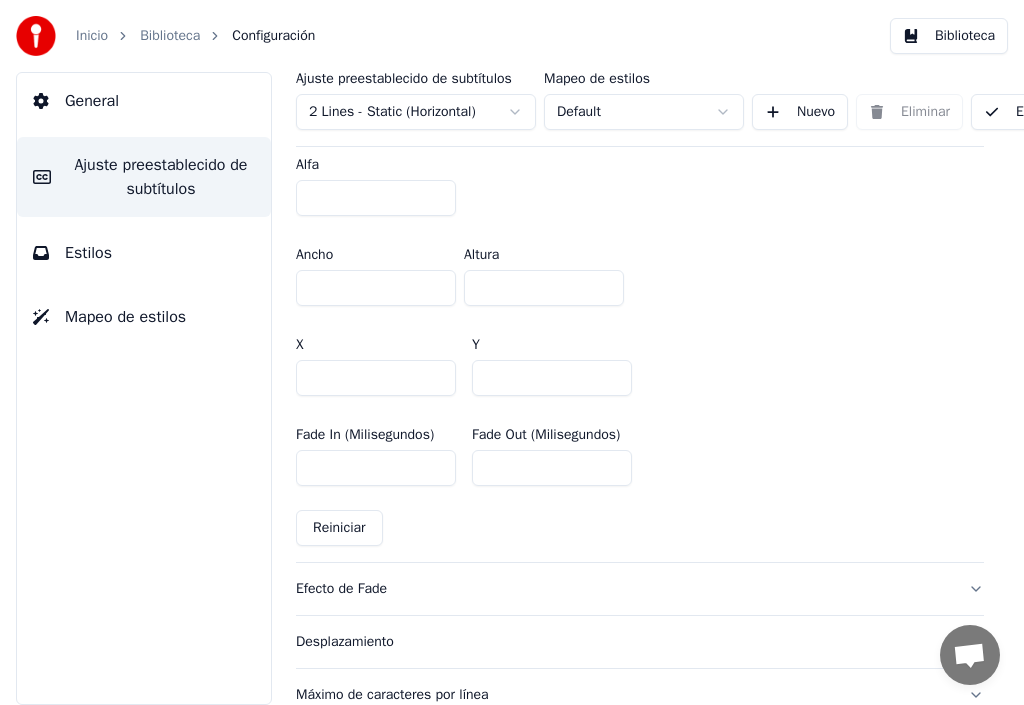scroll, scrollTop: 1223, scrollLeft: 0, axis: vertical 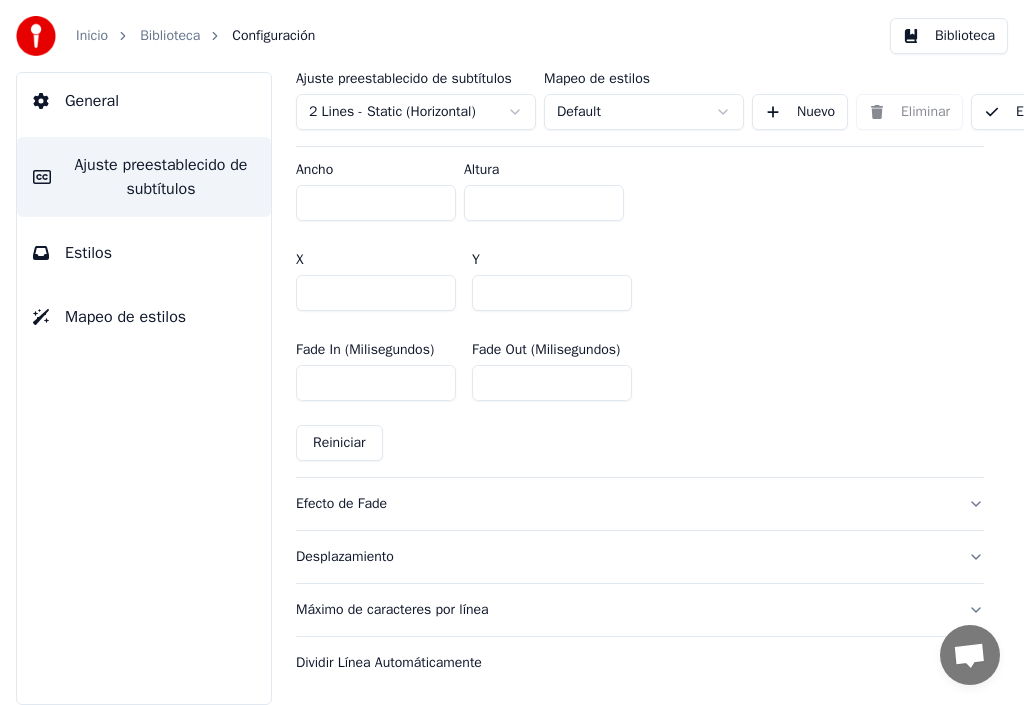 click on "Máximo de caracteres por línea" at bounding box center (624, 610) 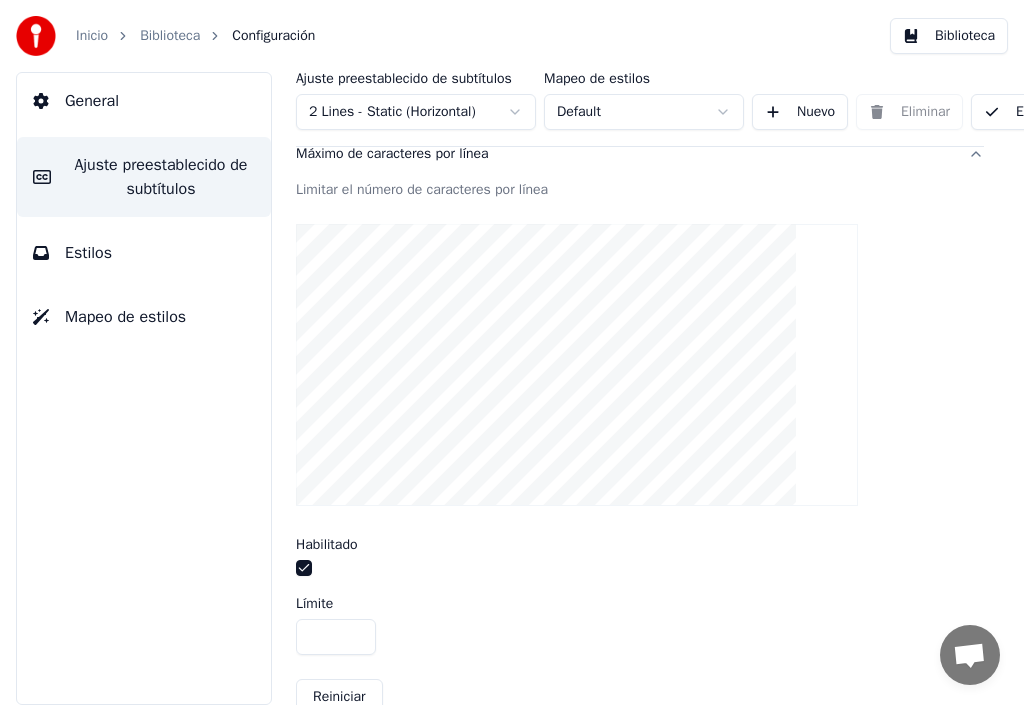 scroll, scrollTop: 700, scrollLeft: 0, axis: vertical 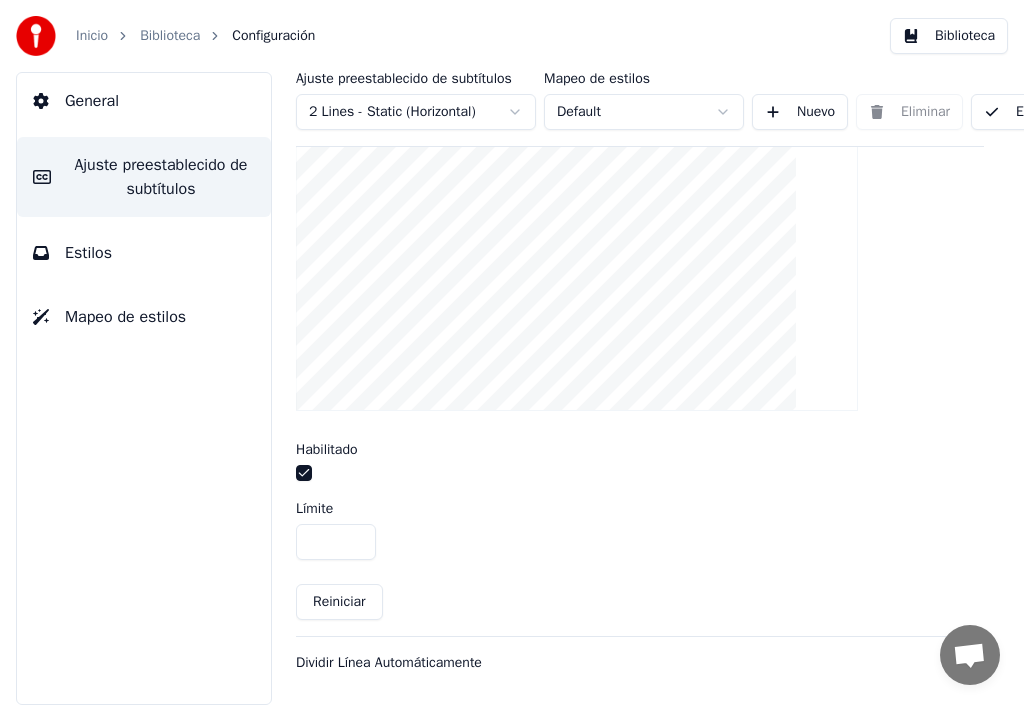 click on "Dividir Línea Automáticamente" at bounding box center [624, 663] 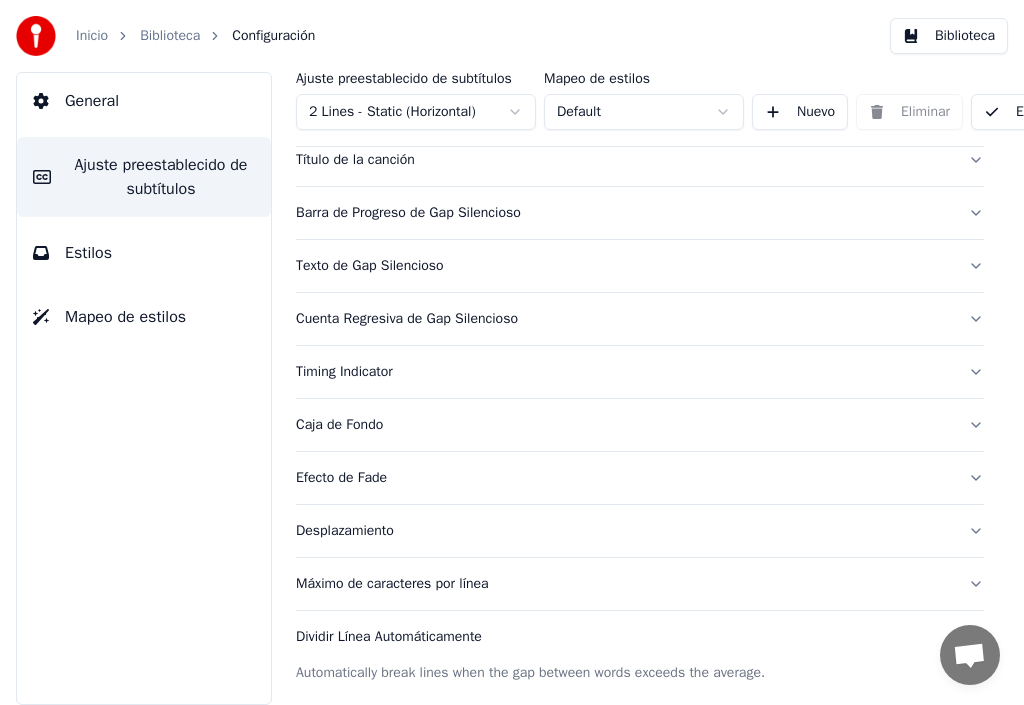 scroll, scrollTop: 0, scrollLeft: 0, axis: both 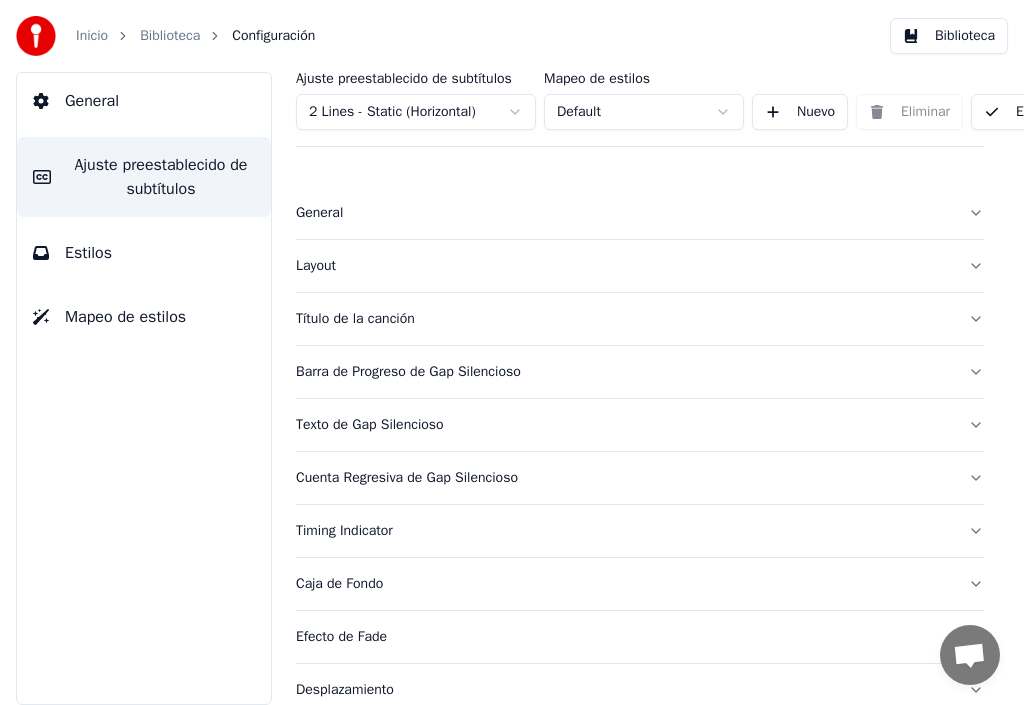 click on "Estilos" at bounding box center (144, 253) 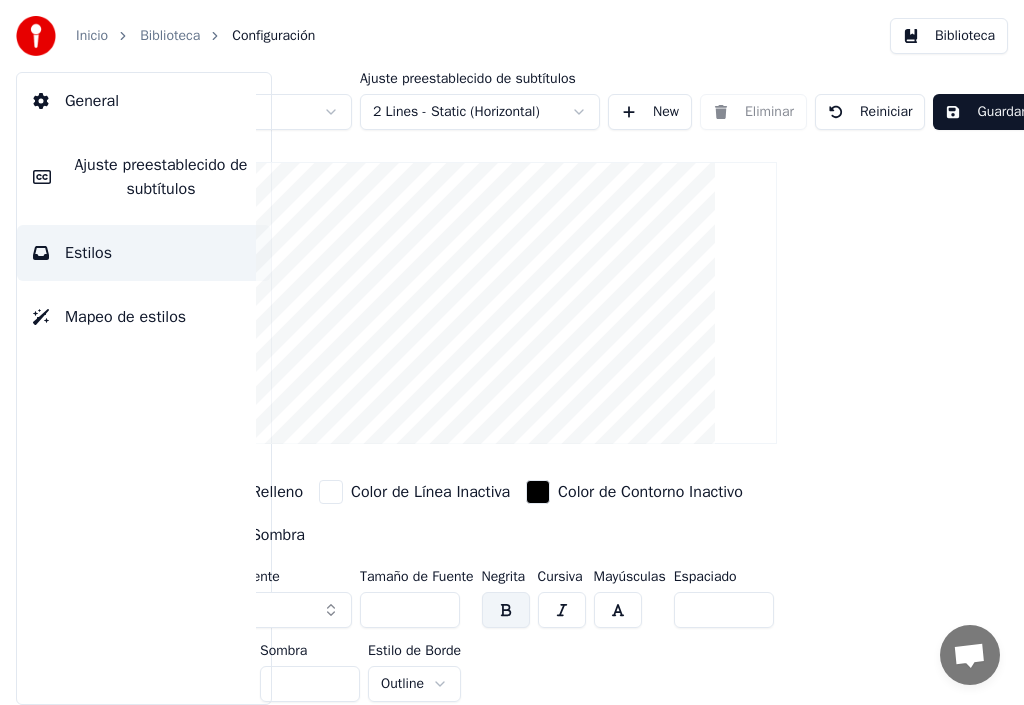 scroll, scrollTop: 0, scrollLeft: 184, axis: horizontal 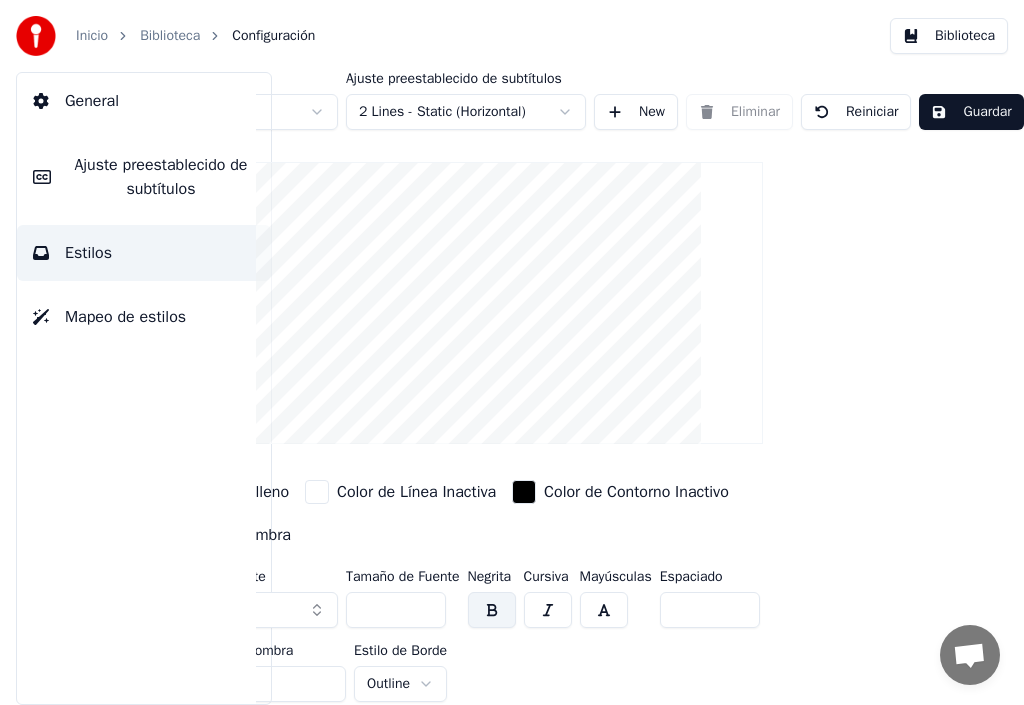 click on "Ajuste preestablecido de subtítulos" at bounding box center [161, 177] 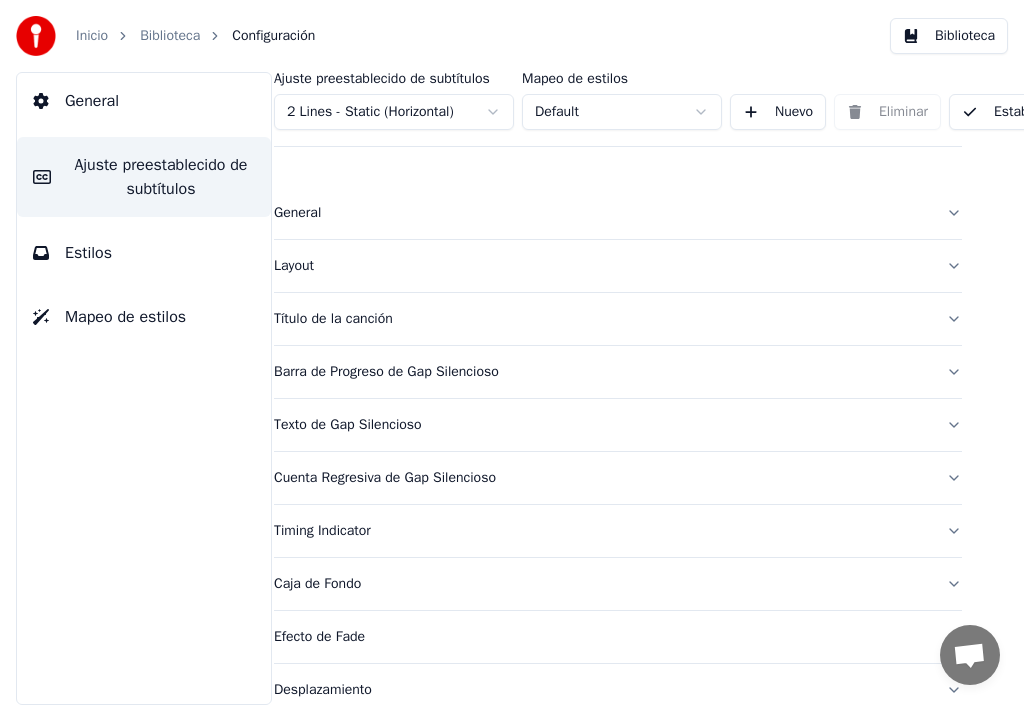 scroll, scrollTop: 0, scrollLeft: 0, axis: both 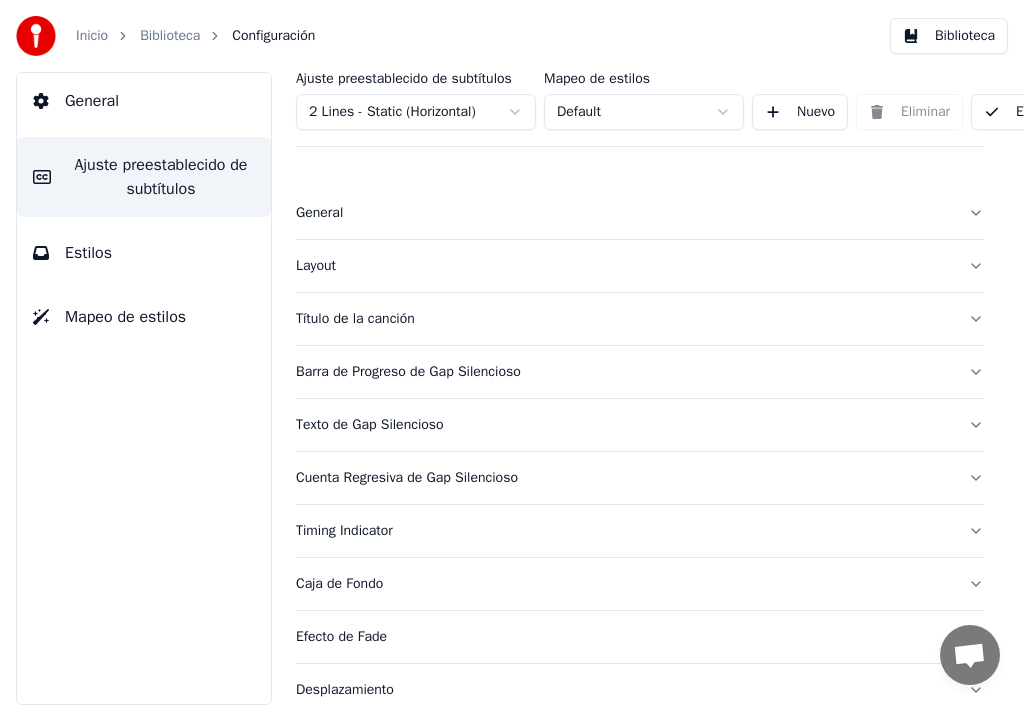 click on "General" at bounding box center (624, 213) 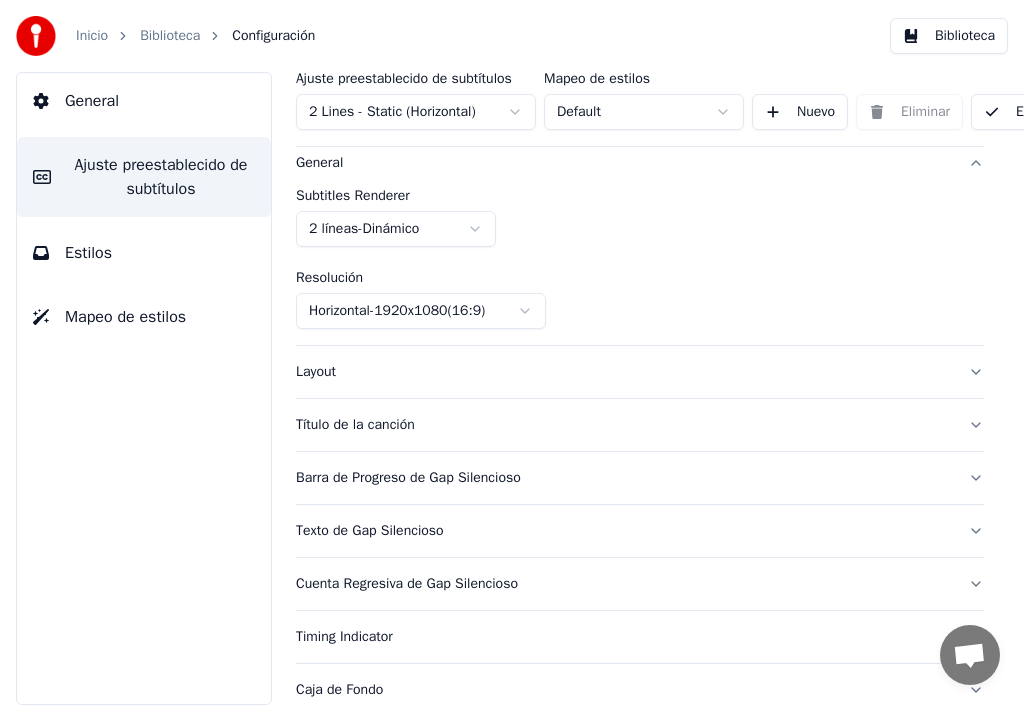 scroll, scrollTop: 0, scrollLeft: 0, axis: both 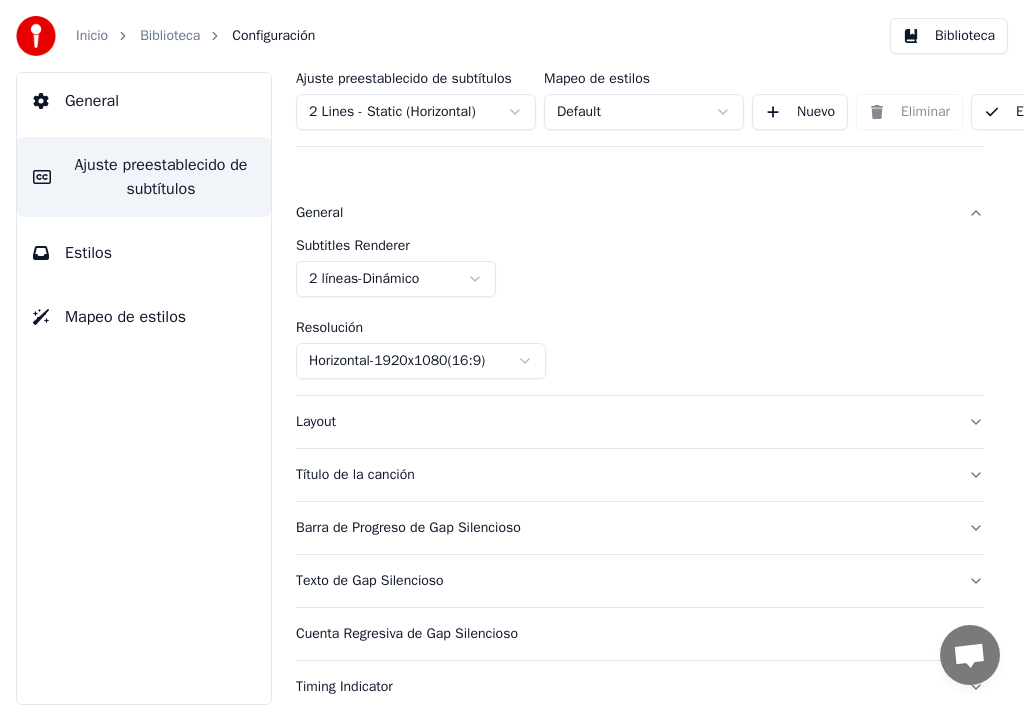click on "General" at bounding box center (144, 101) 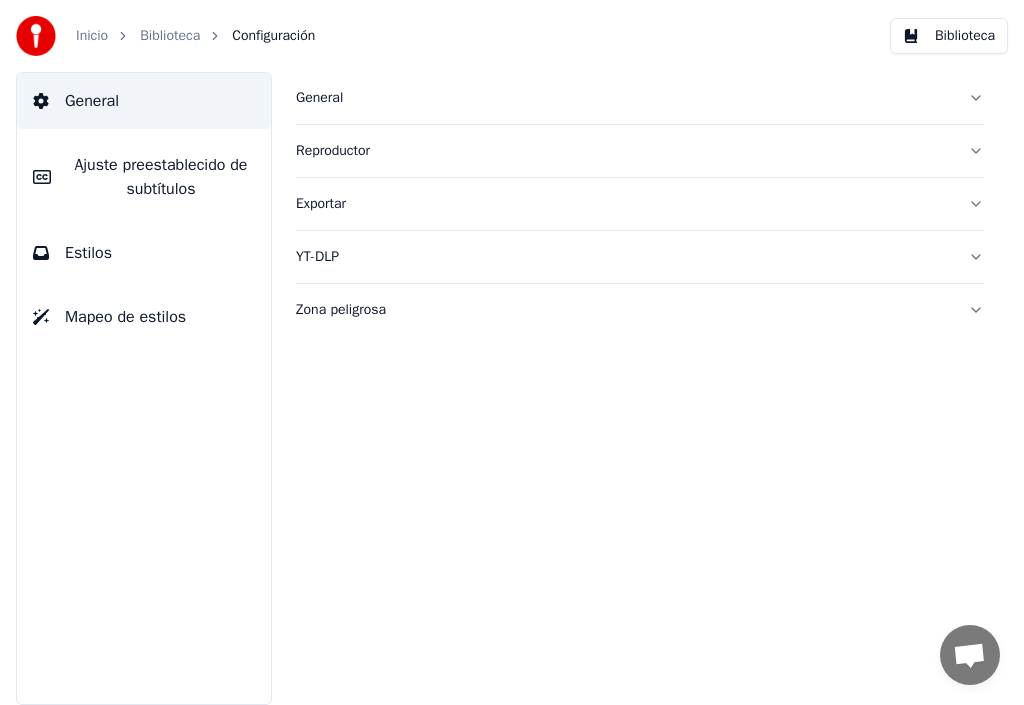 click on "General" at bounding box center (624, 98) 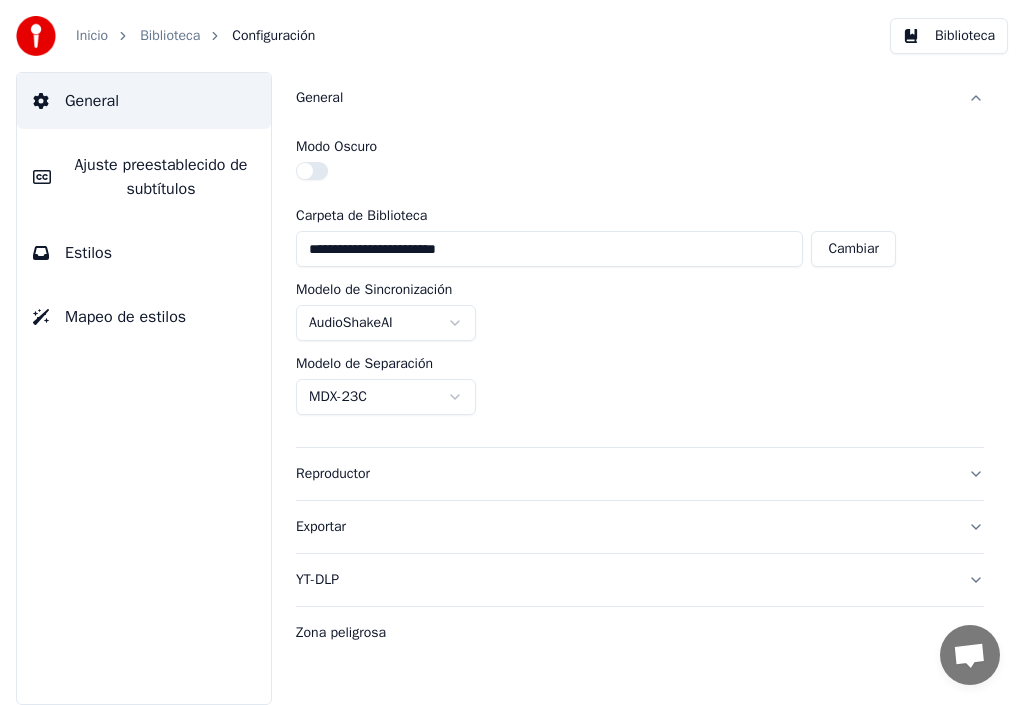 click on "Ajuste preestablecido de subtítulos" at bounding box center (161, 177) 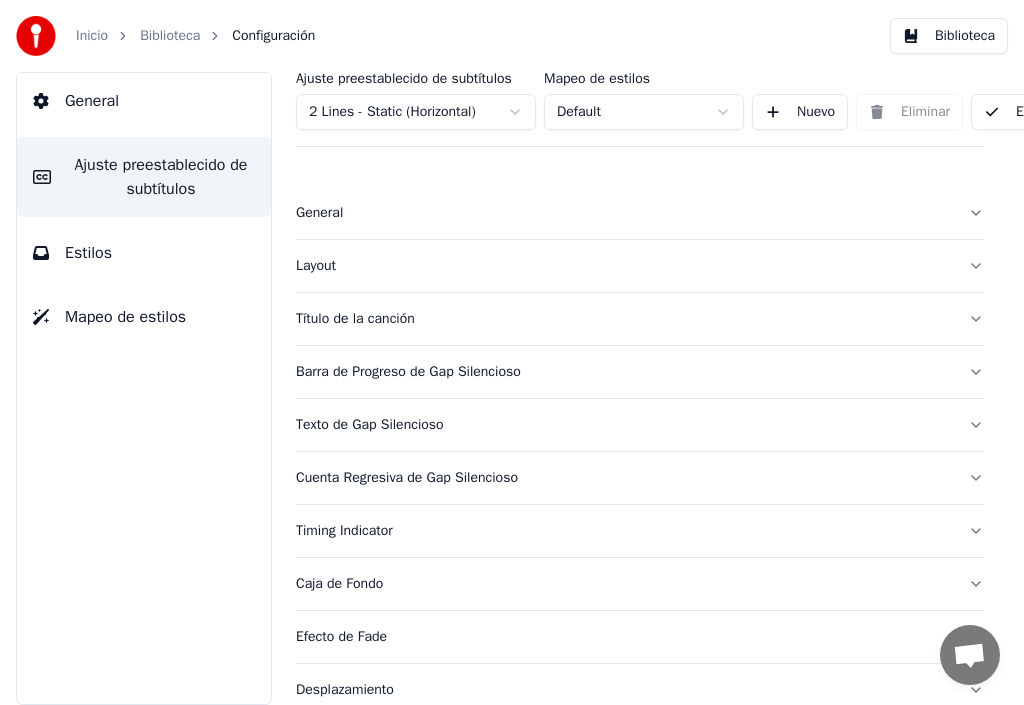 click on "Título de la canción" at bounding box center [624, 319] 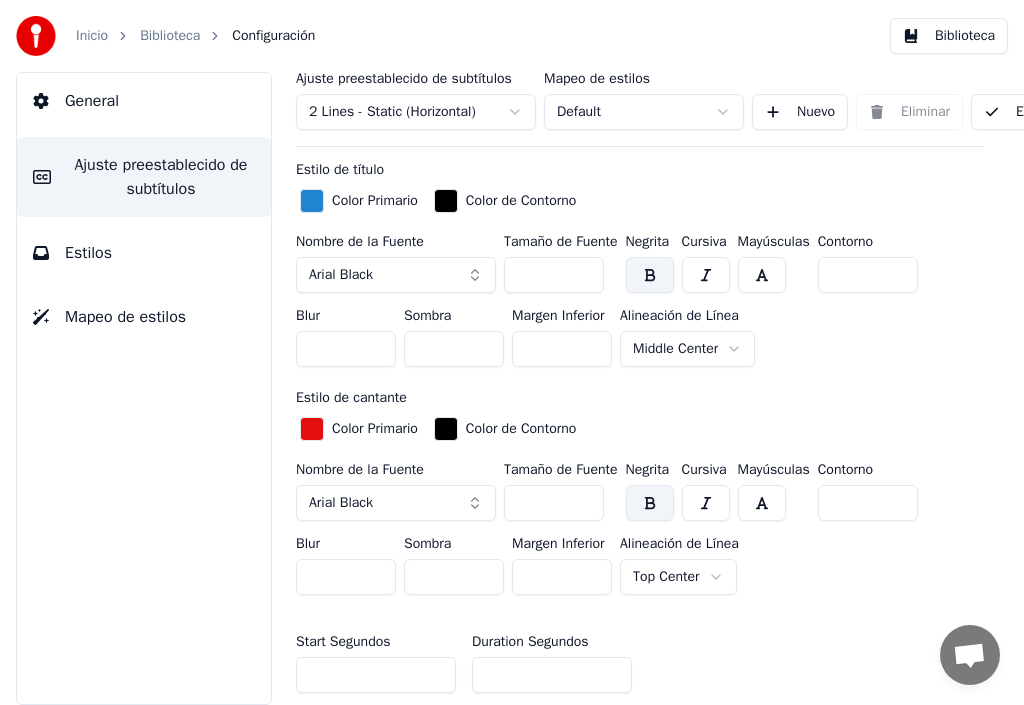 scroll, scrollTop: 600, scrollLeft: 0, axis: vertical 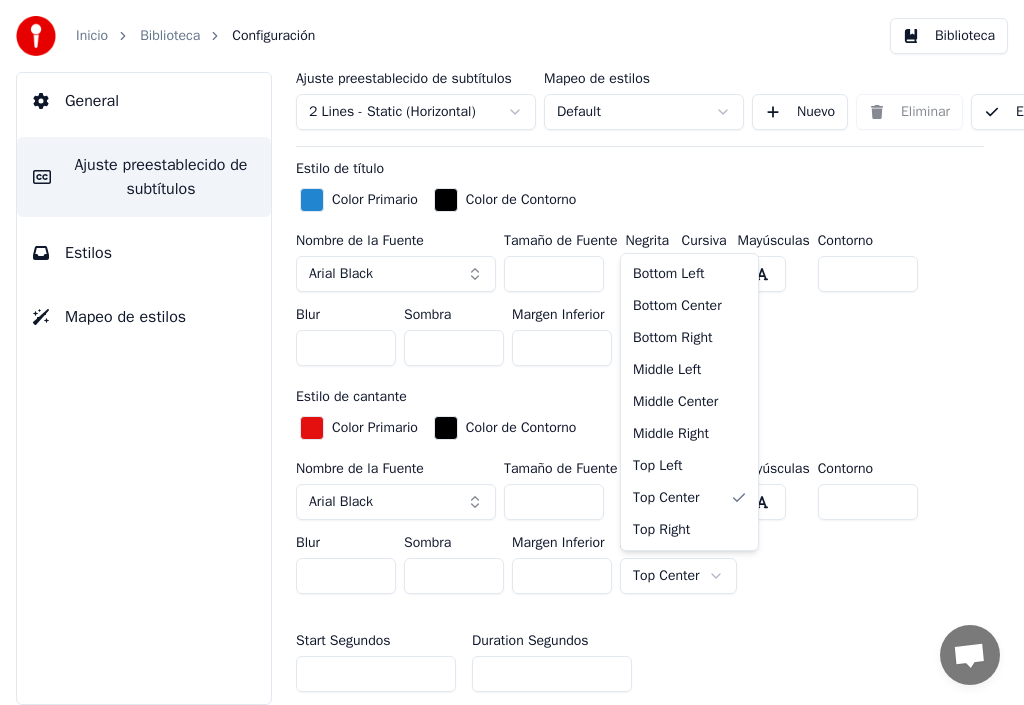 click on "Inicio Biblioteca Configuración Biblioteca General Ajuste preestablecido de subtítulos Estilos Mapeo de estilos Ajuste preestablecido de subtítulos 2 Lines - Static (Horizontal) Mapeo de estilos Default Nuevo Eliminar Establecer como Predeterminado General Layout Título de la canción Inserta el título de la canción en el principio del video Habilitado Estilo de título Color Primario Color de Contorno Nombre de la Fuente Arial Black Tamaño de Fuente *** Negrita Cursiva Mayúsculas Contorno * Blur * Sombra * Margen Inferior *** Alineación de Línea Middle Center Estilo de cantante Color Primario Color de Contorno Nombre de la Fuente Arial Black Tamaño de Fuente *** Negrita Cursiva Mayúsculas Contorno * Blur * Sombra * Margen Inferior *** Alineación de Línea Top Center Start Segundos * Duration Segundos * Fade In (Milisegundos) *** Fade Out (Milisegundos) *** Reiniciar Barra de Progreso de Gap Silencioso Texto de Gap Silencioso Cuenta Regresiva de Gap Silencioso Timing Indicator Caja de Fondo" at bounding box center (512, 352) 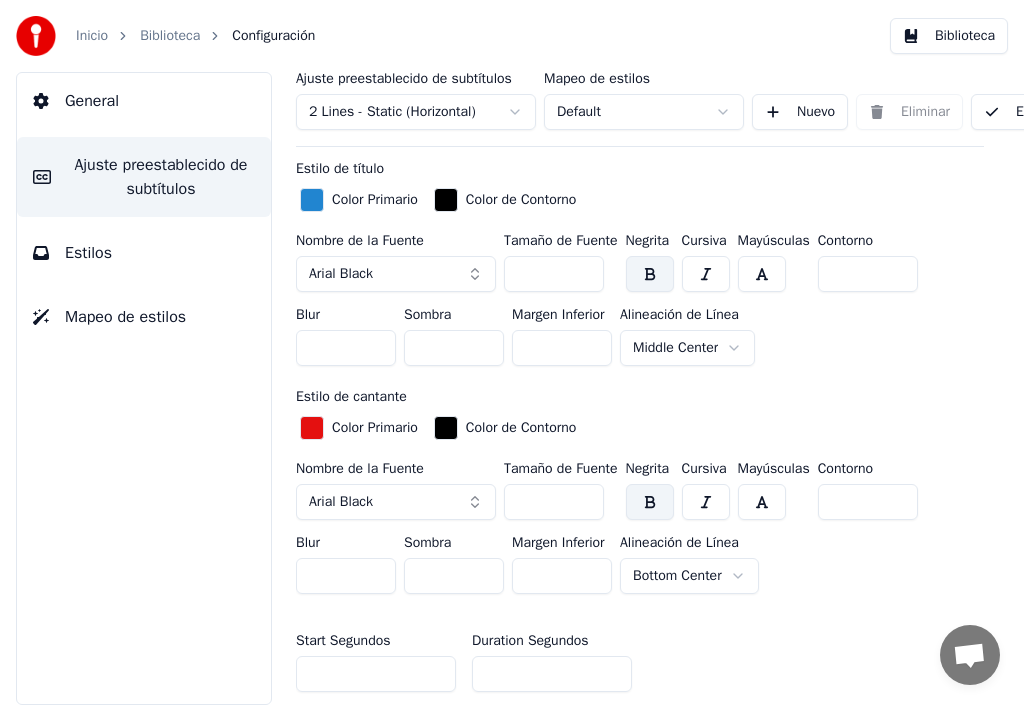 type on "*" 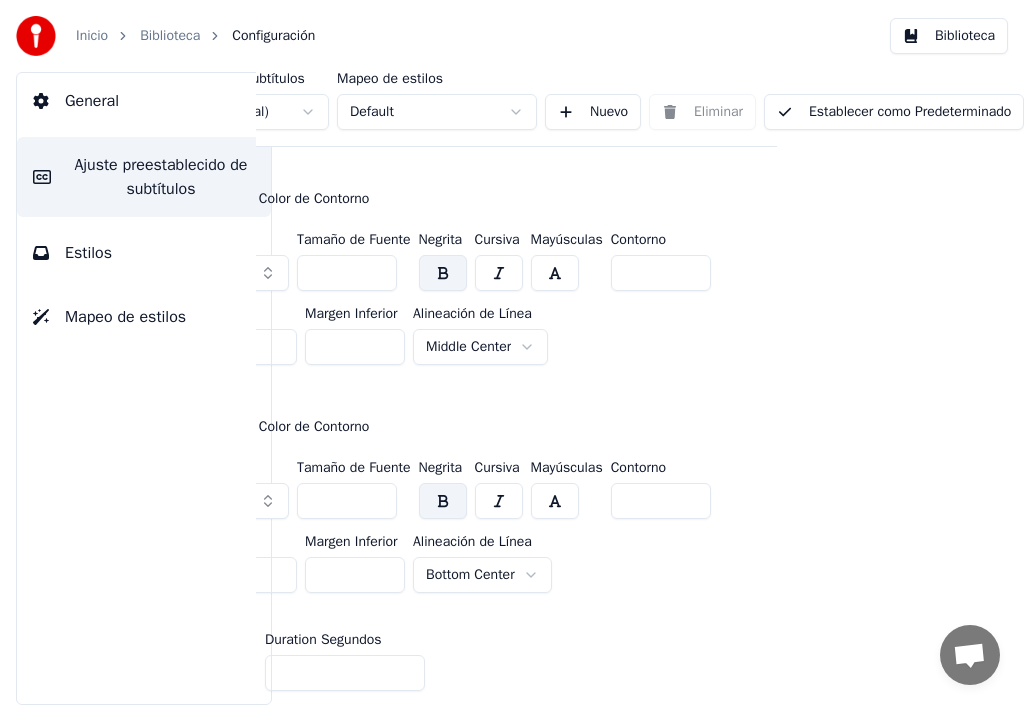 scroll, scrollTop: 601, scrollLeft: 238, axis: both 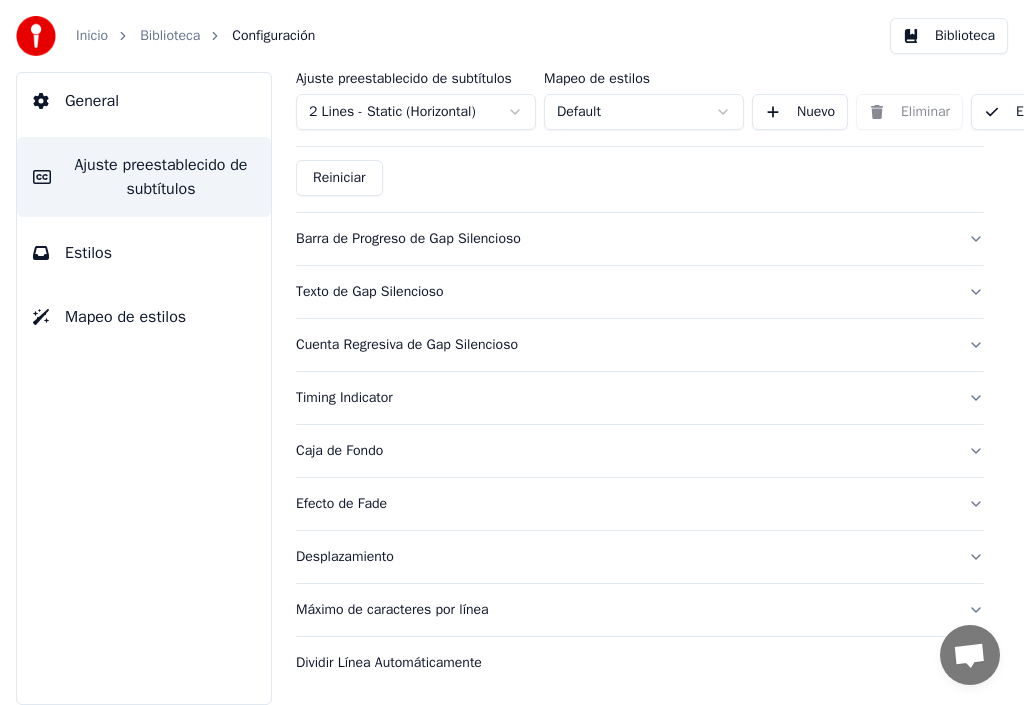 click on "General" at bounding box center [144, 101] 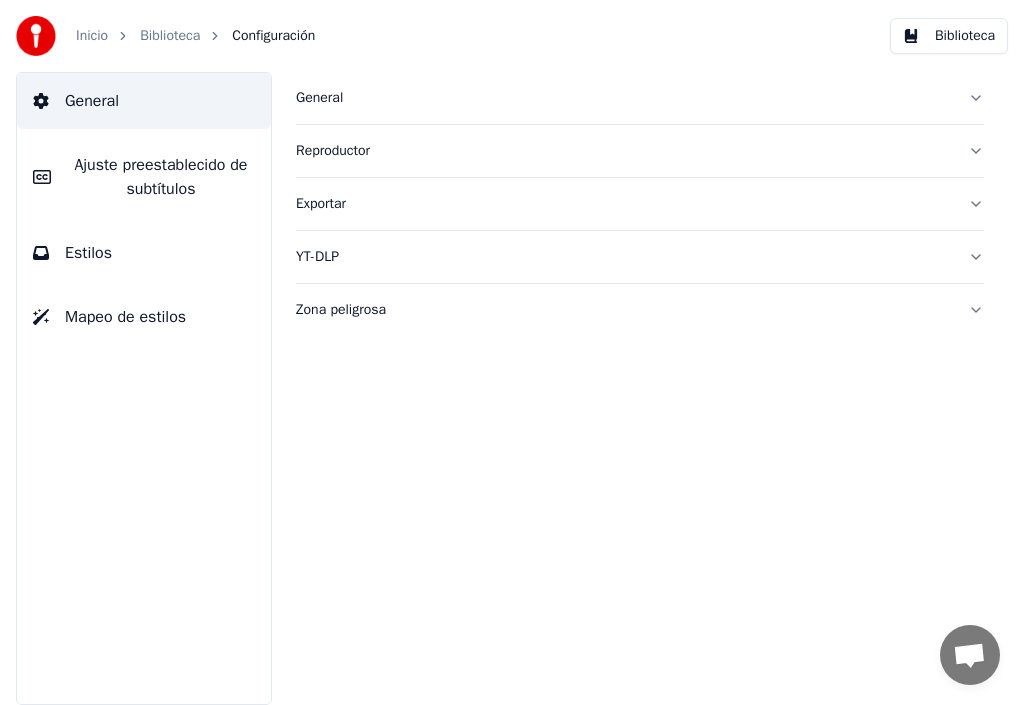 scroll, scrollTop: 0, scrollLeft: 0, axis: both 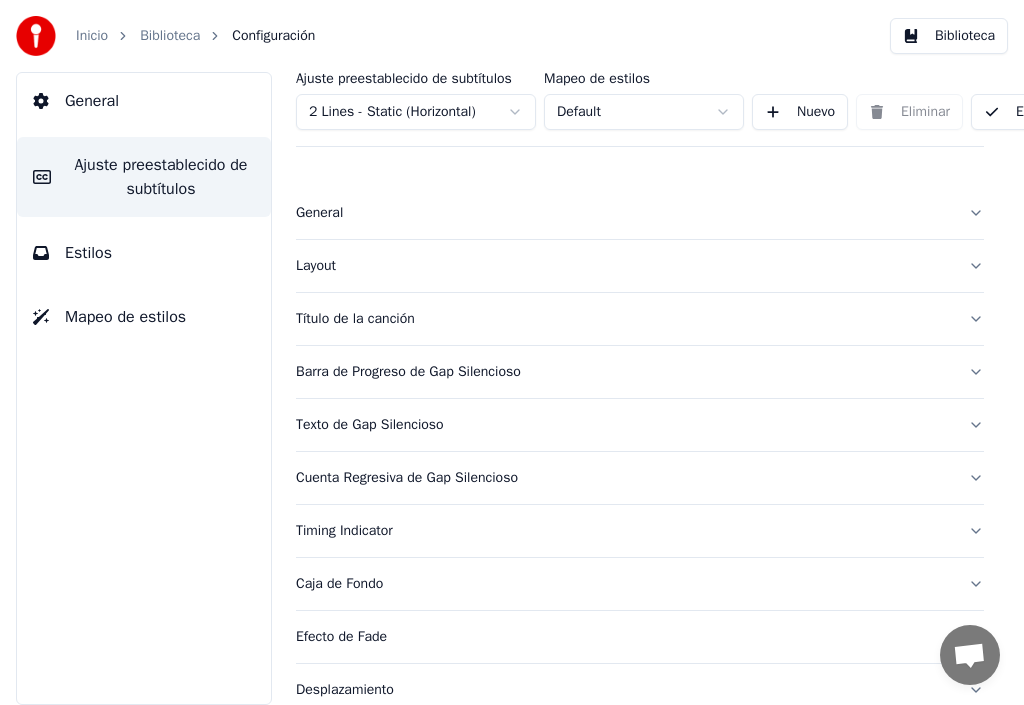 click on "Título de la canción" at bounding box center (624, 319) 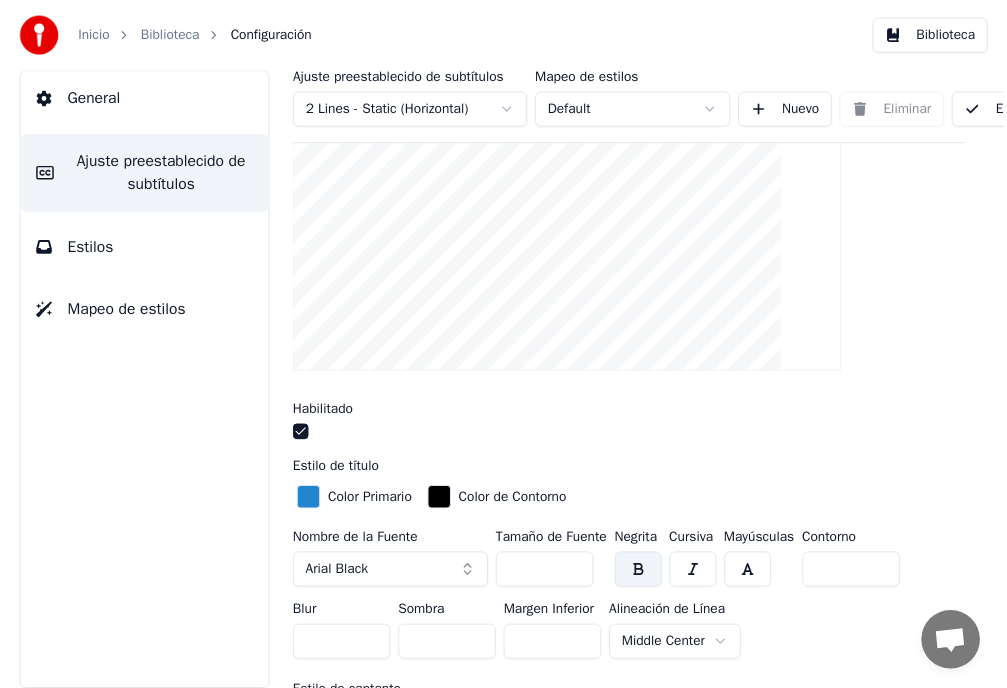 scroll, scrollTop: 260, scrollLeft: 0, axis: vertical 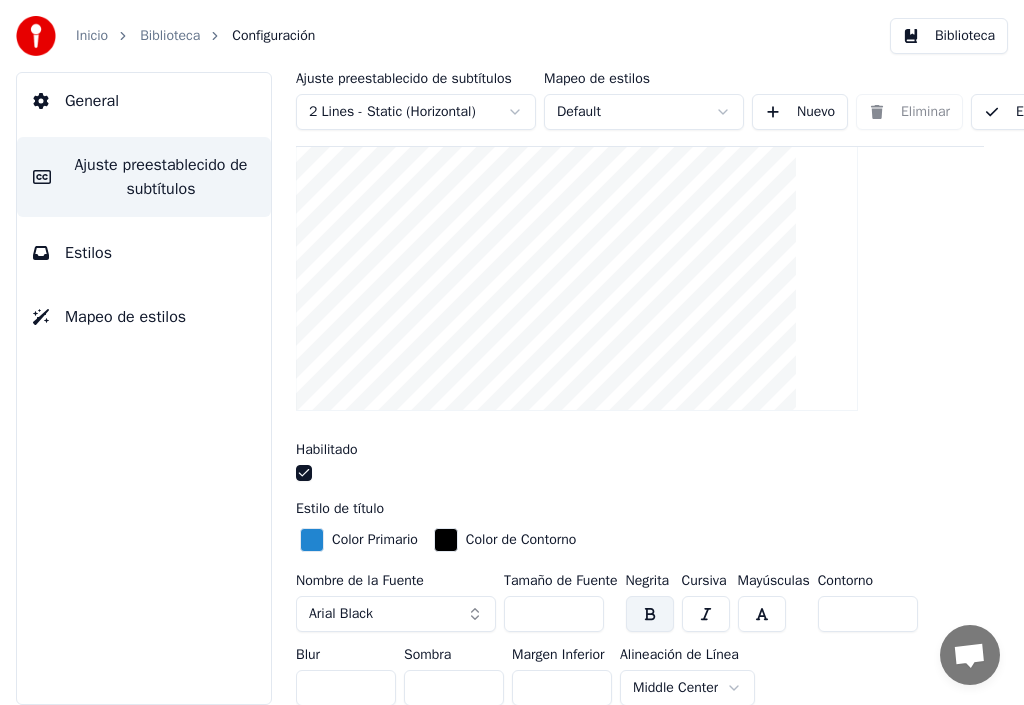 click on "Inicio" at bounding box center [92, 36] 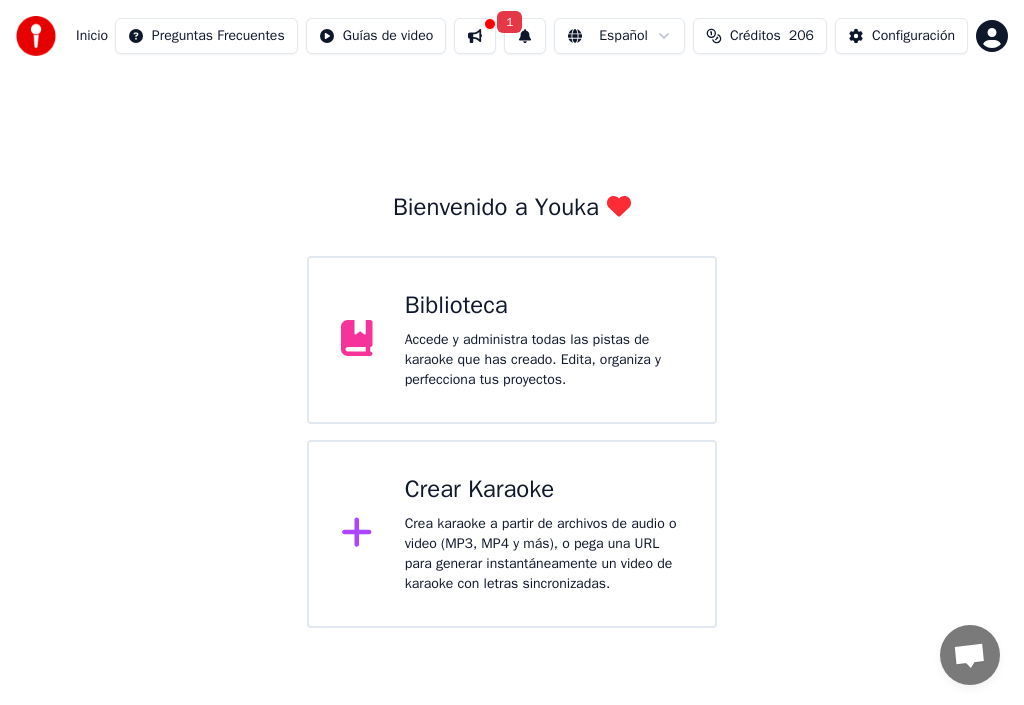 click on "Accede y administra todas las pistas de karaoke que has creado. Edita, organiza y perfecciona tus proyectos." at bounding box center [544, 360] 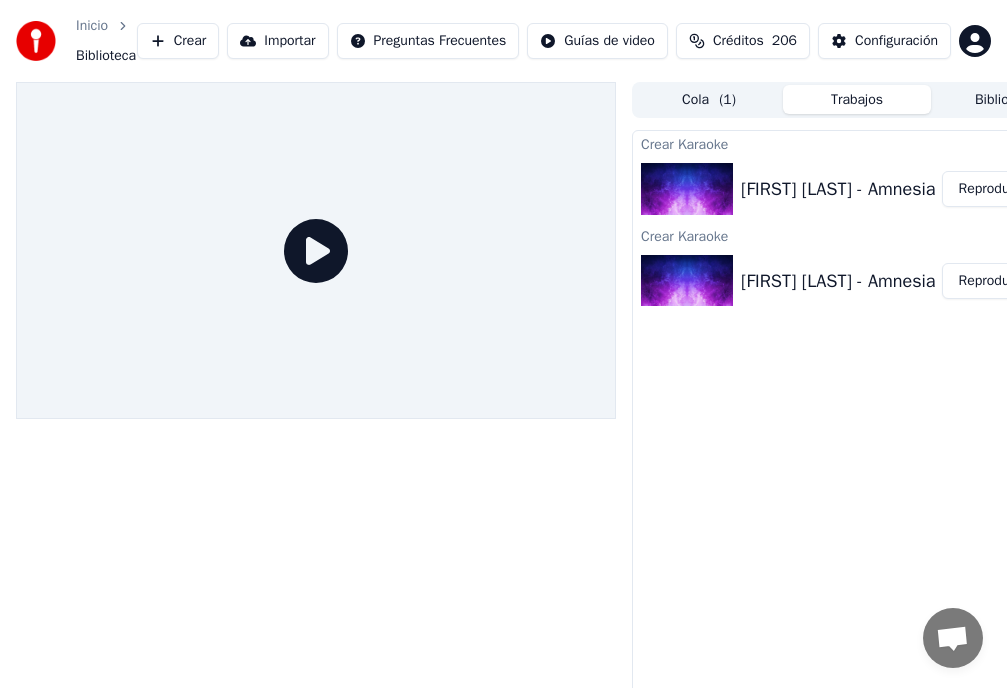 click on "Reproducir" at bounding box center [991, 189] 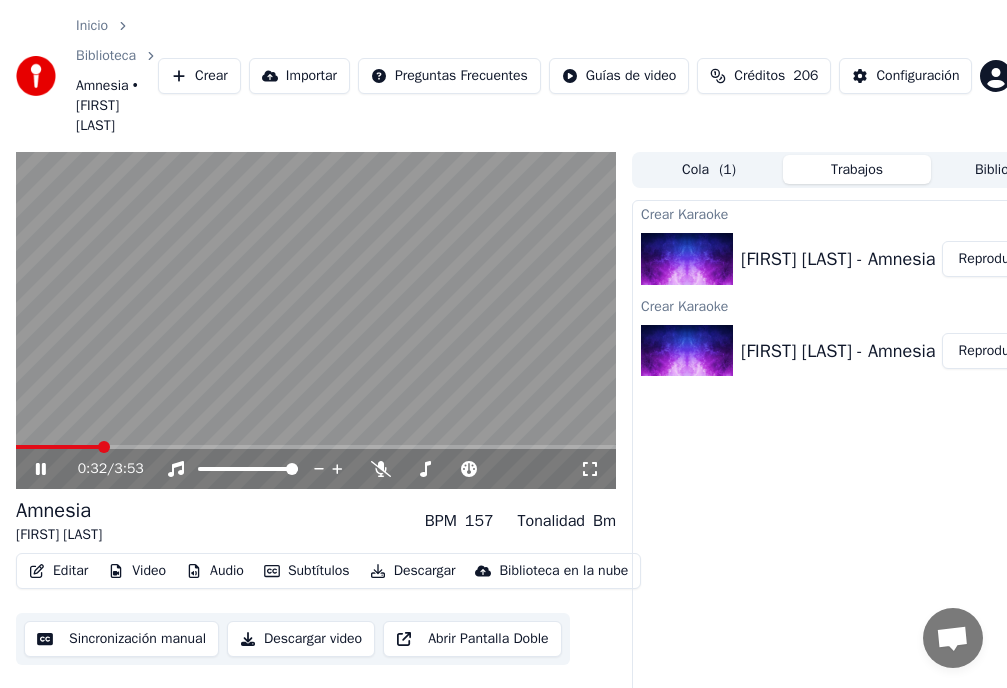 click on "Editar" at bounding box center (58, 571) 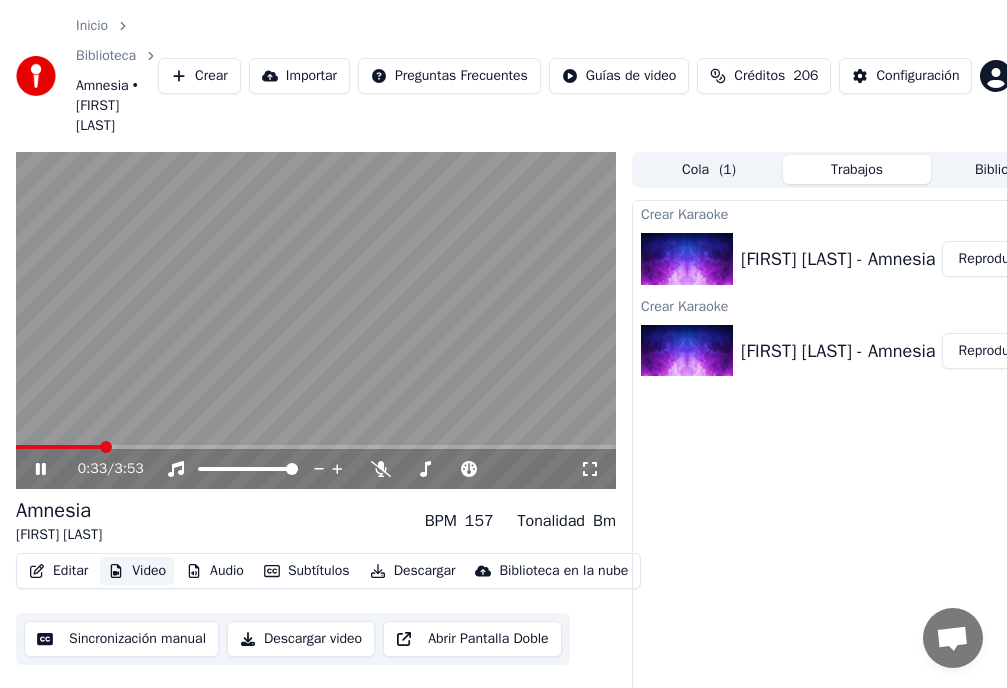 click on "Video" at bounding box center [137, 571] 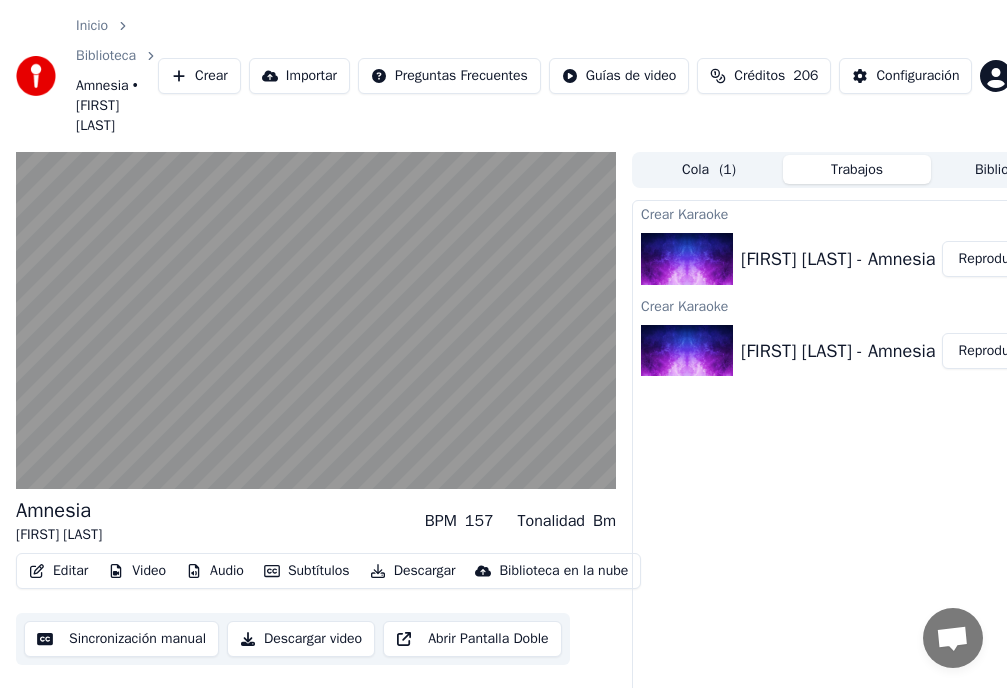 click on "Editar" at bounding box center (58, 571) 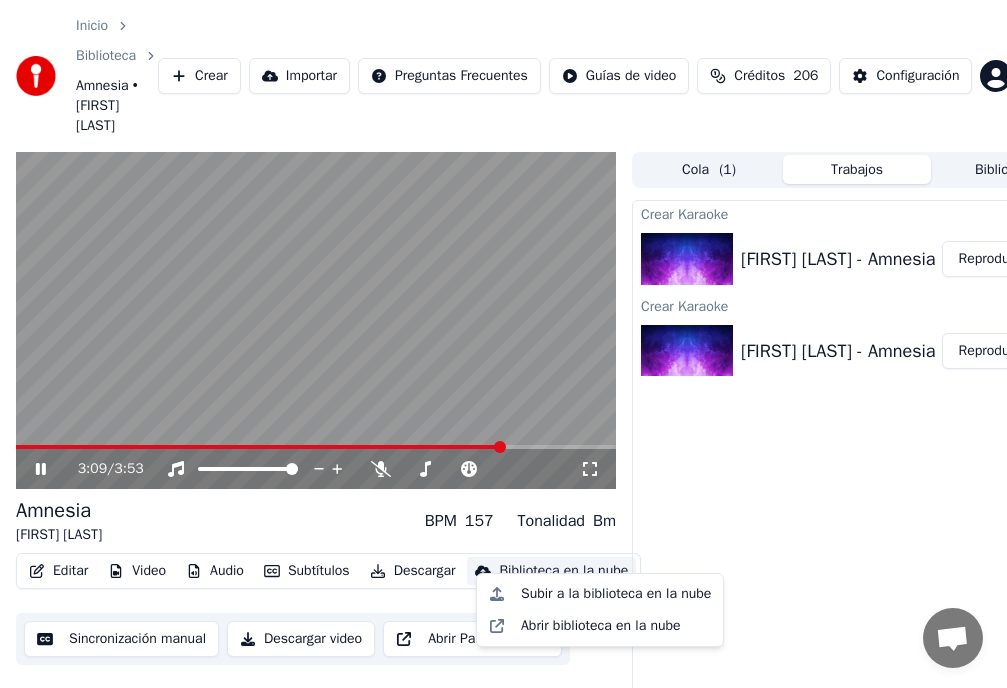 click 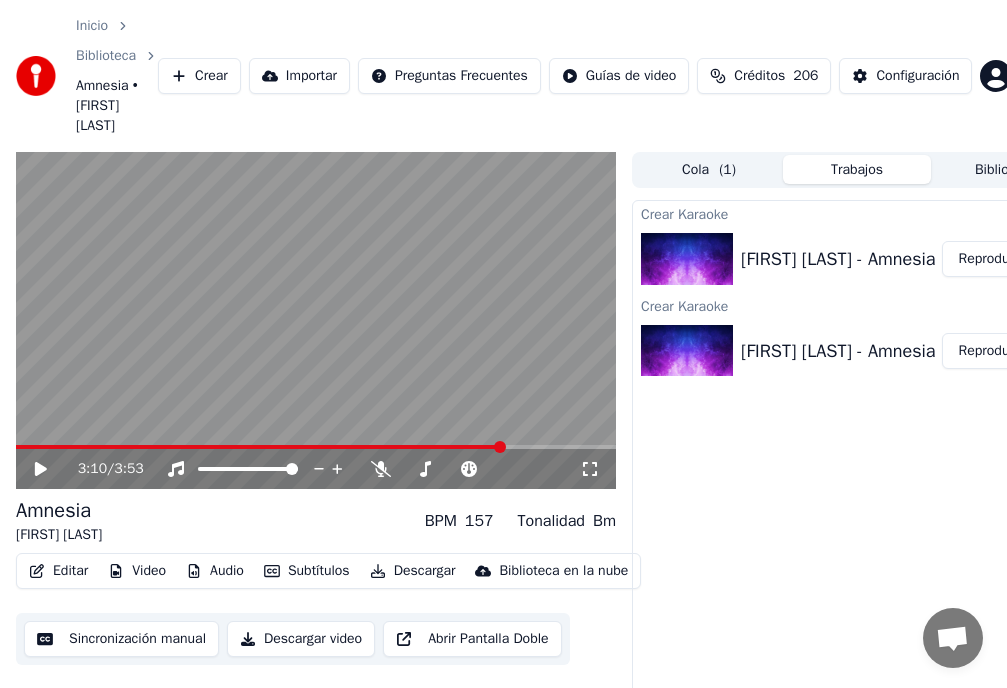 click on "Editar" at bounding box center [58, 571] 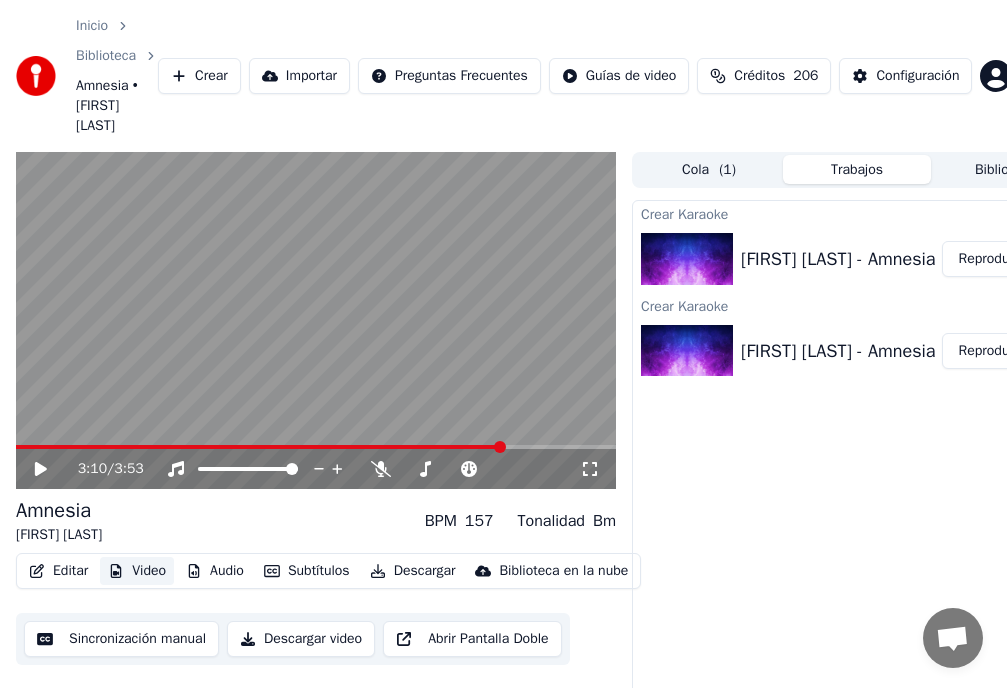 click on "Video" at bounding box center (137, 571) 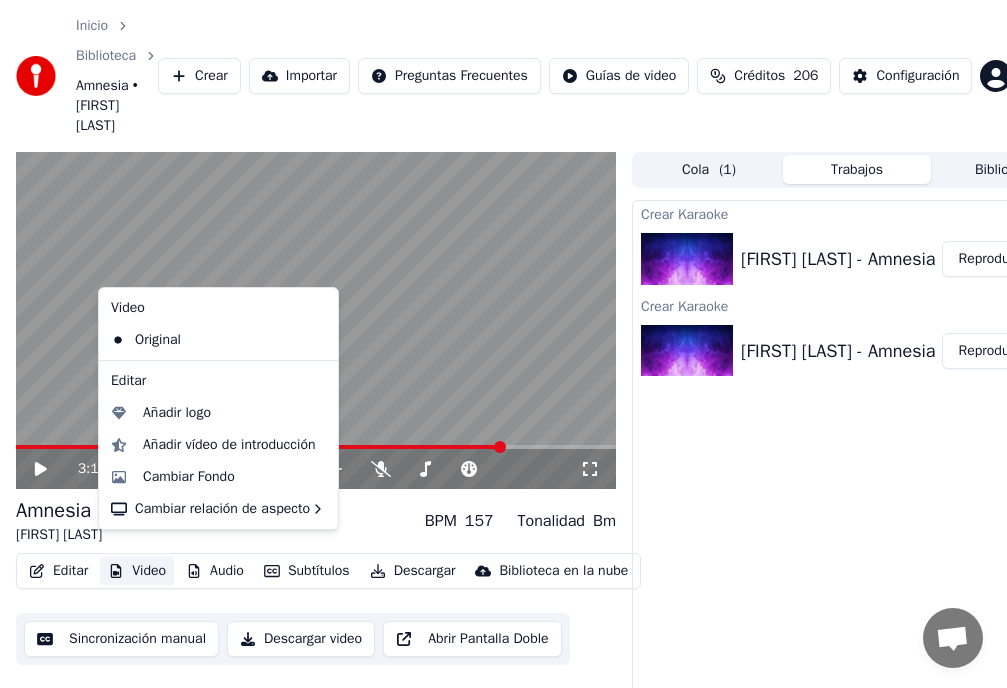 click on "Video" at bounding box center [137, 571] 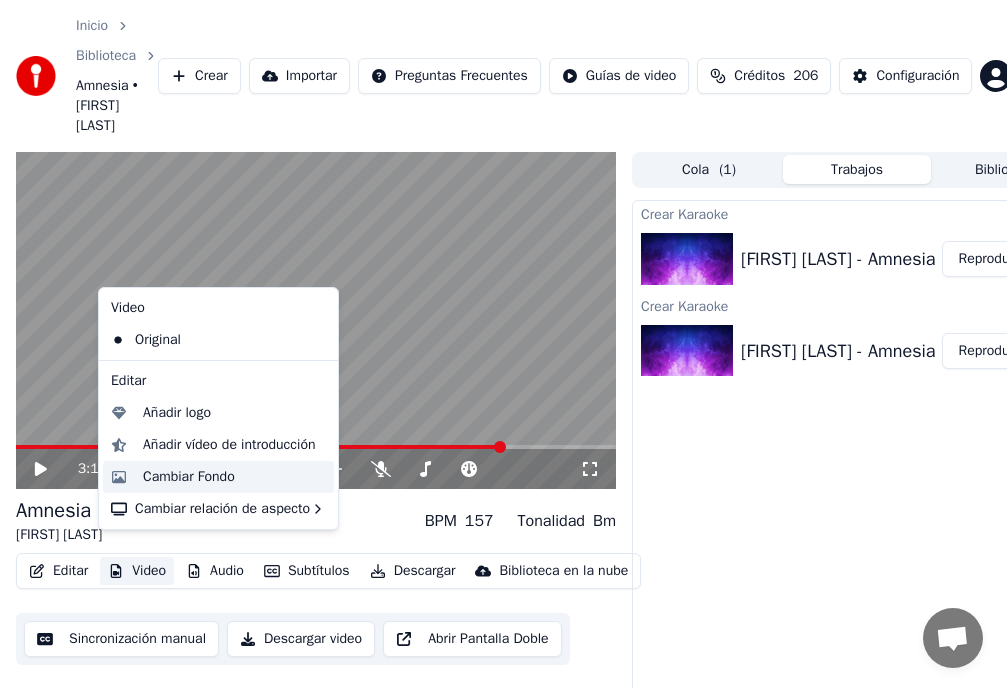 click on "Cambiar Fondo" at bounding box center [189, 477] 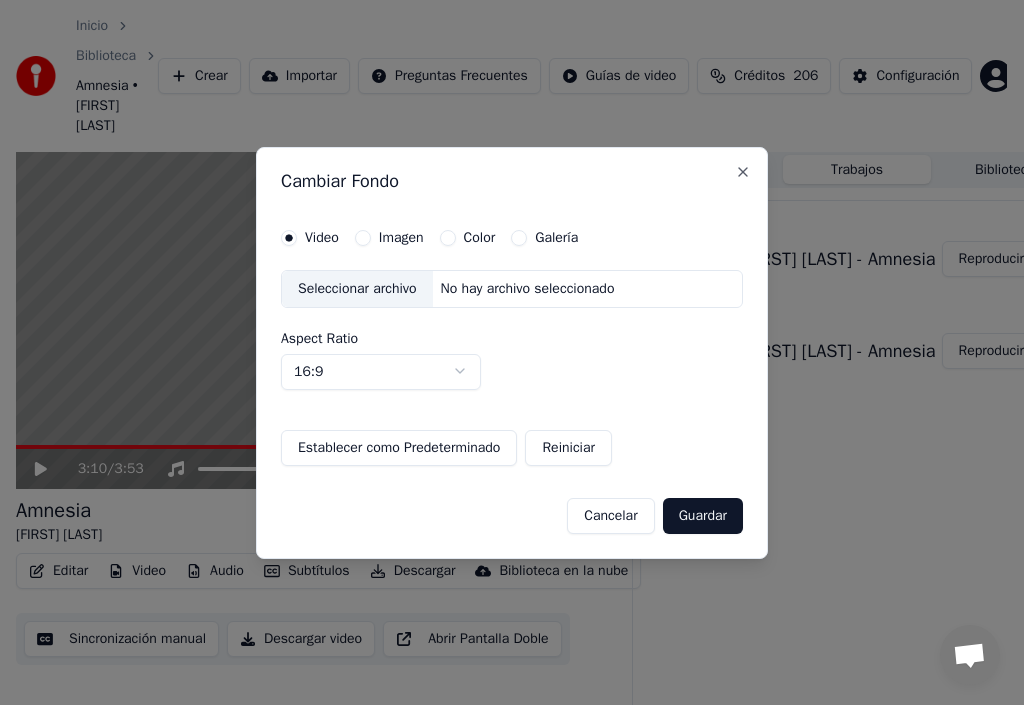 click on "Seleccionar archivo" at bounding box center [357, 289] 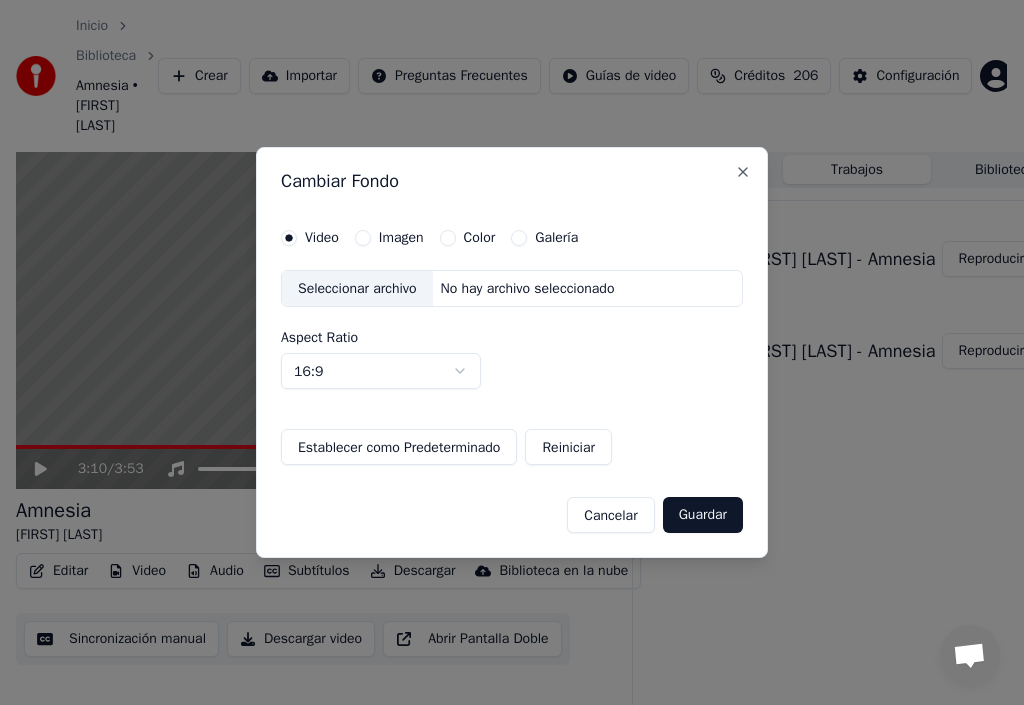 click on "Seleccionar archivo" at bounding box center (357, 289) 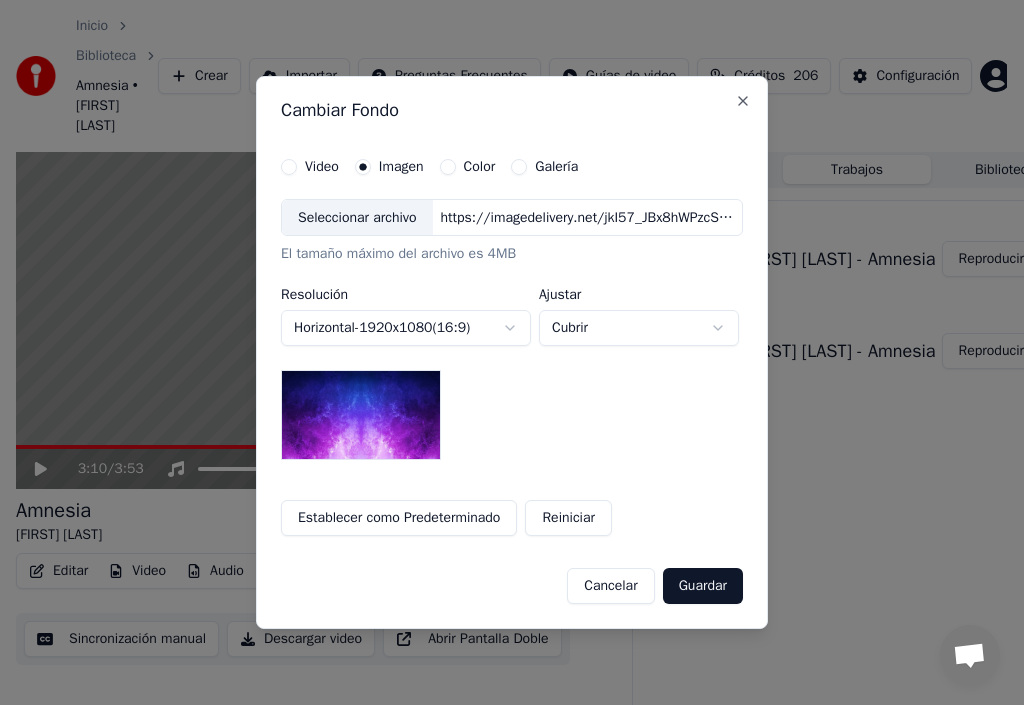 click on "Seleccionar archivo" at bounding box center [357, 218] 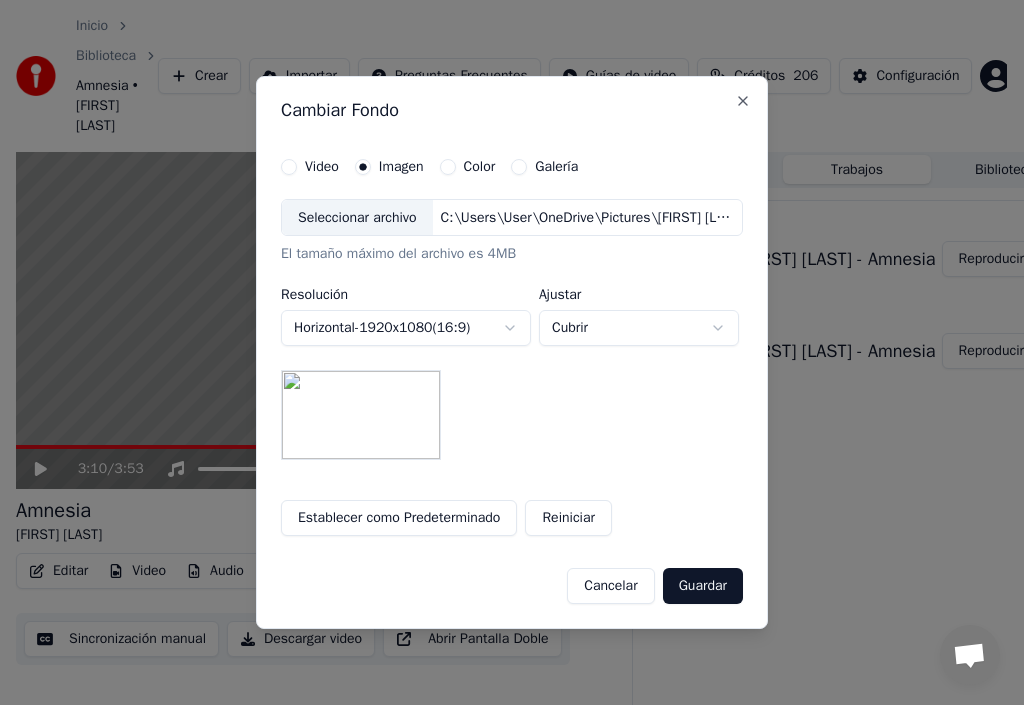 click on "Guardar" at bounding box center [703, 586] 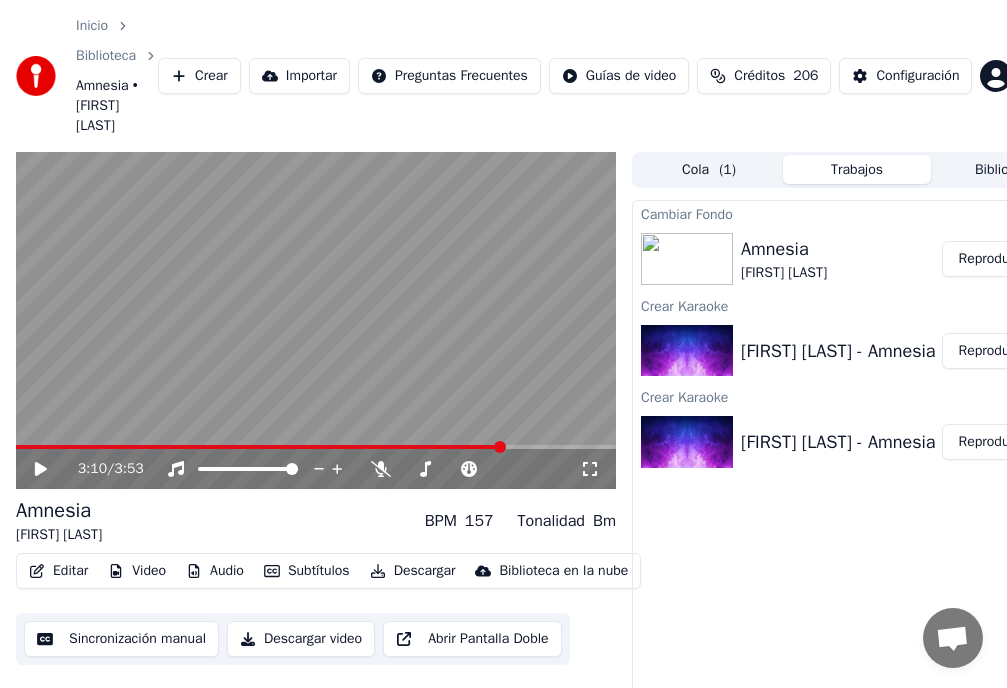 click on "Reproducir" at bounding box center [991, 259] 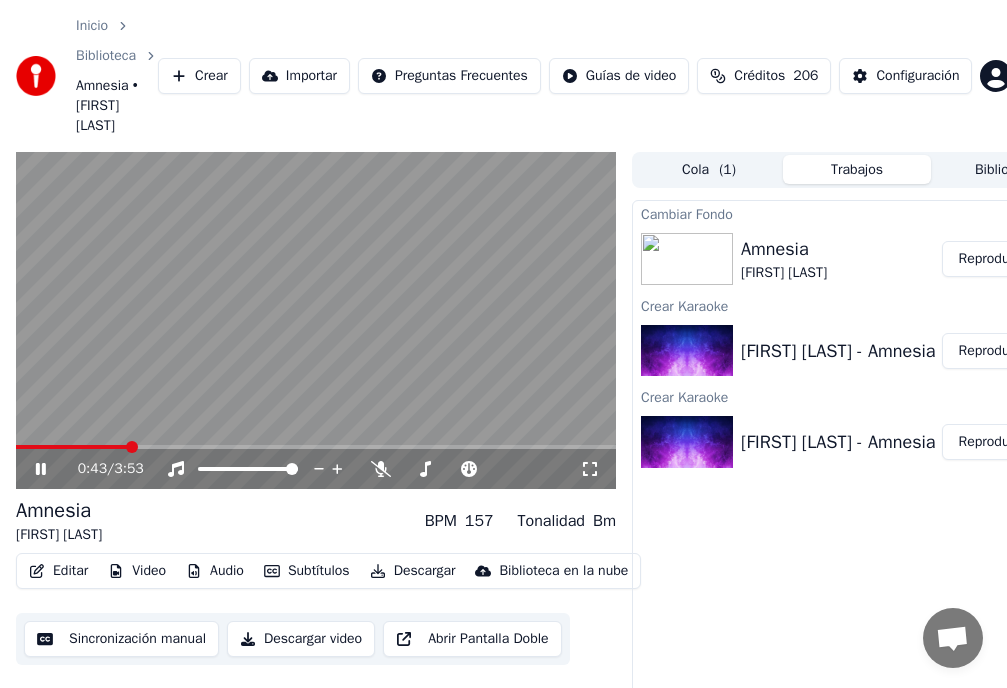 click 